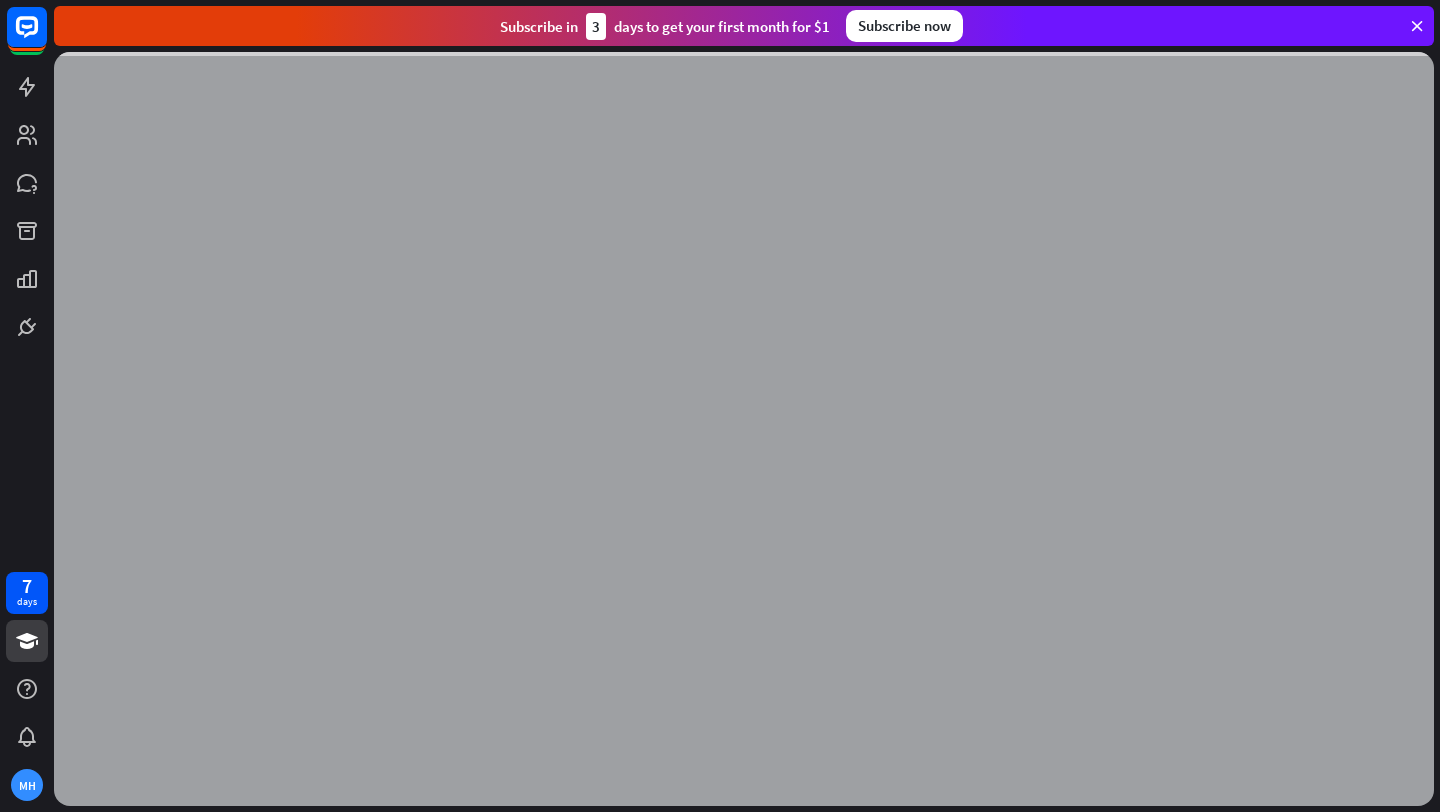 scroll, scrollTop: 0, scrollLeft: 0, axis: both 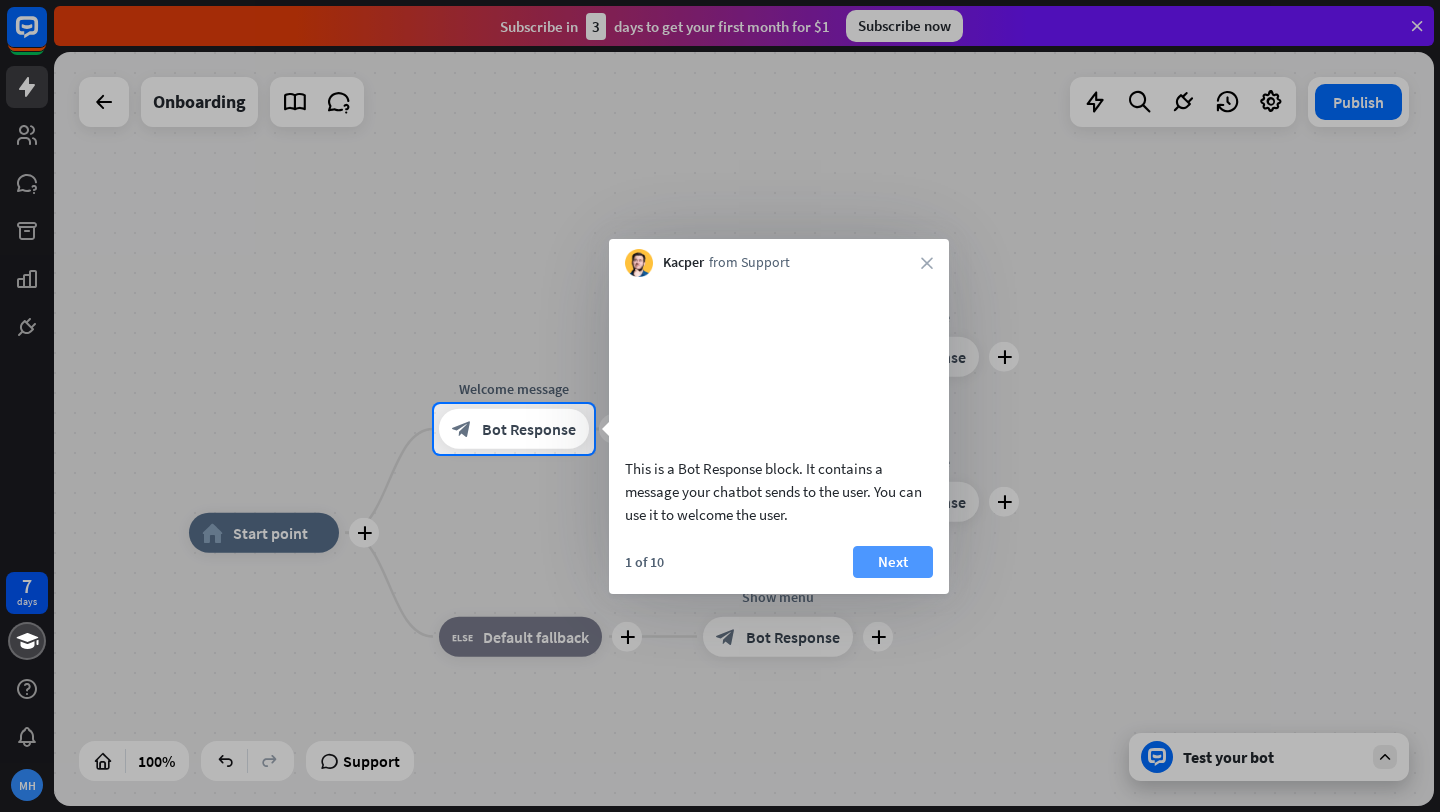 click on "Next" at bounding box center [893, 562] 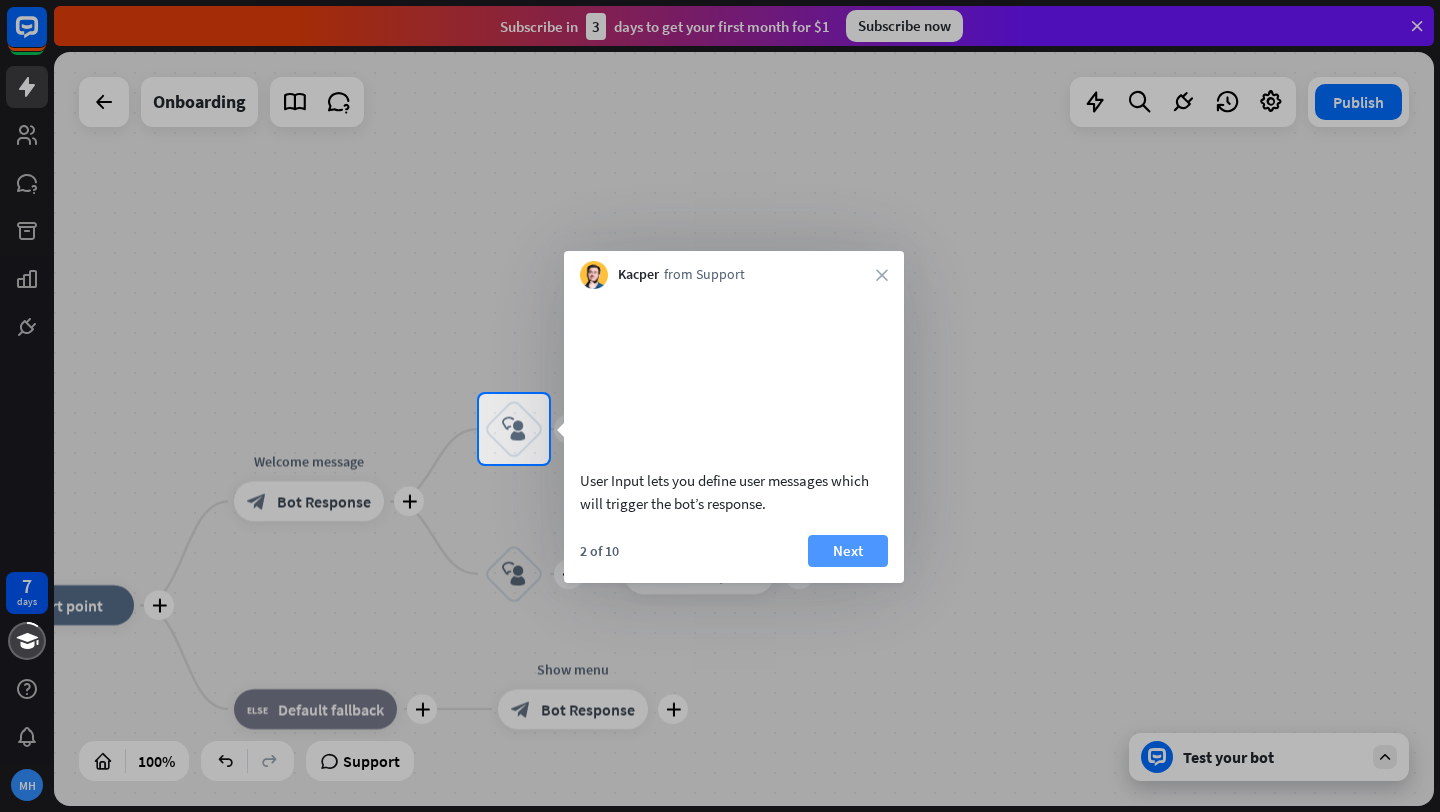 click on "Next" at bounding box center (848, 551) 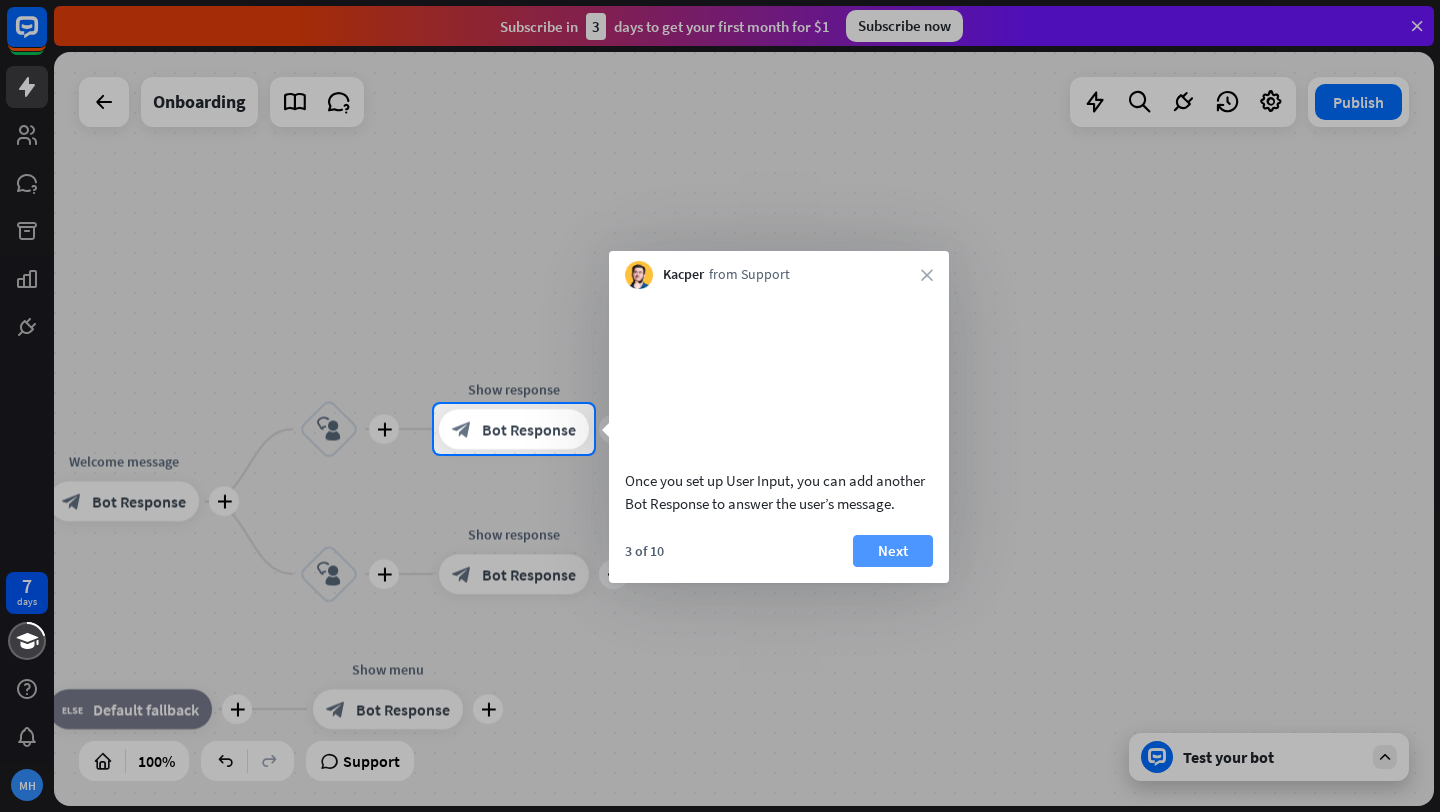 click on "Next" at bounding box center (893, 551) 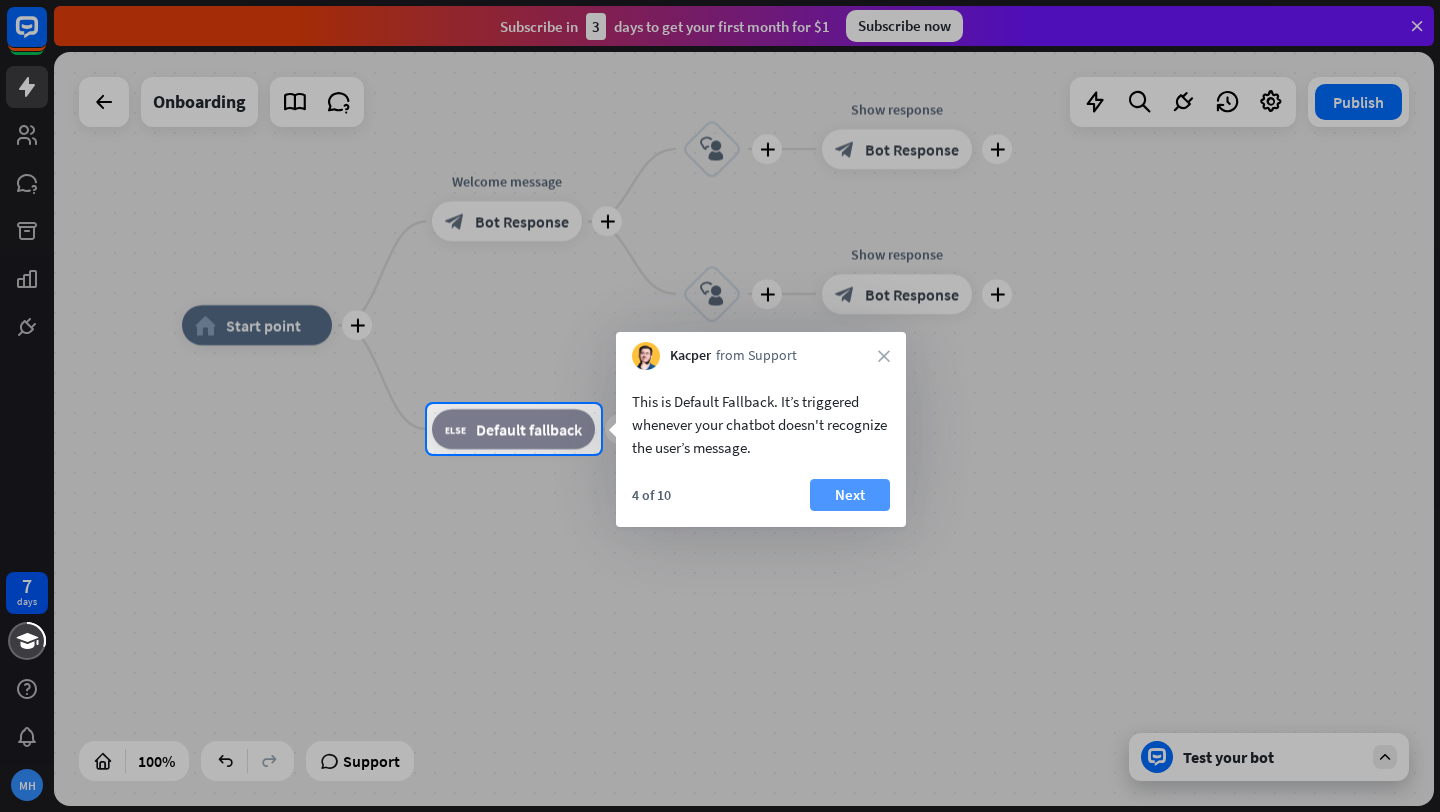click on "Next" at bounding box center (850, 495) 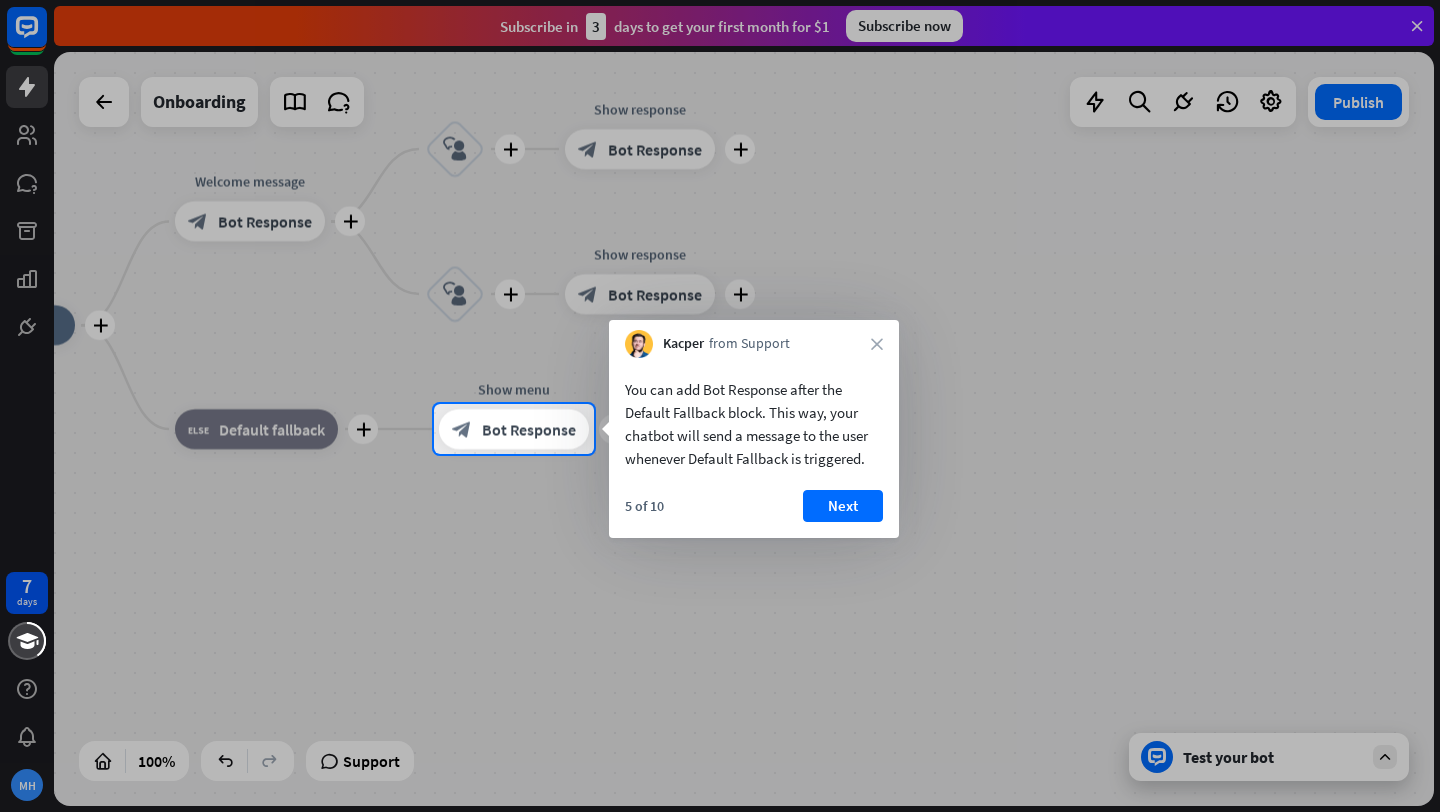 click on "You can add Bot Response after the Default Fallback block. This way, your chatbot will send a message to the user whenever Default Fallback is triggered.
5 of 10
Next" at bounding box center (754, 448) 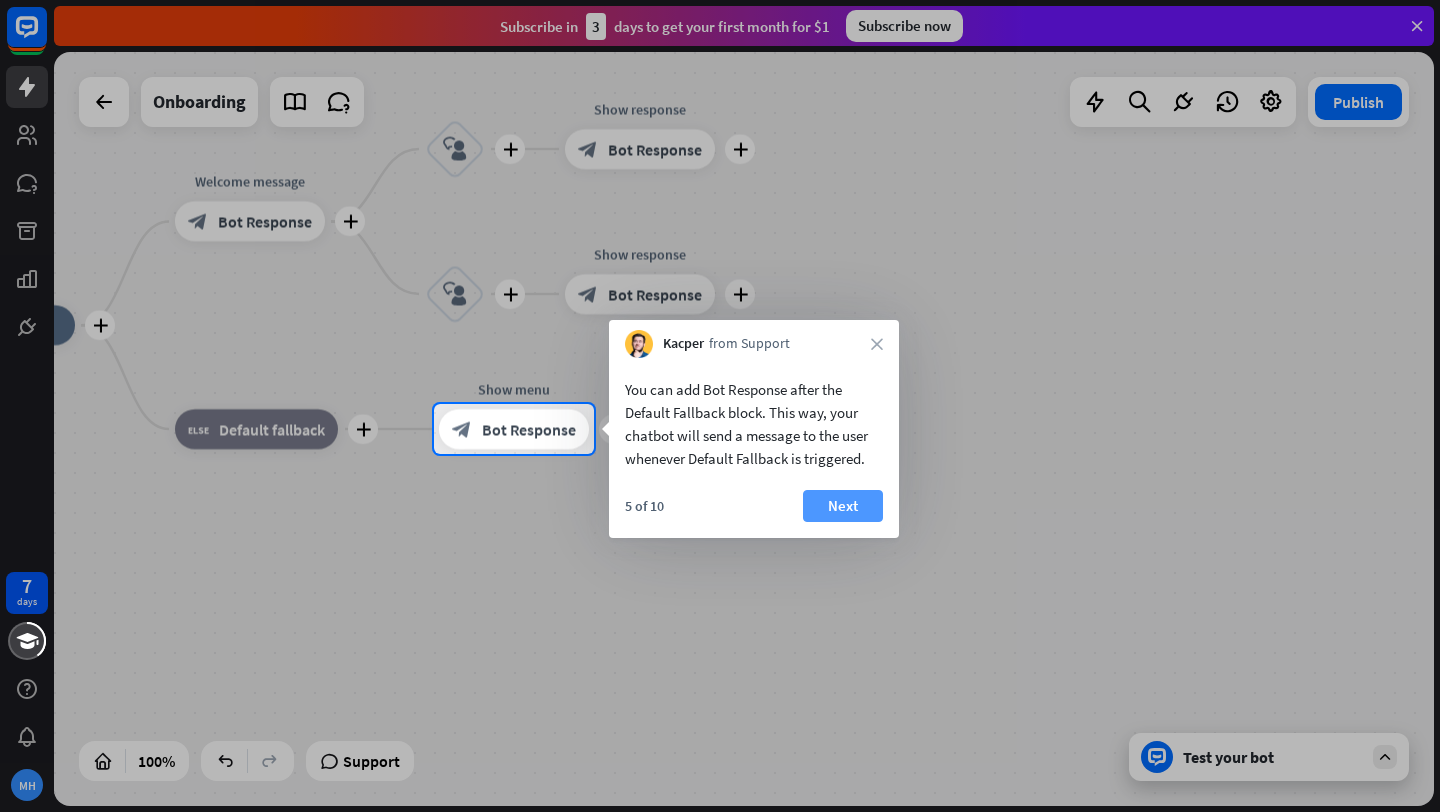 click on "Next" at bounding box center (843, 506) 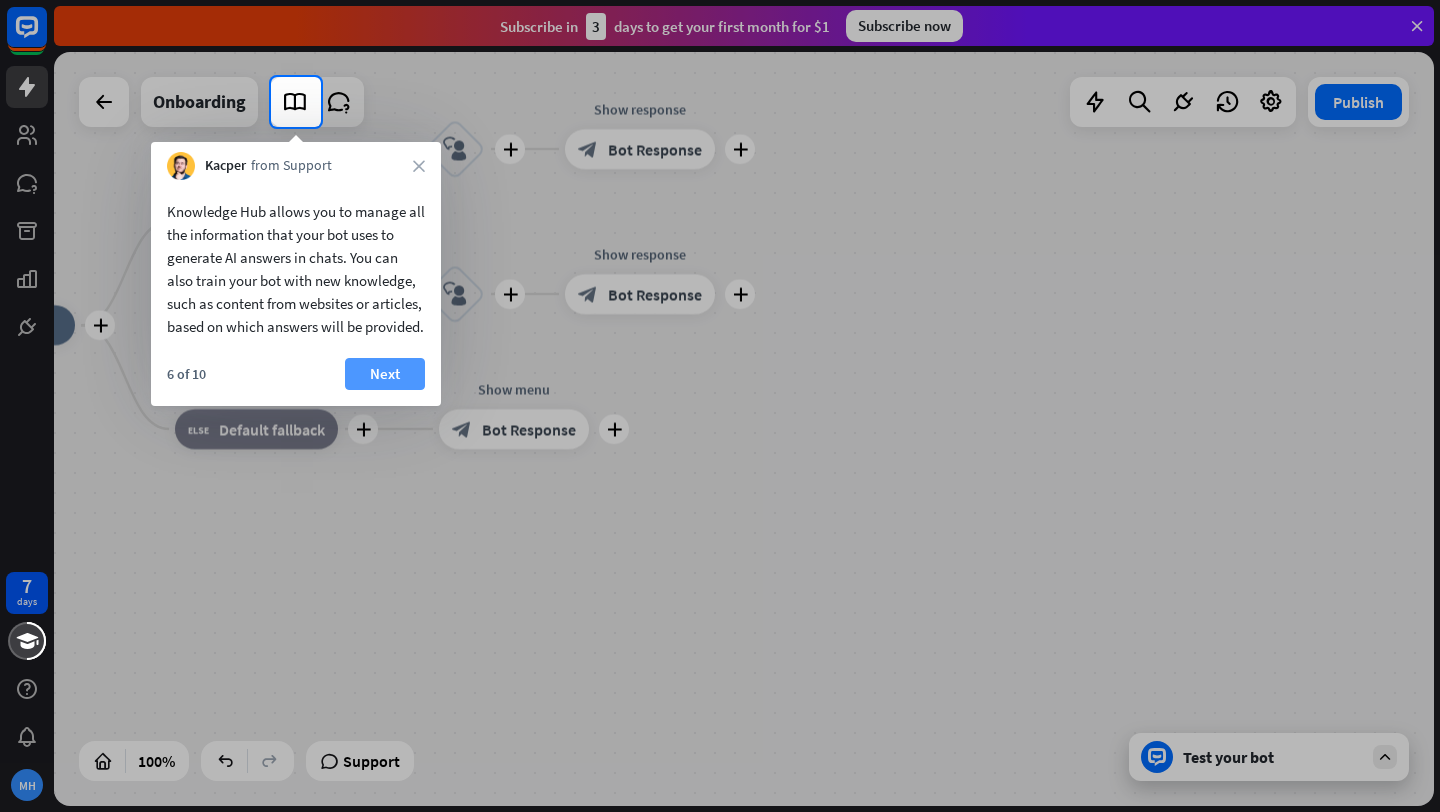 click on "Next" at bounding box center [385, 374] 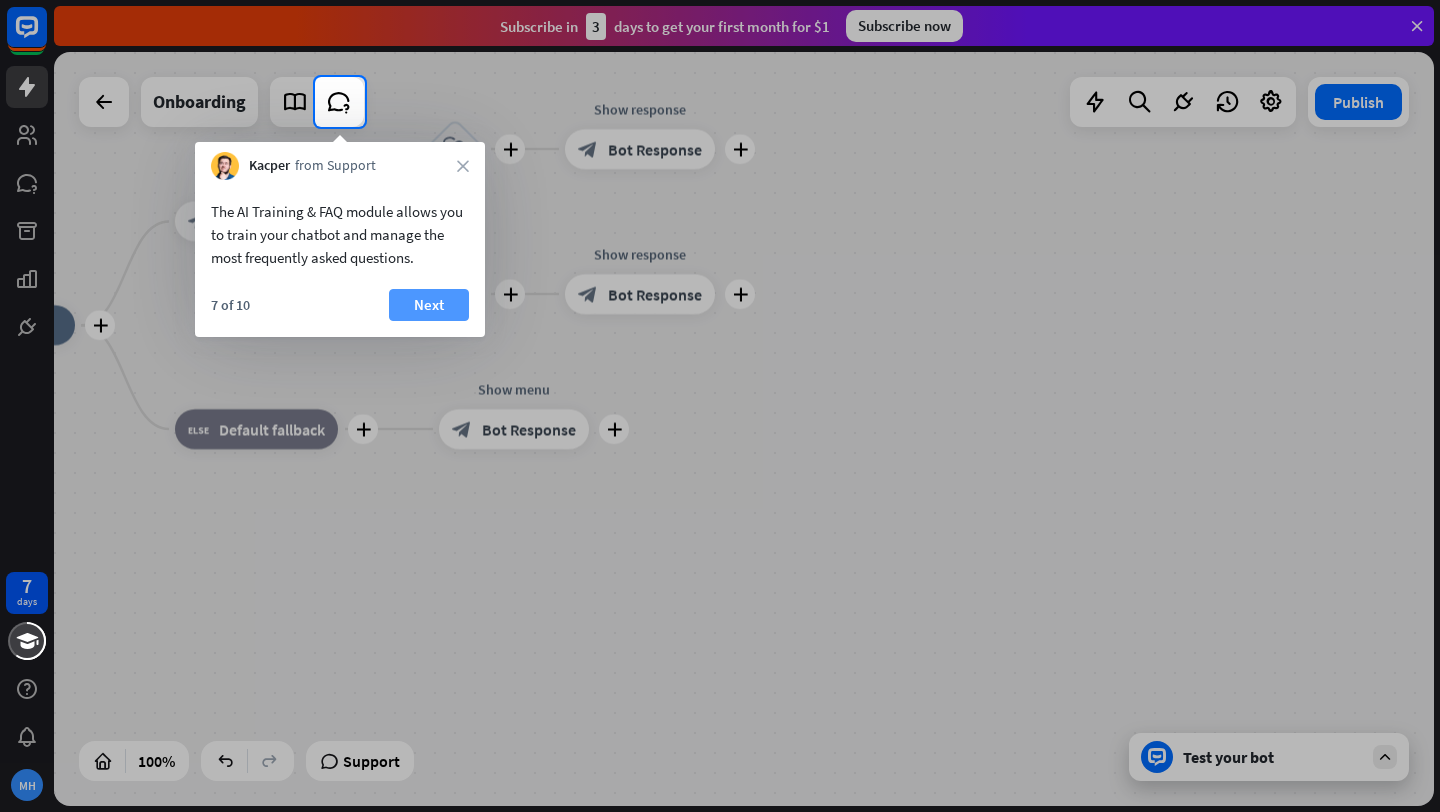 click on "Next" at bounding box center (429, 305) 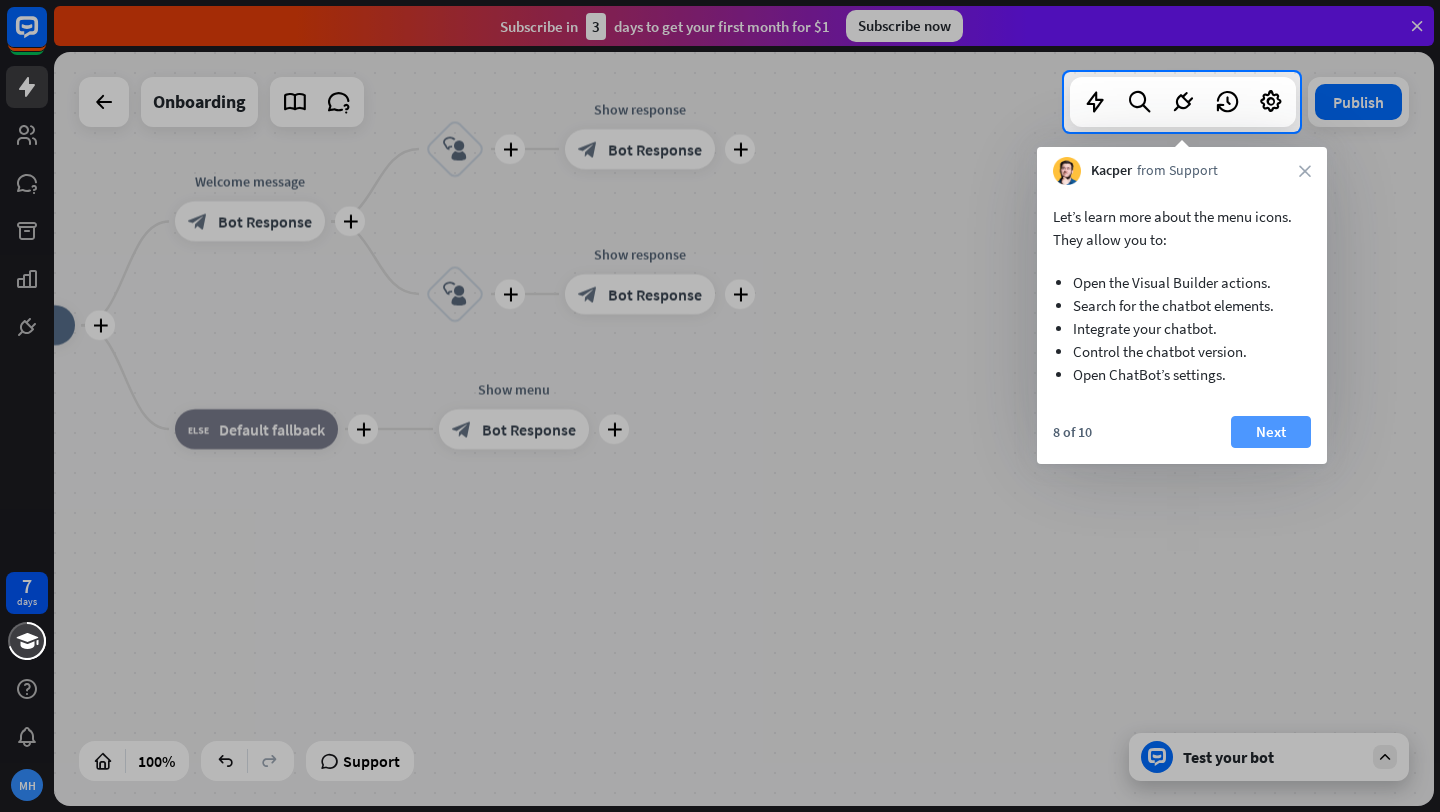click on "Next" at bounding box center [1271, 432] 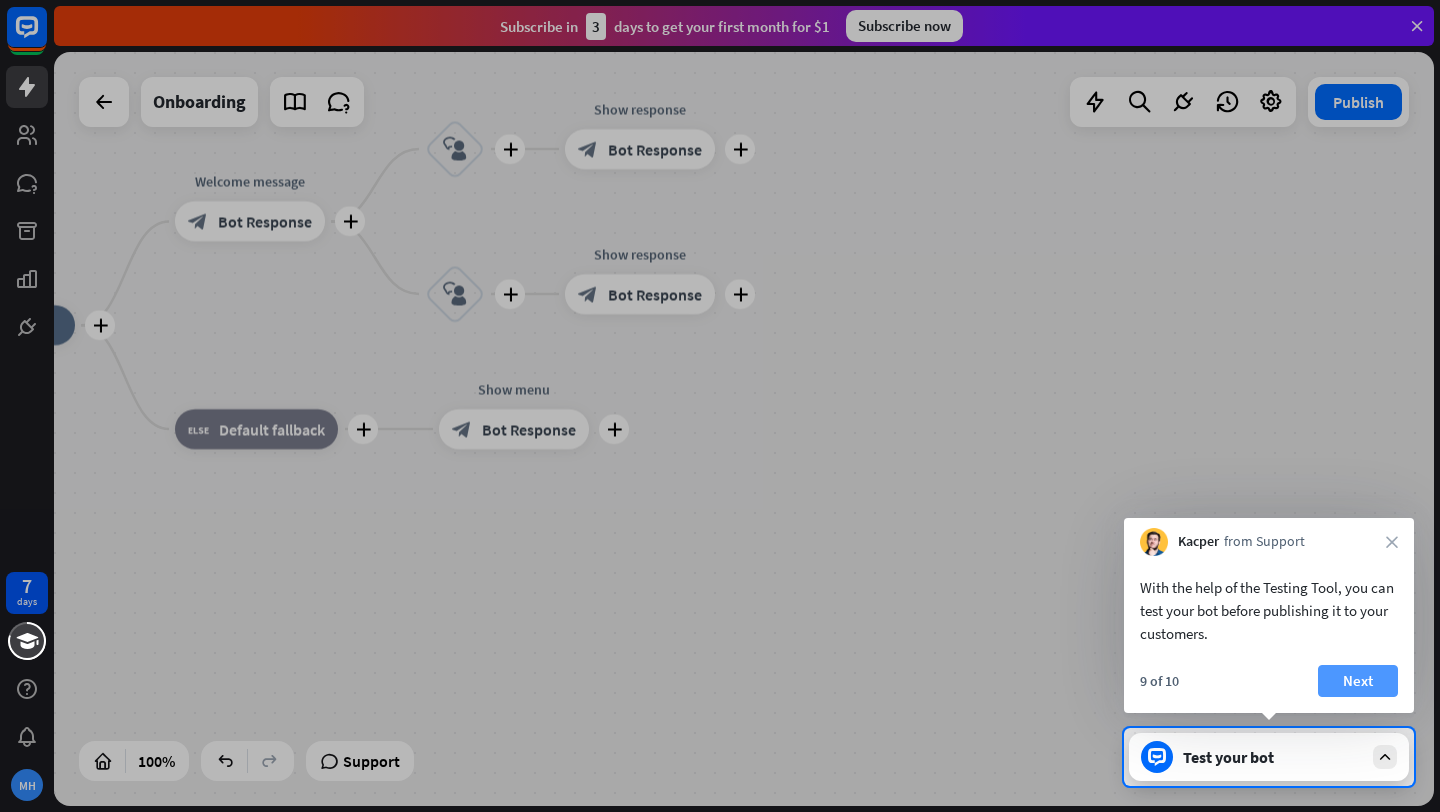 click on "Next" at bounding box center (1358, 681) 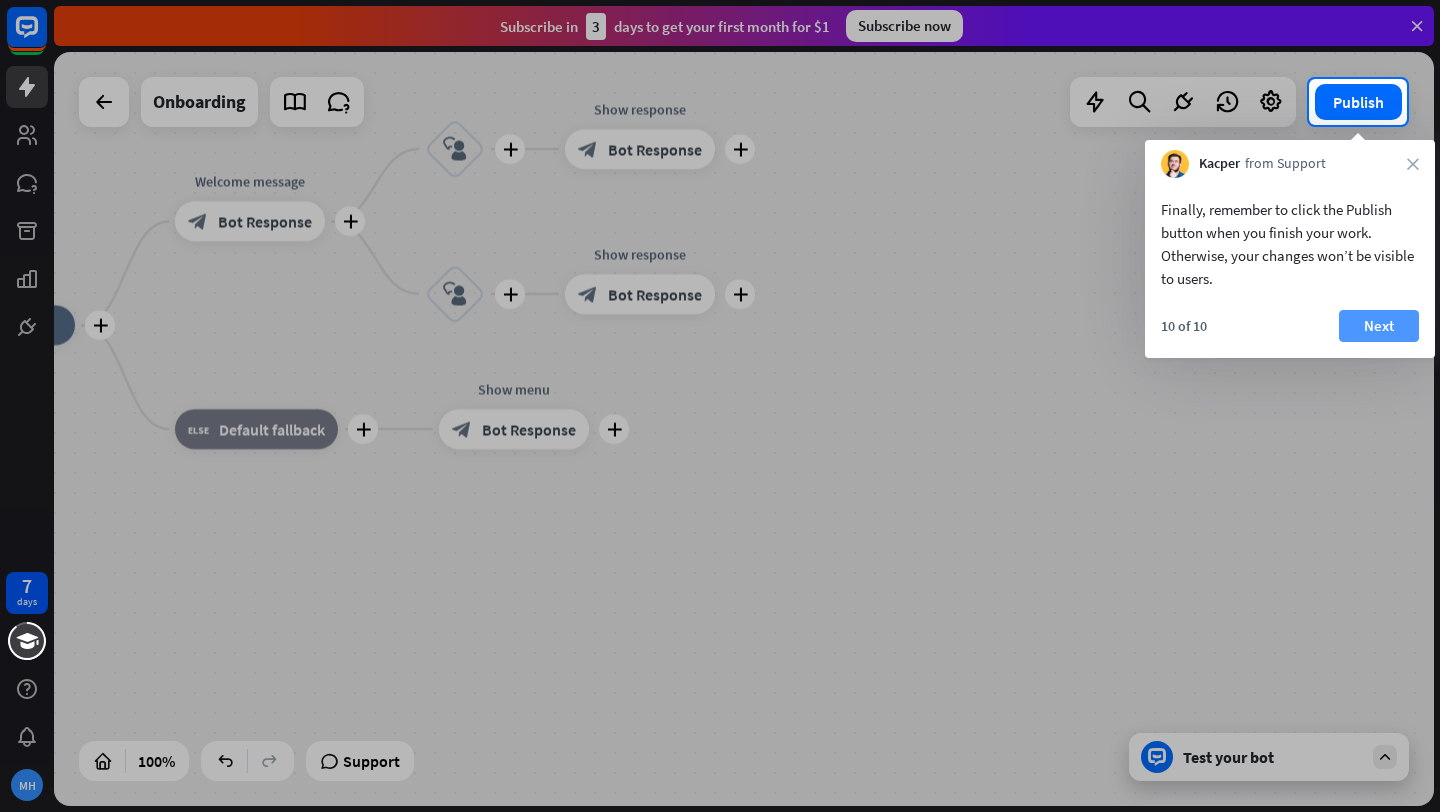 click on "Next" at bounding box center (1379, 326) 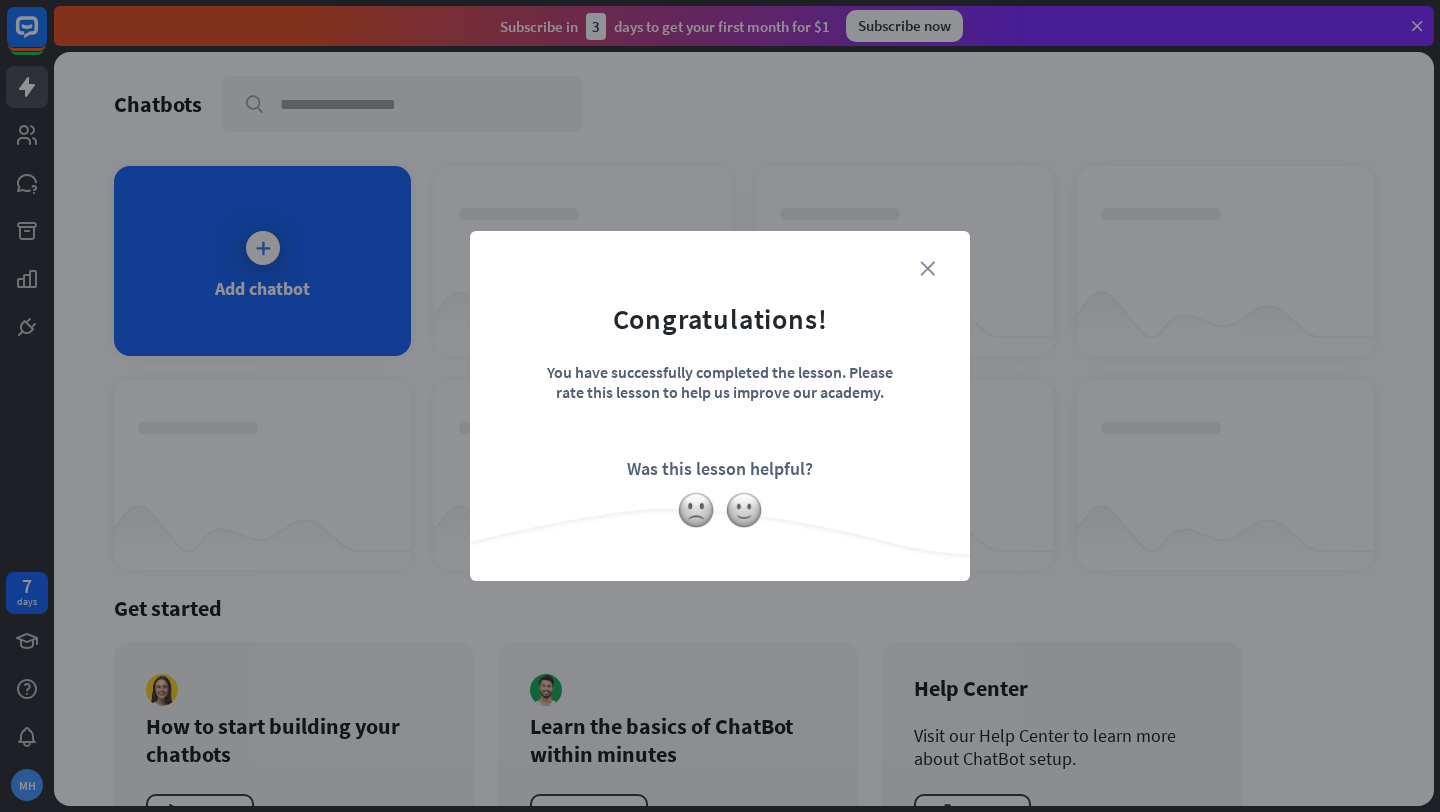 click on "close" at bounding box center [927, 268] 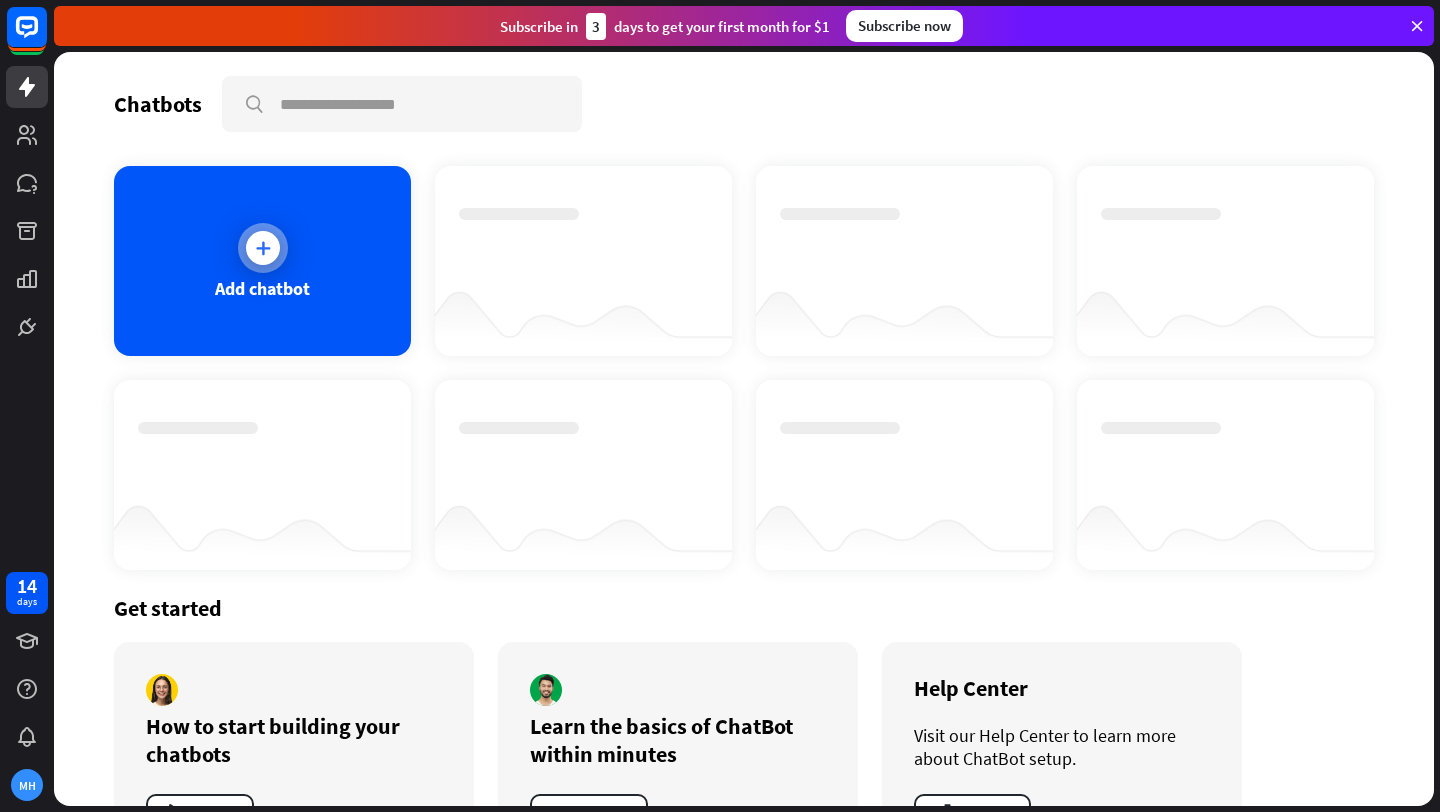 click on "Add chatbot" at bounding box center (262, 261) 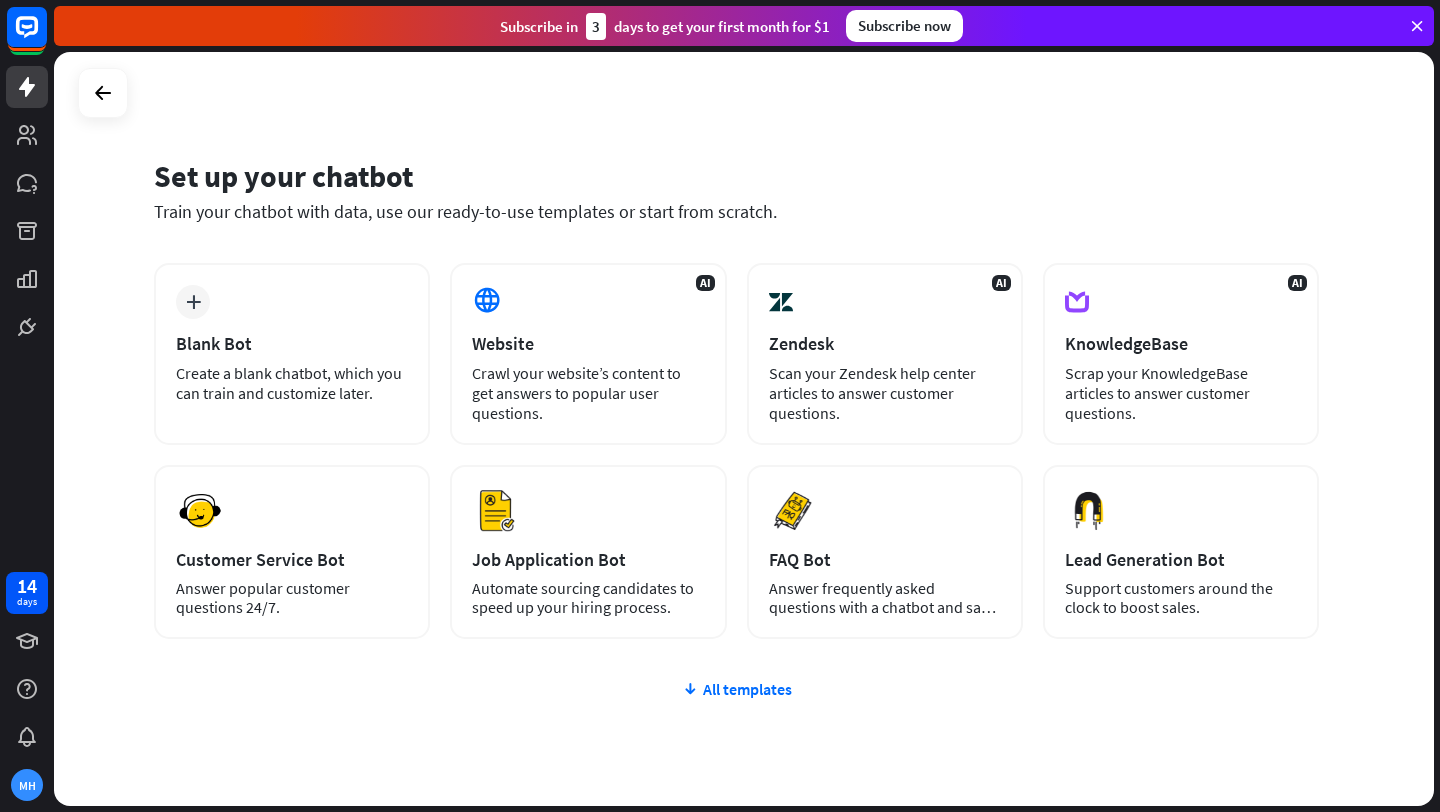 click at bounding box center (1417, 26) 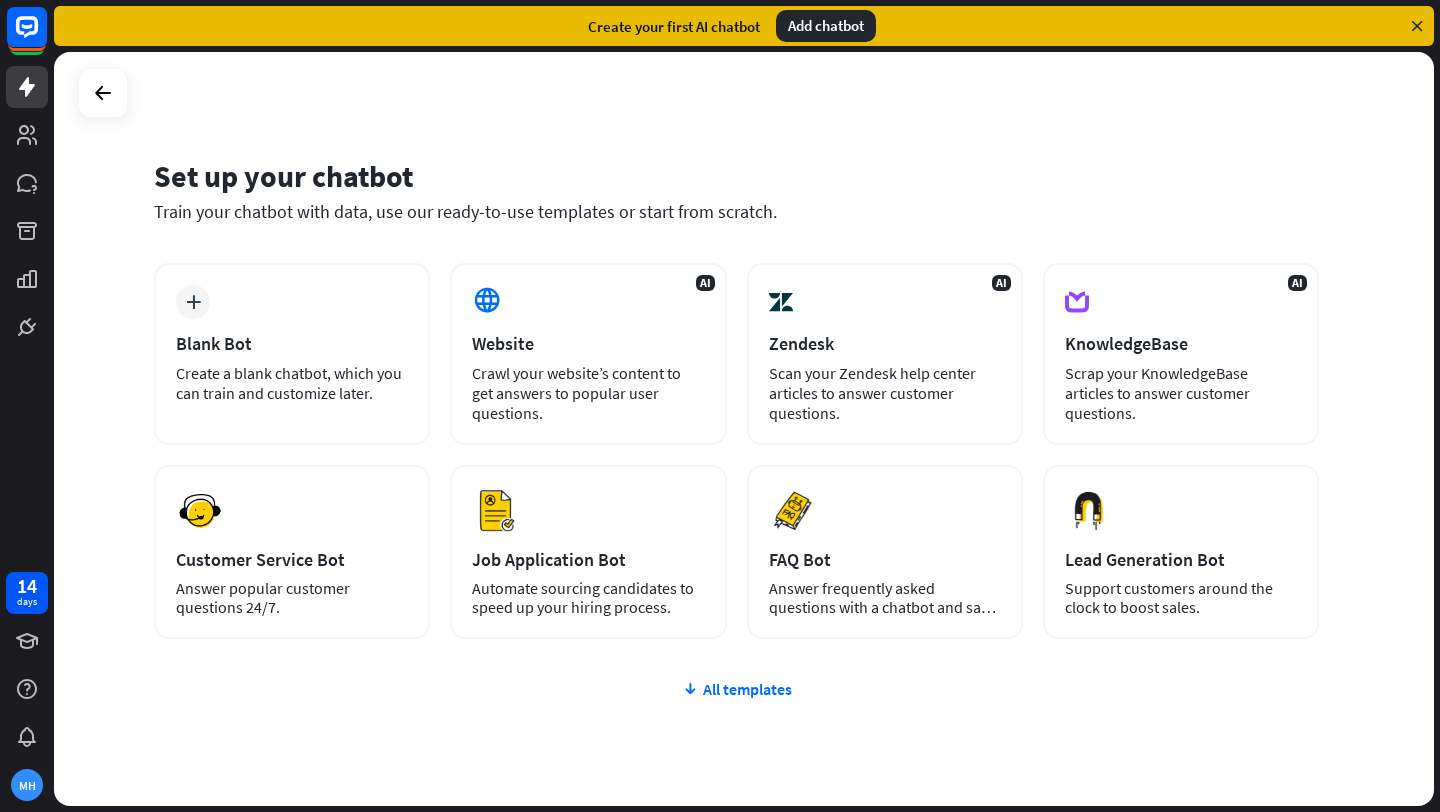 click at bounding box center (1417, 26) 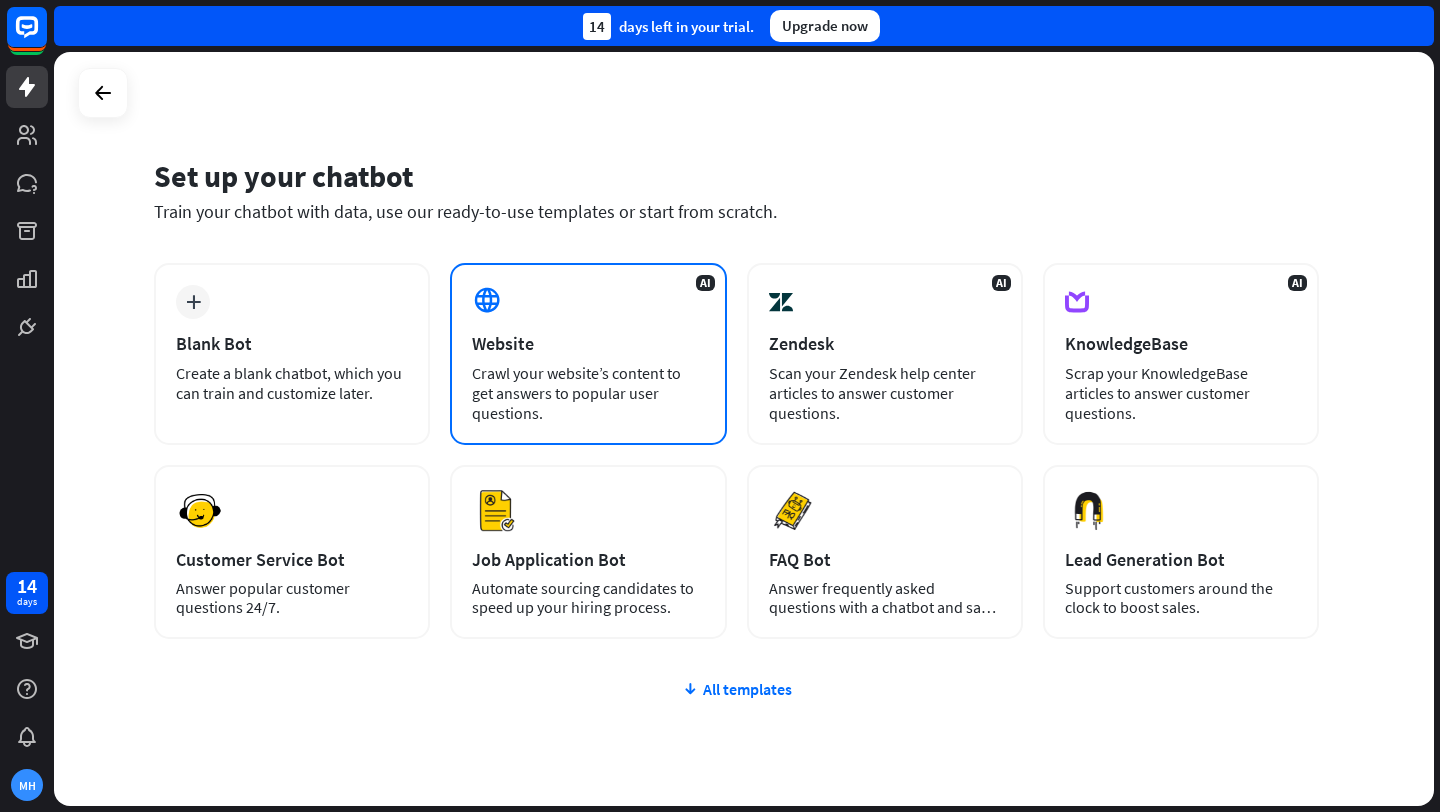 click on "Website" at bounding box center (588, 343) 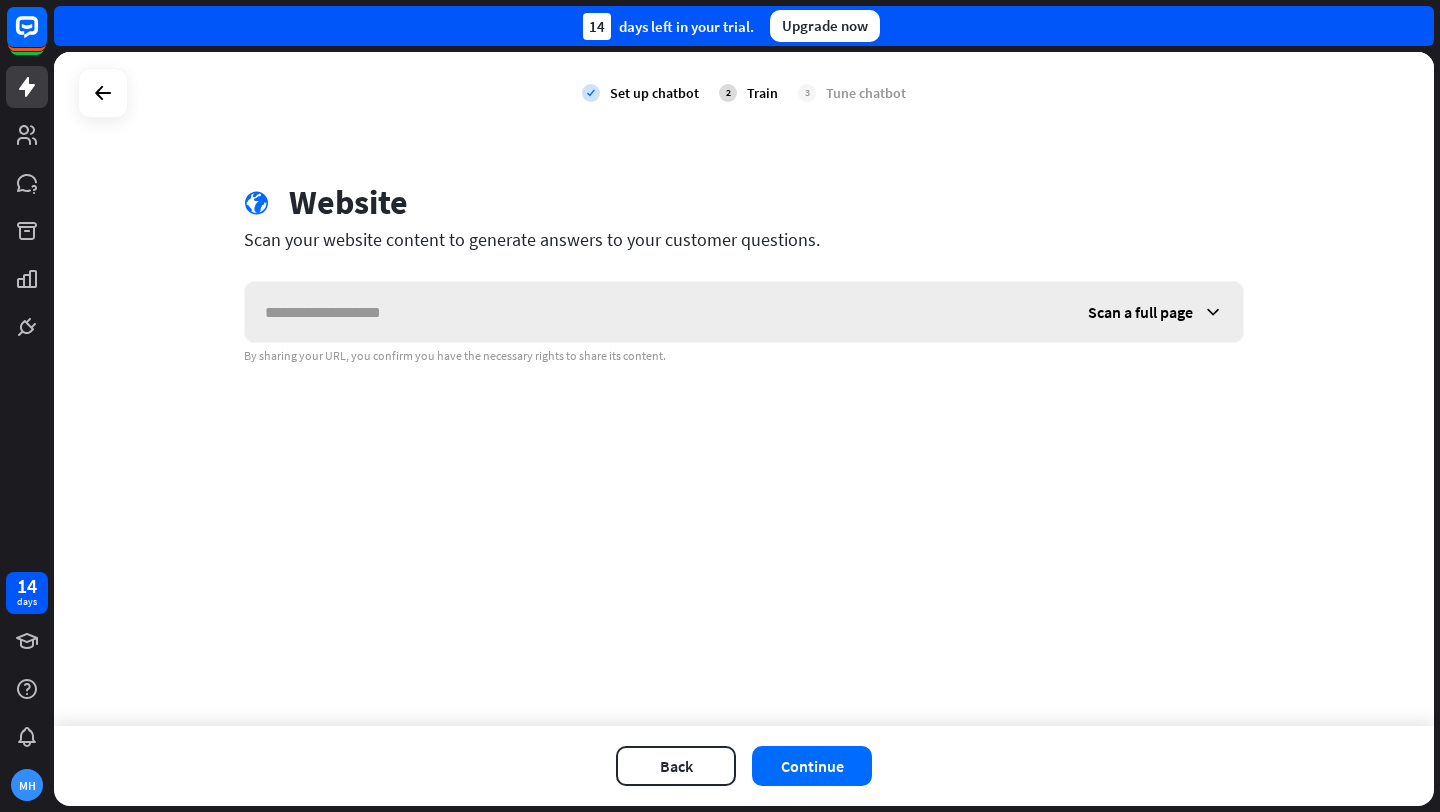 click at bounding box center [656, 312] 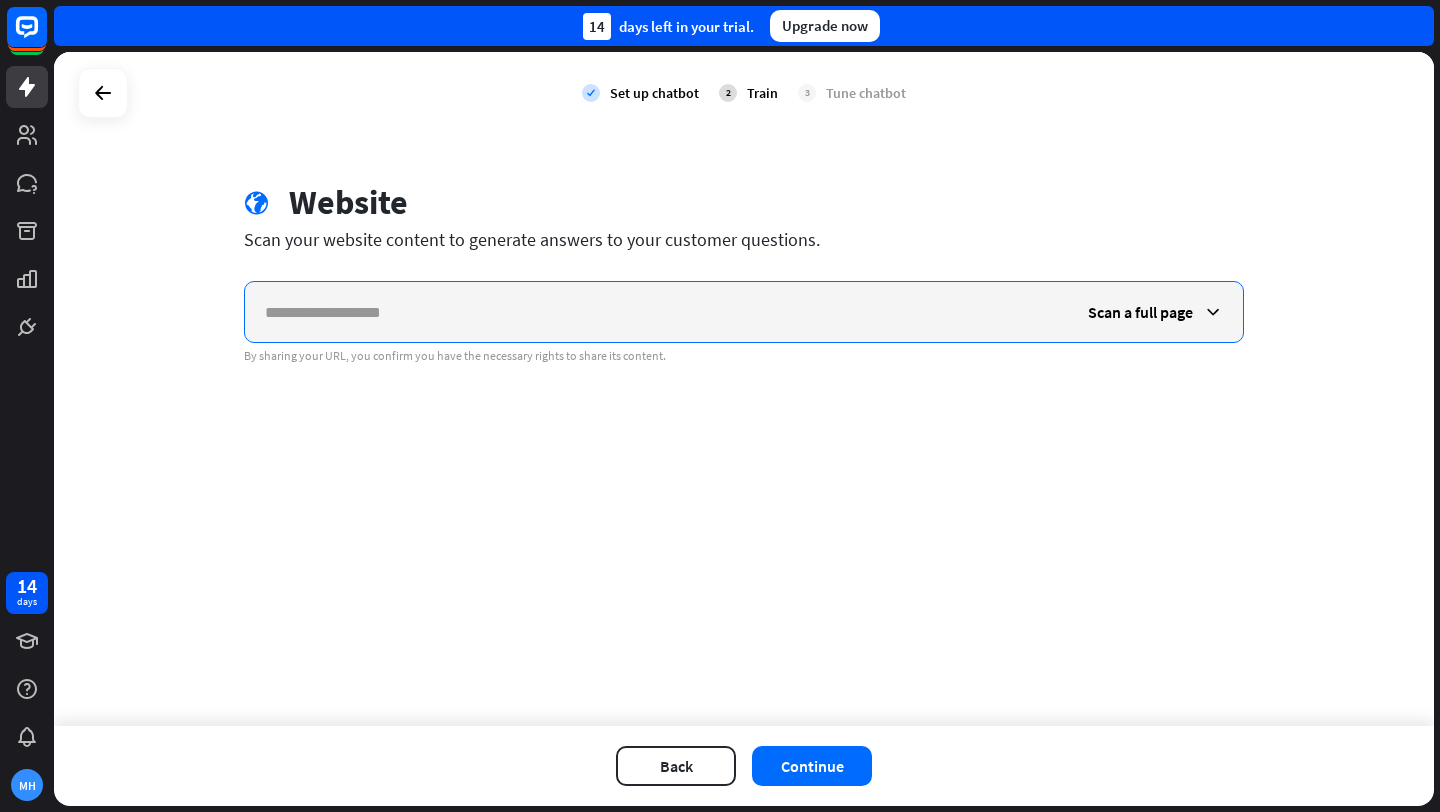 paste on "**********" 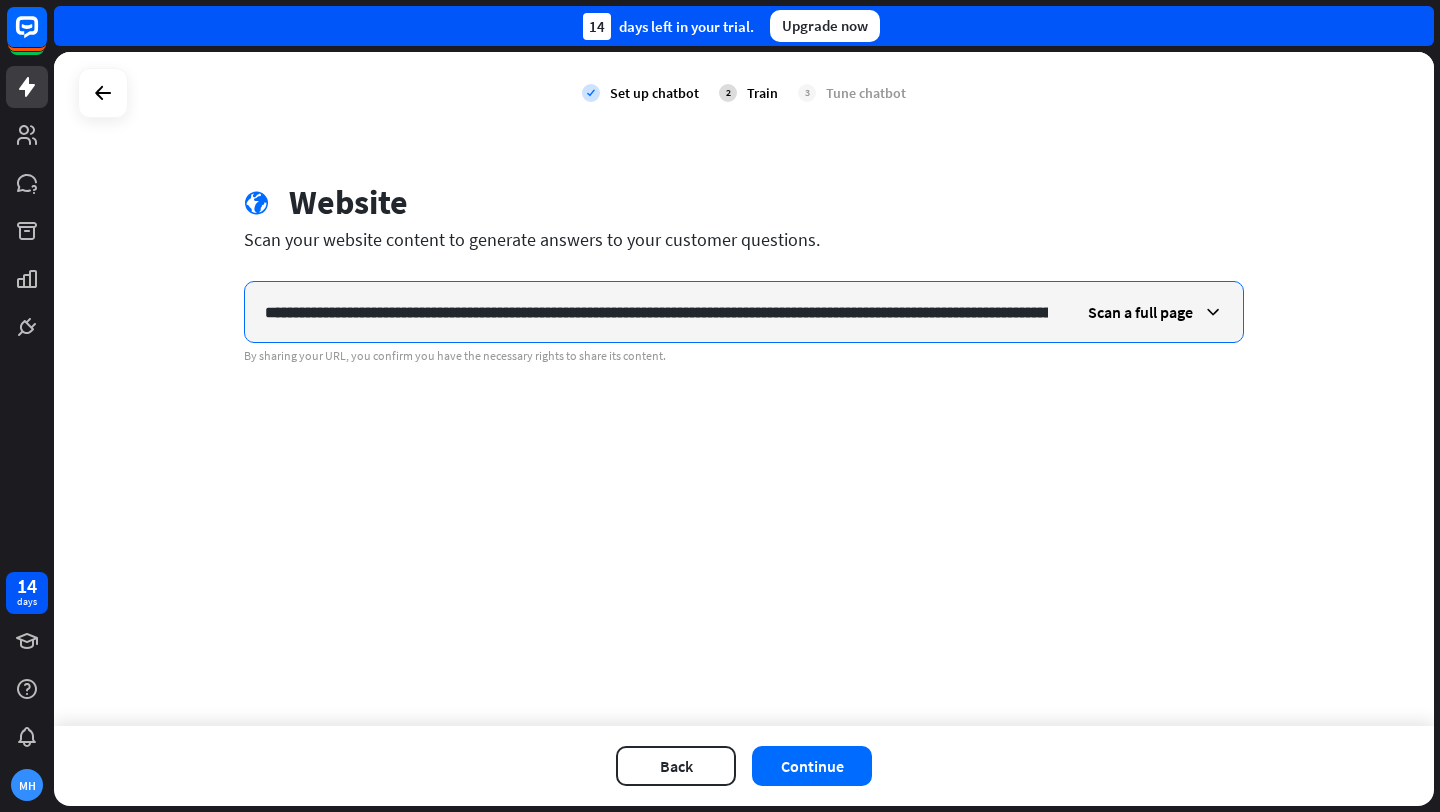 scroll, scrollTop: 0, scrollLeft: 4587, axis: horizontal 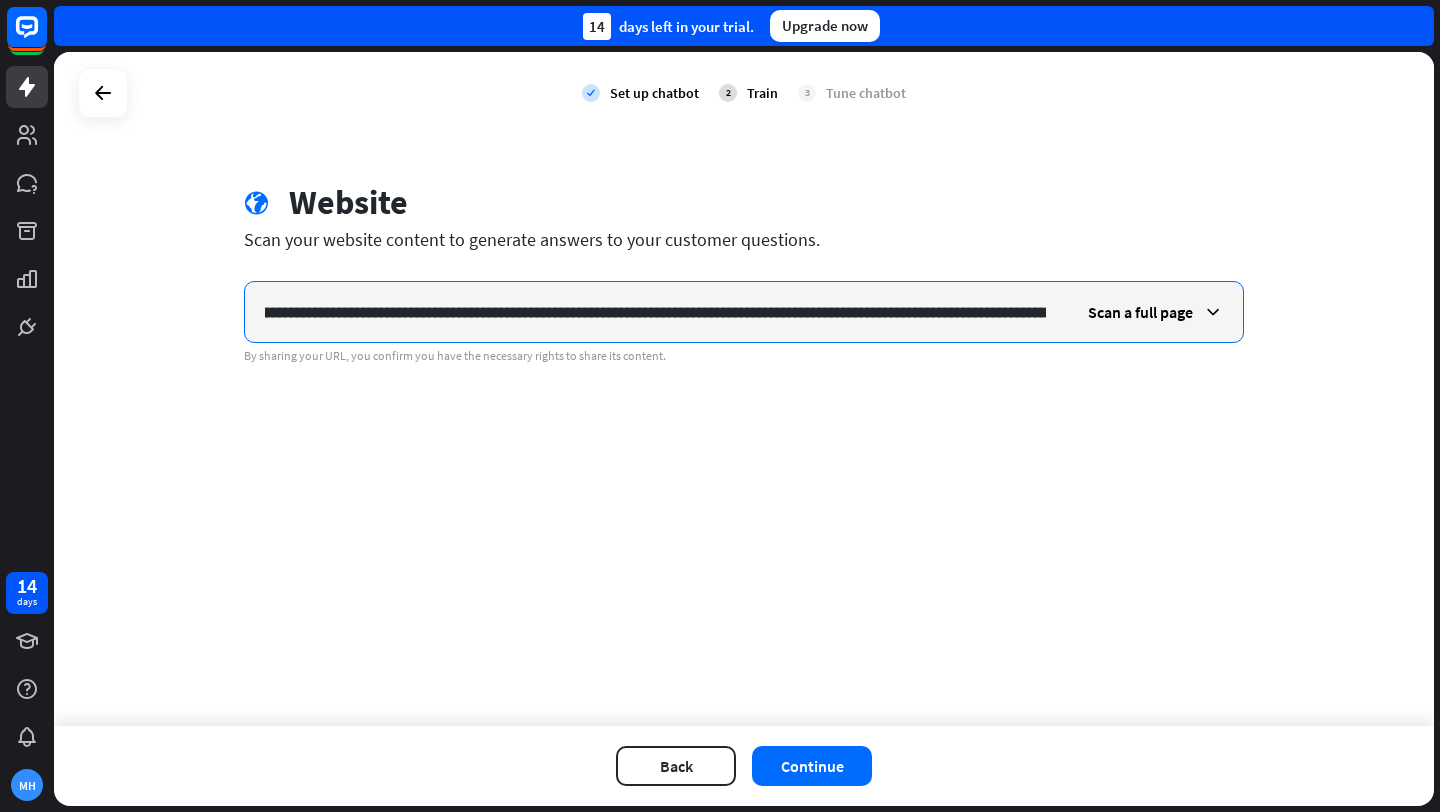 drag, startPoint x: 1054, startPoint y: 323, endPoint x: 0, endPoint y: 316, distance: 1054.0232 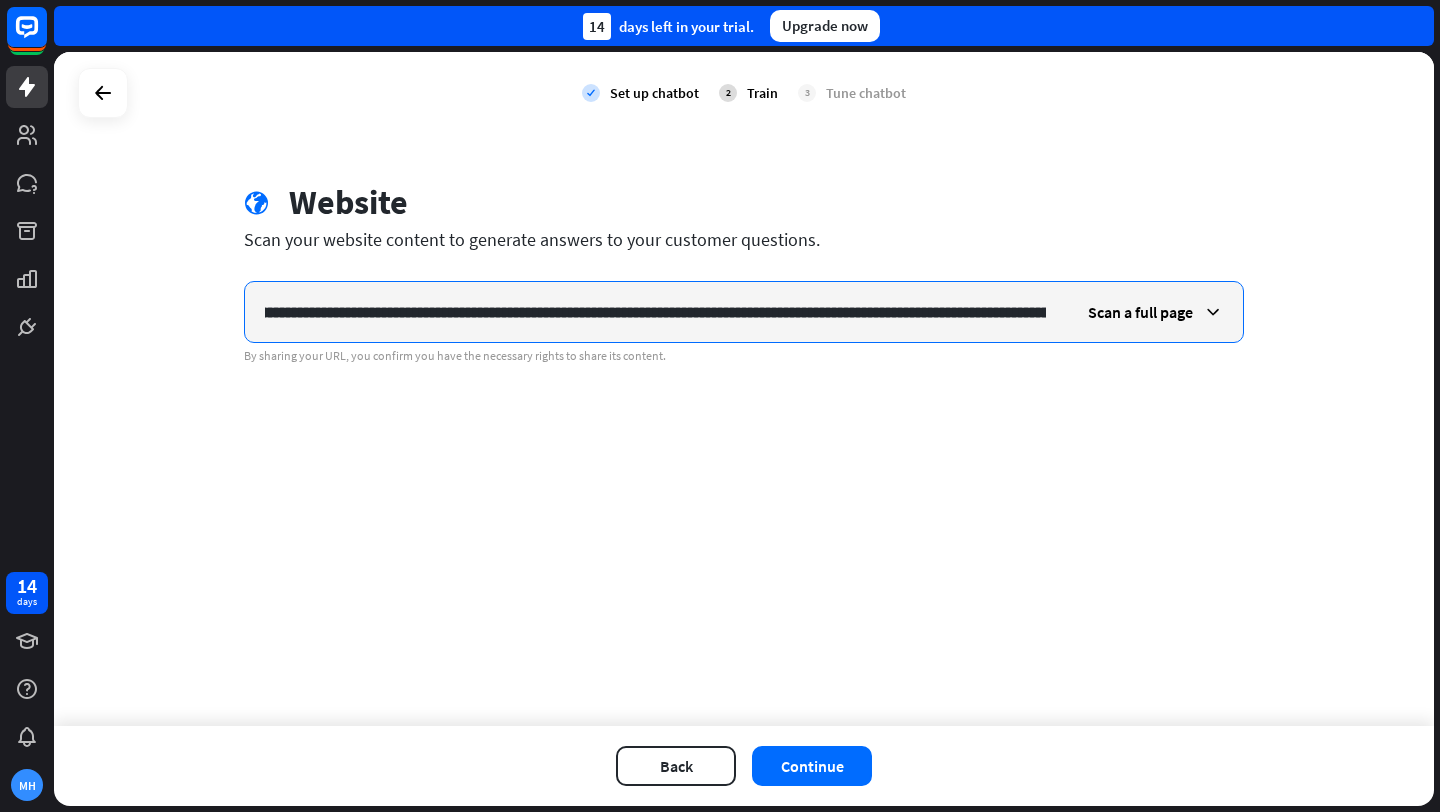 type on "**********" 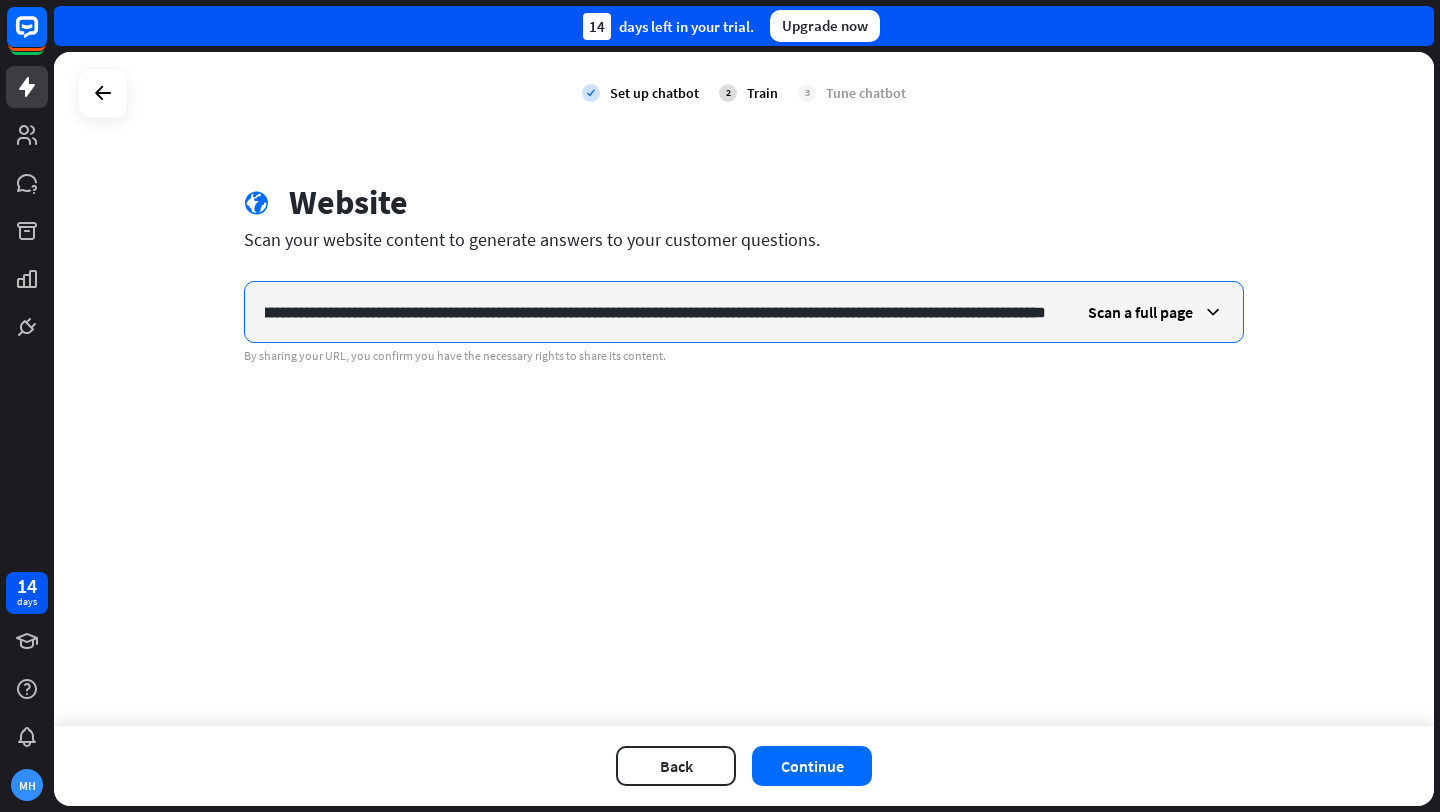 scroll, scrollTop: 0, scrollLeft: 1902, axis: horizontal 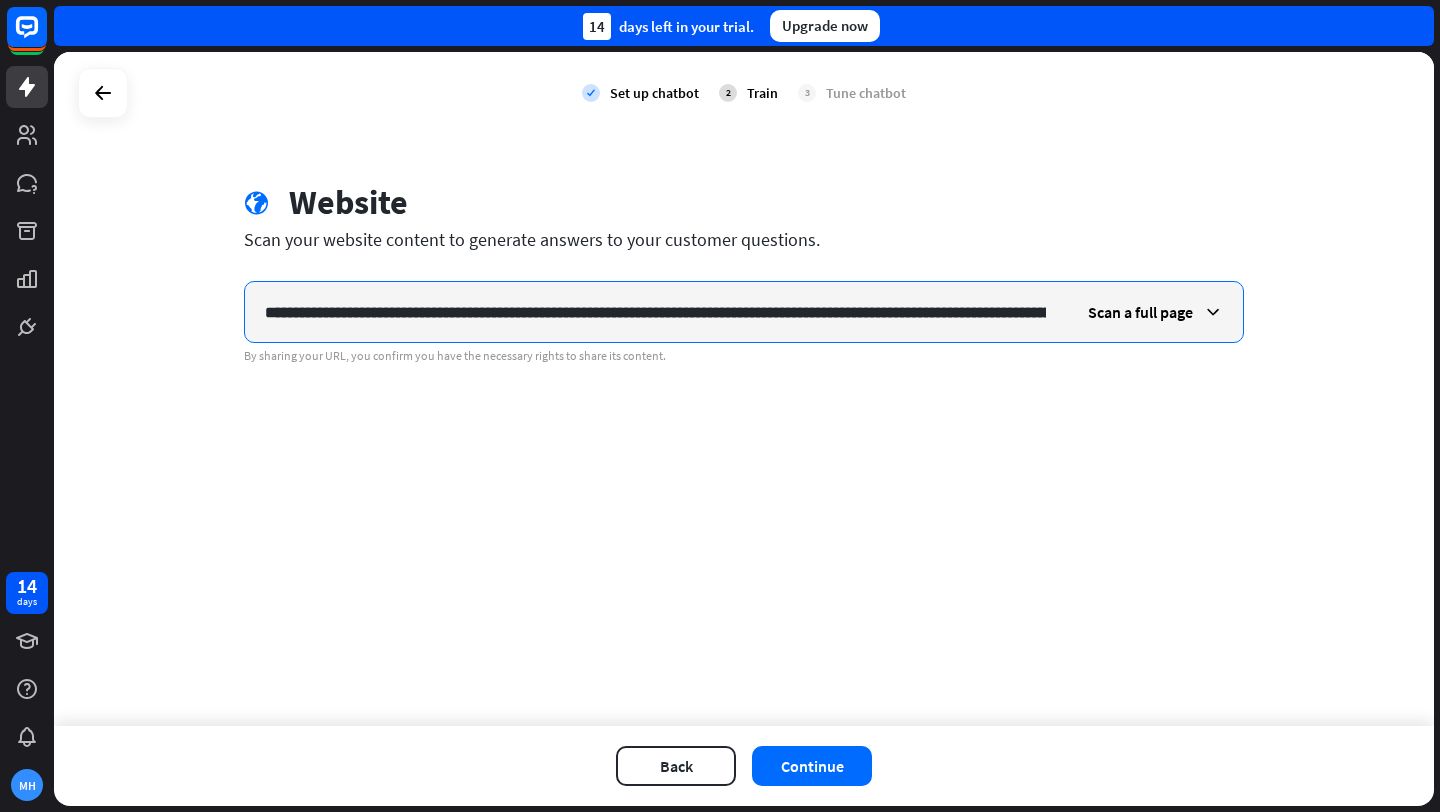 drag, startPoint x: 1051, startPoint y: 318, endPoint x: 53, endPoint y: 241, distance: 1000.966 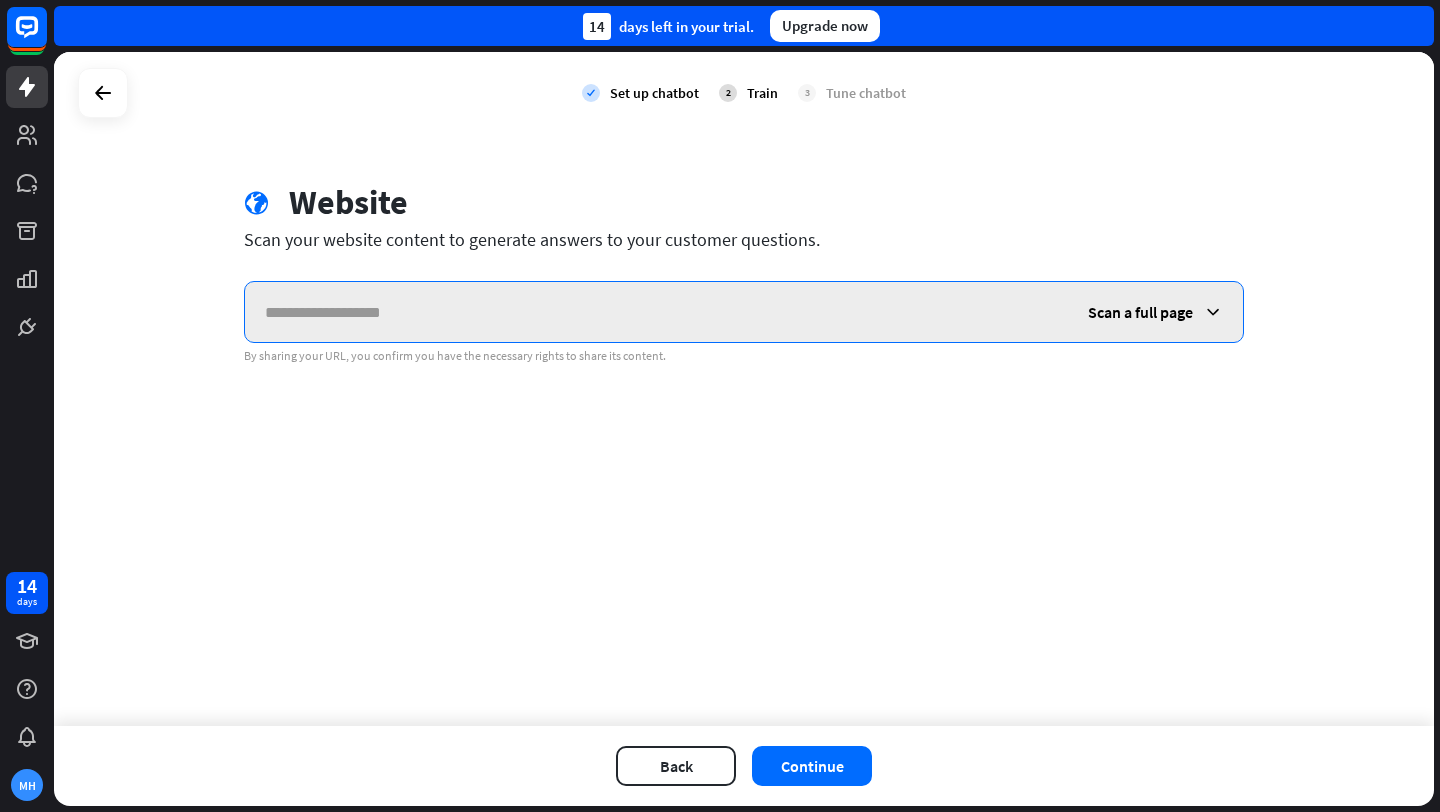 paste on "**********" 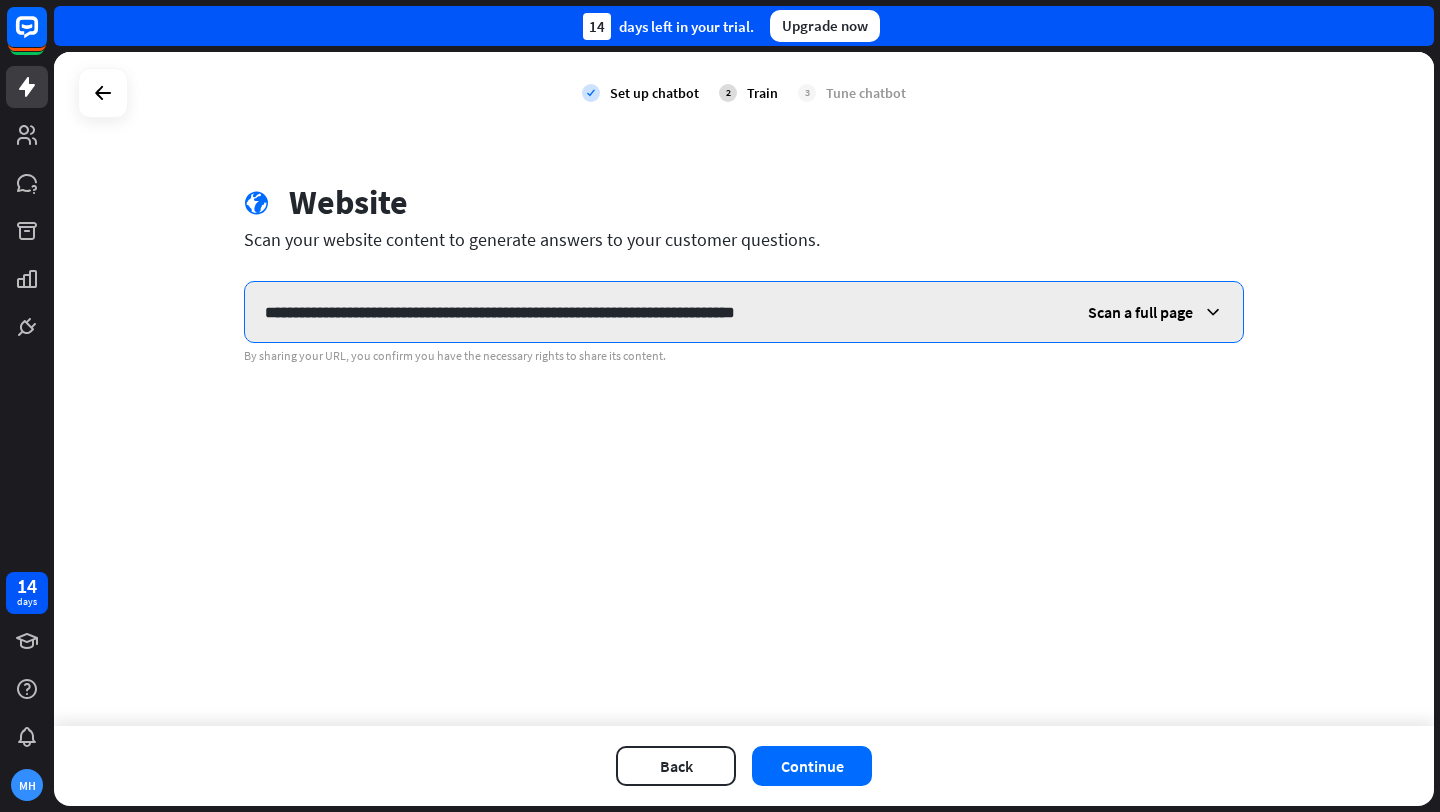 type on "**********" 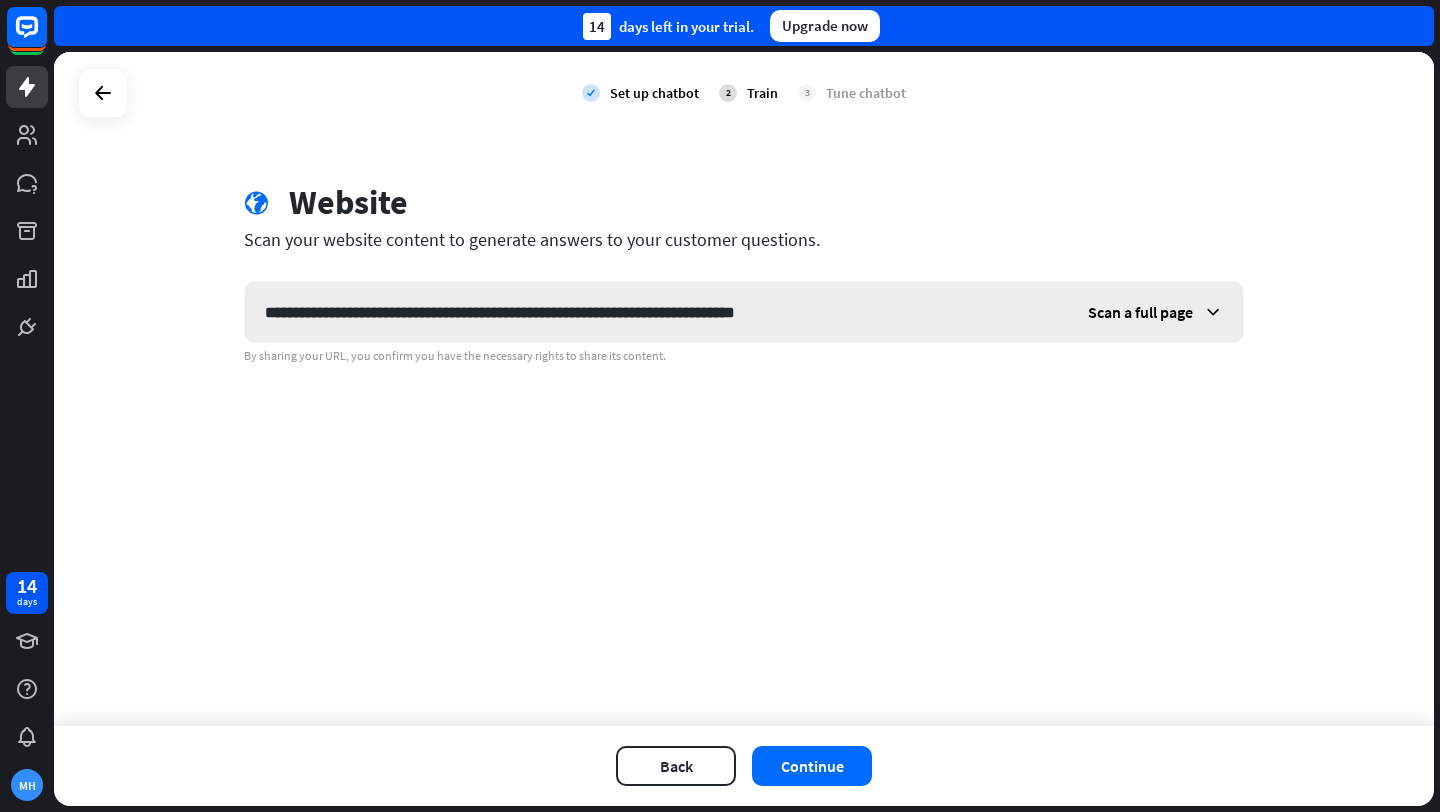 click on "Scan a full page" at bounding box center (1140, 312) 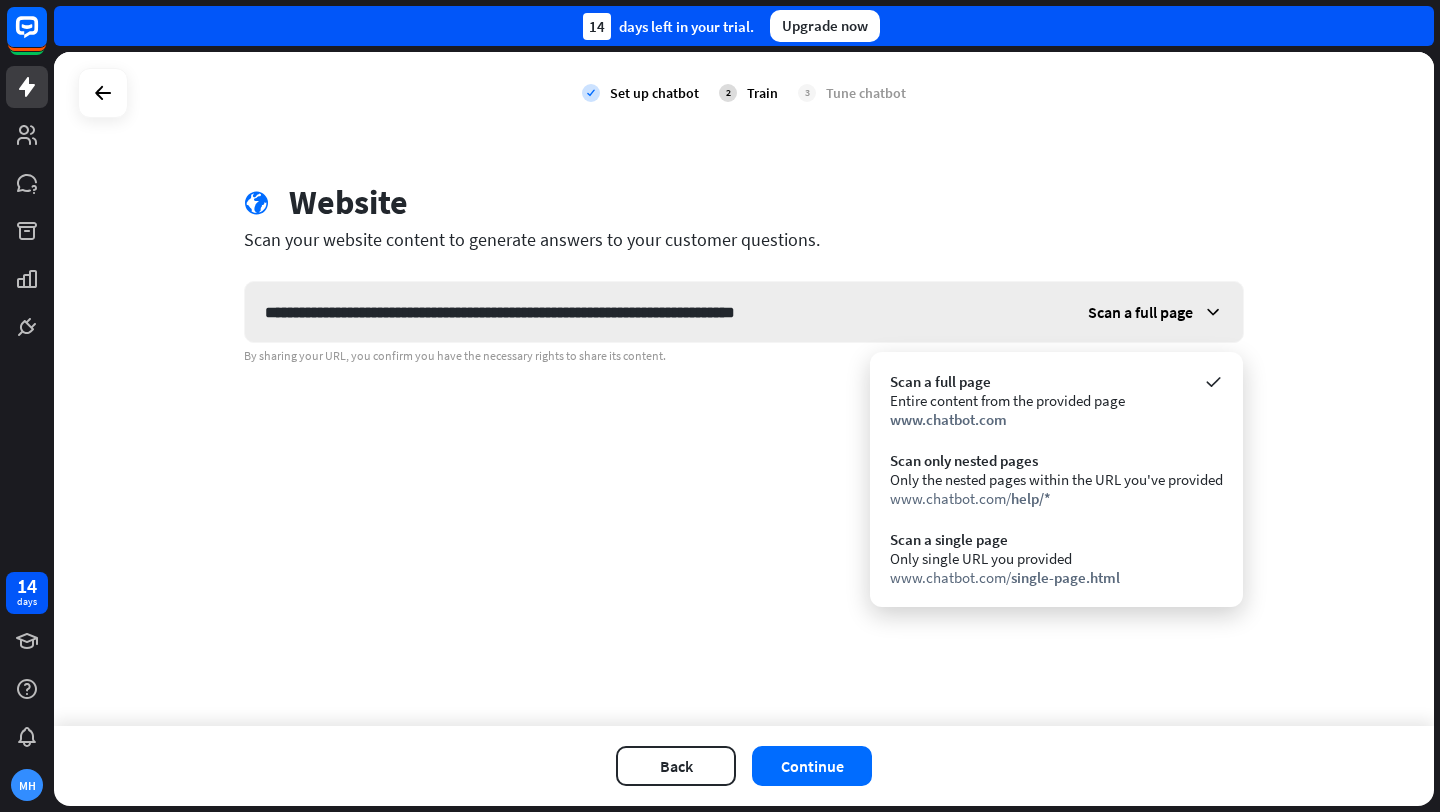 click on "Scan a full page" at bounding box center [1140, 312] 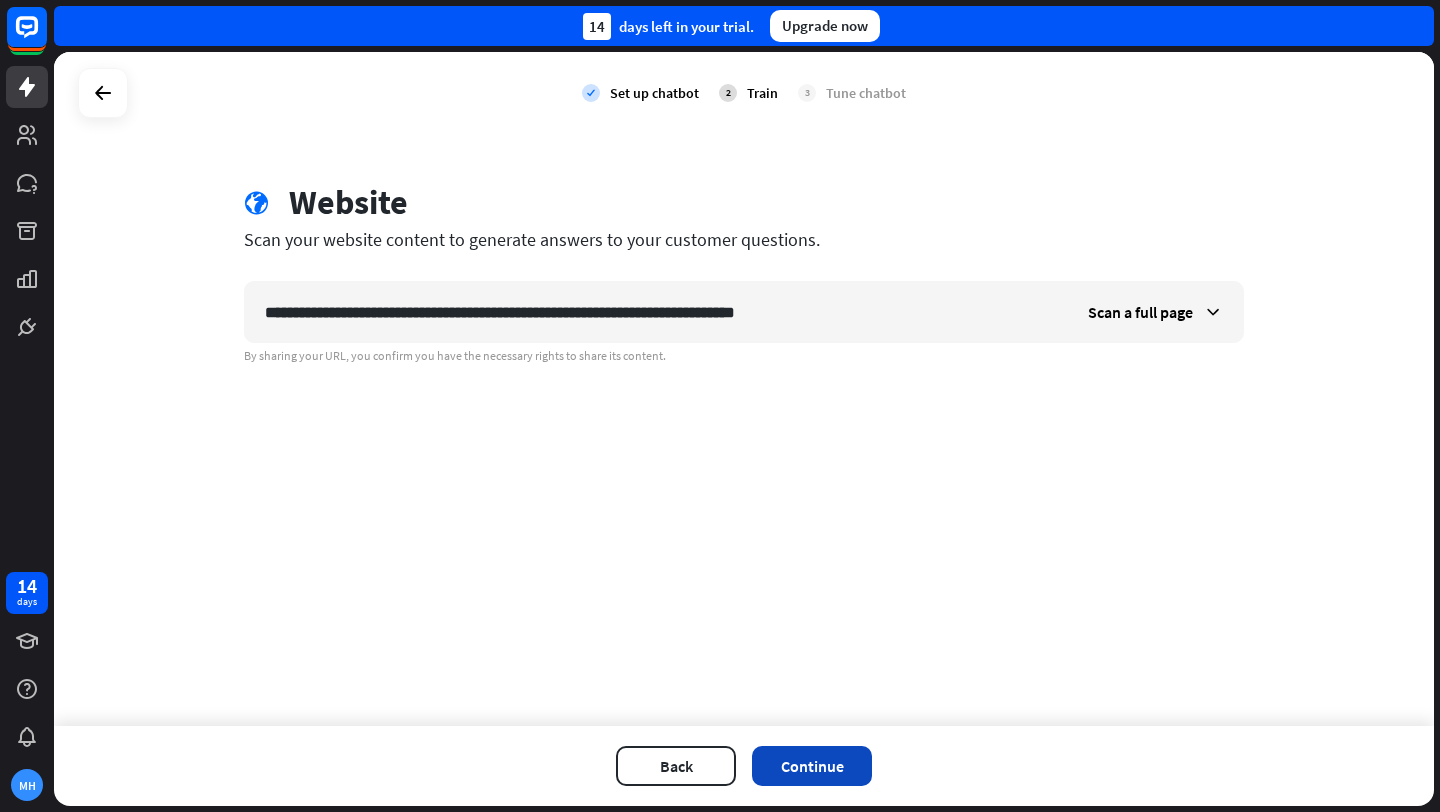 click on "Continue" at bounding box center (812, 766) 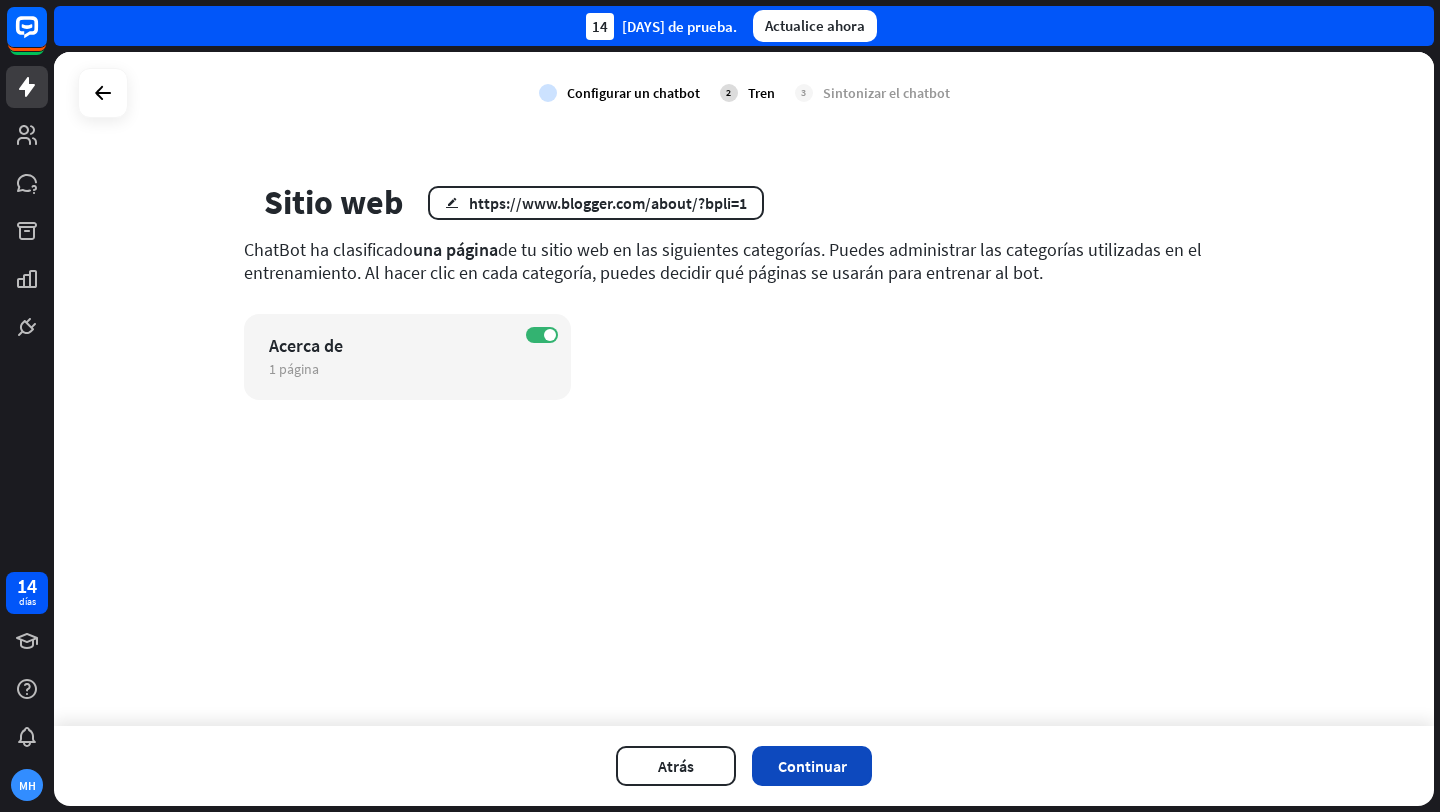 click on "Continuar" at bounding box center (812, 766) 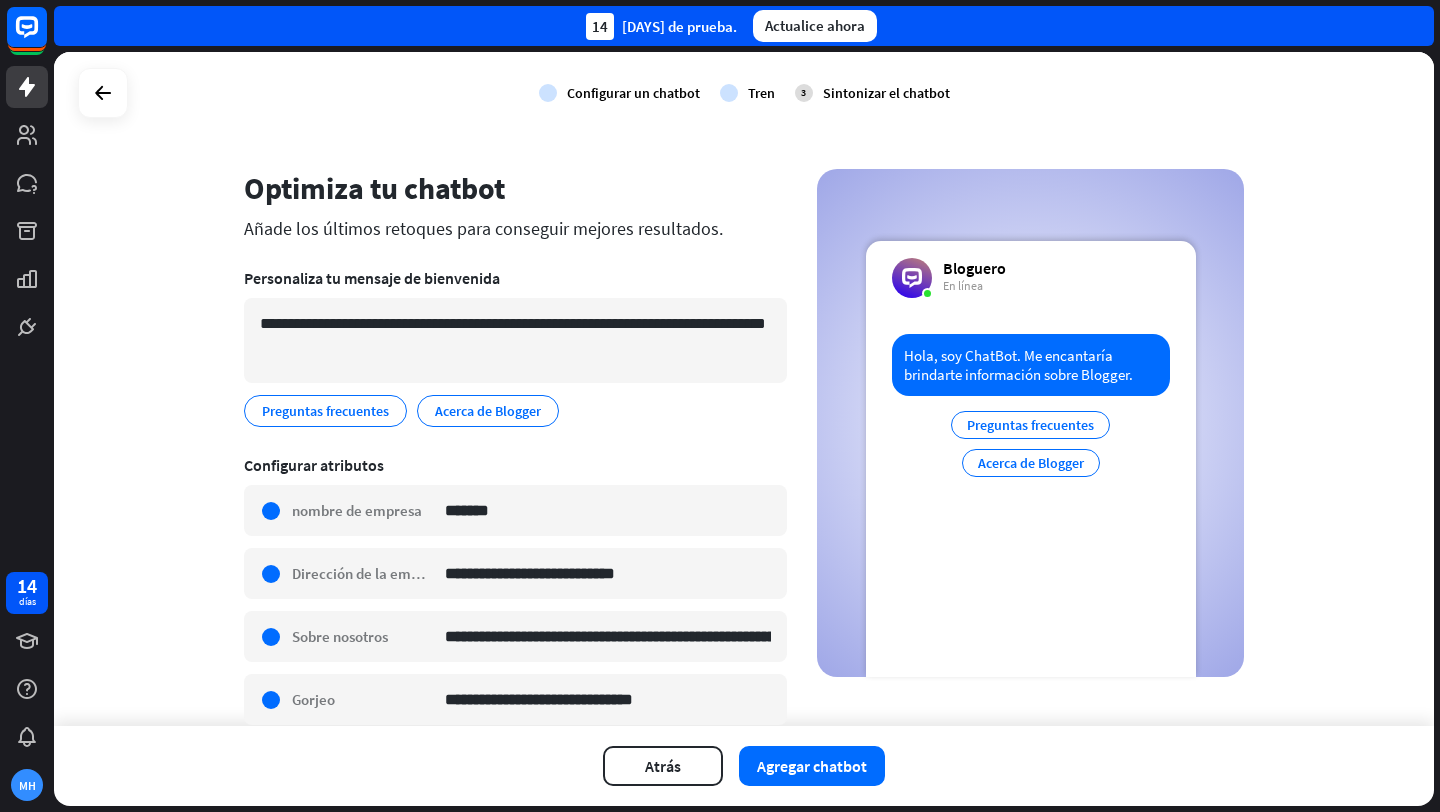 scroll, scrollTop: 11, scrollLeft: 0, axis: vertical 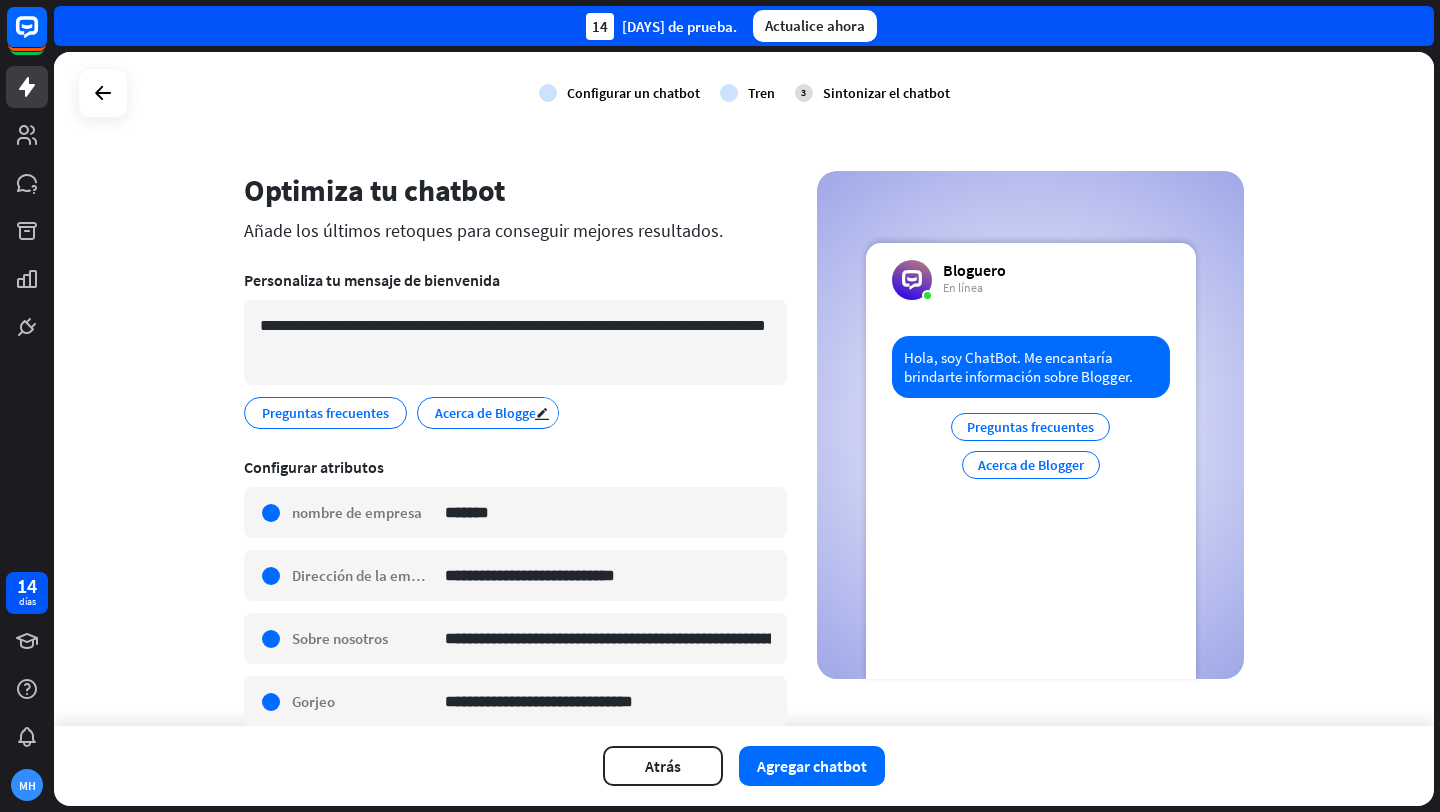 click on "Acerca de Blogger" at bounding box center (488, 413) 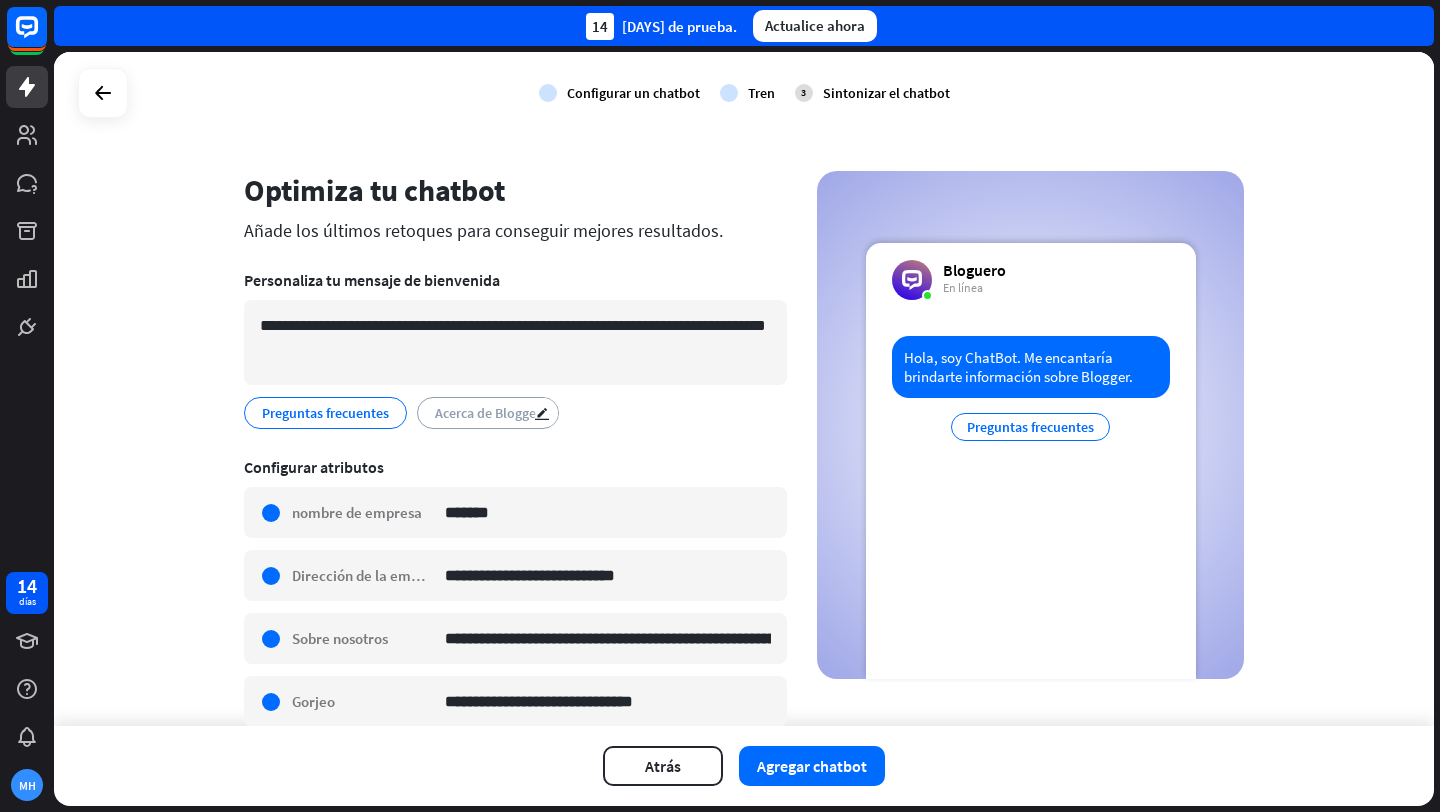 click on "Acerca de Blogger" at bounding box center [488, 413] 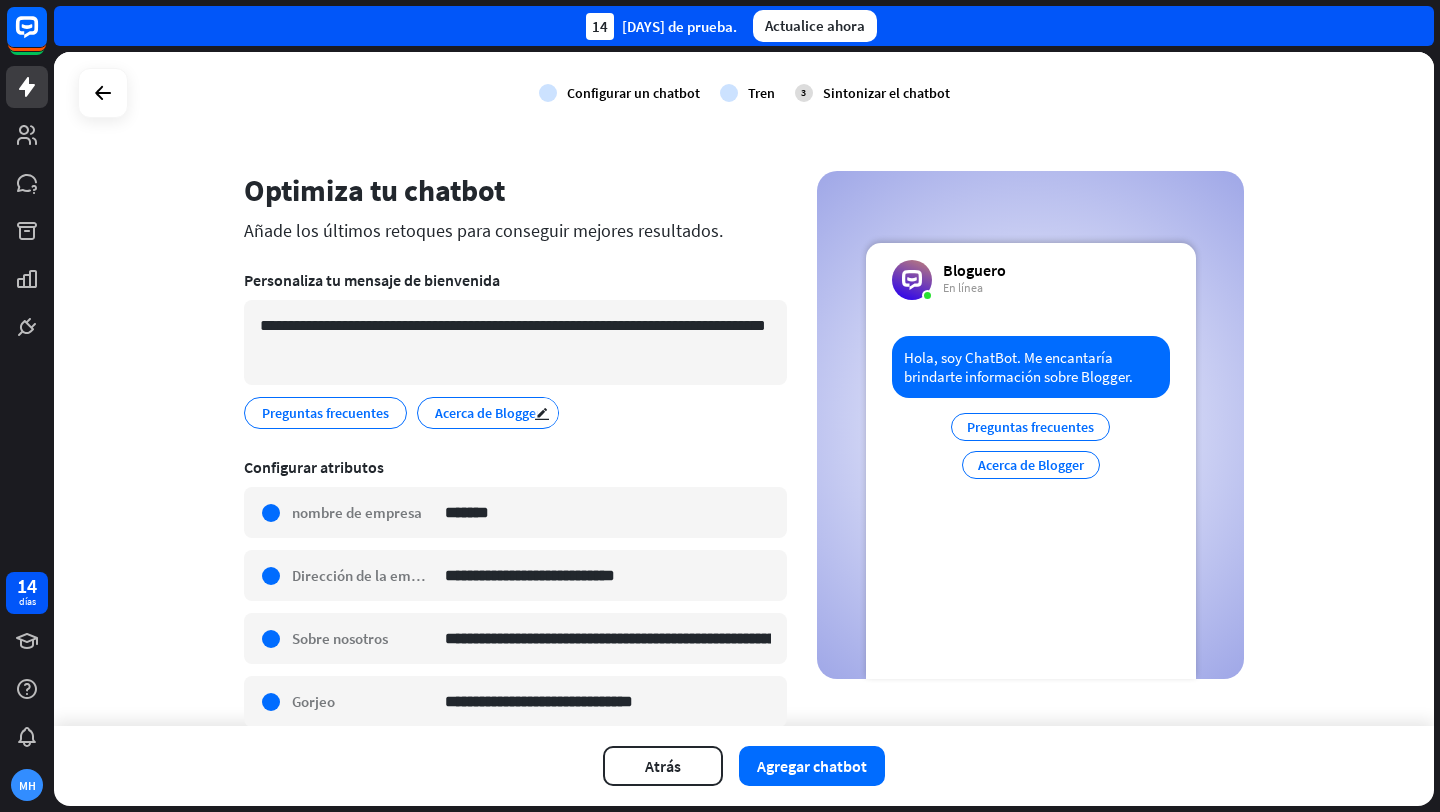 click on "Acerca de Blogger" at bounding box center [488, 413] 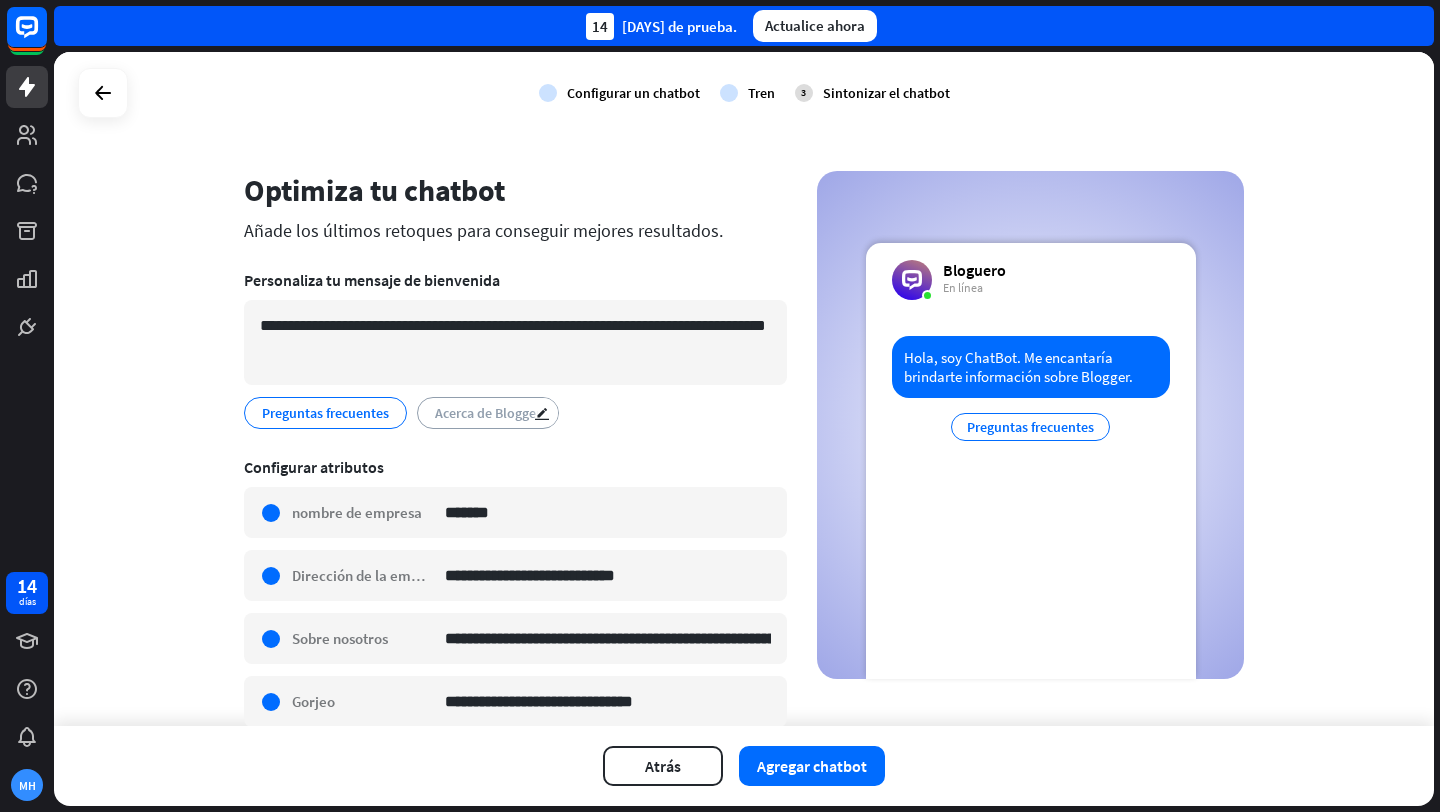 click on "Acerca de Blogger" at bounding box center (488, 413) 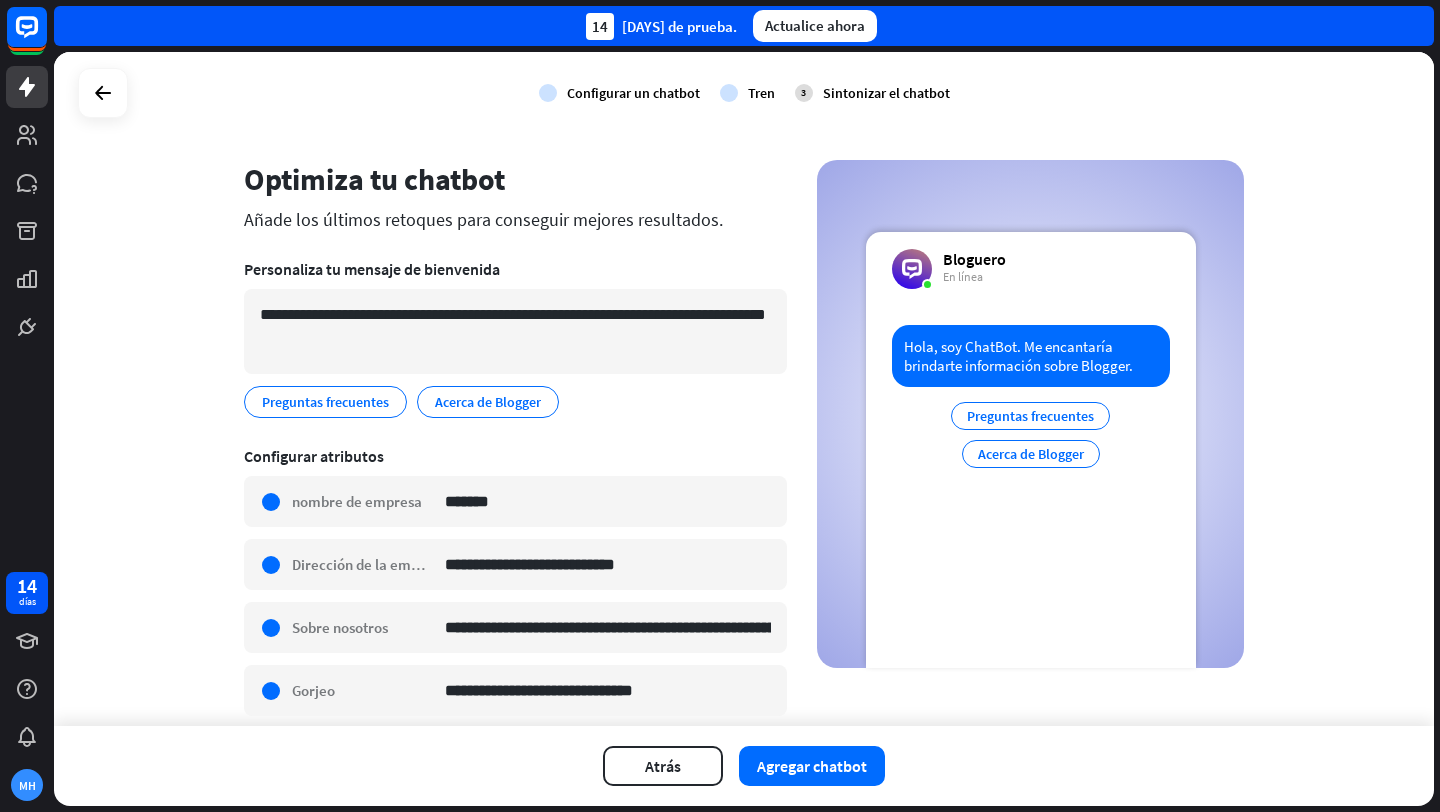 scroll, scrollTop: 25, scrollLeft: 0, axis: vertical 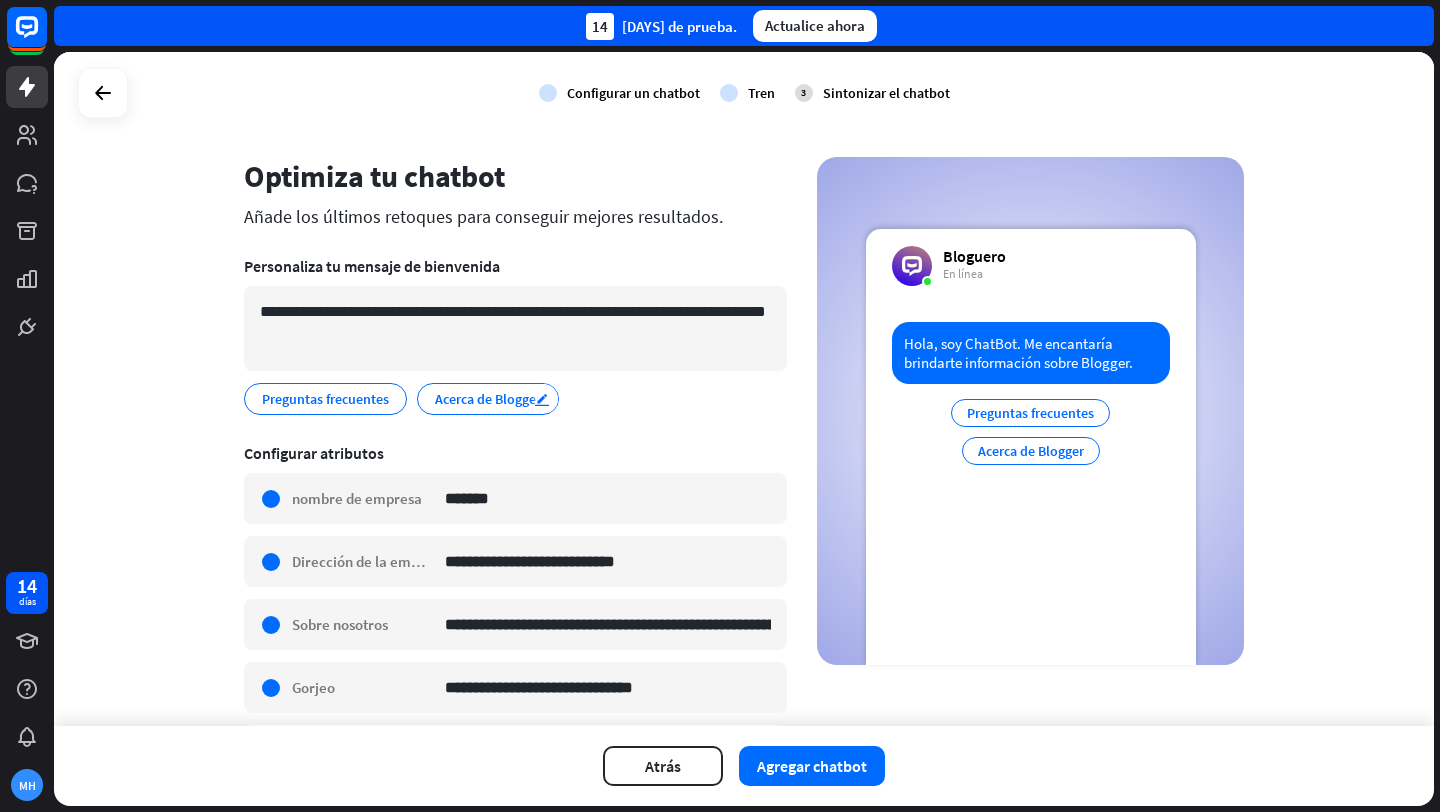 click on "editar" at bounding box center [542, 399] 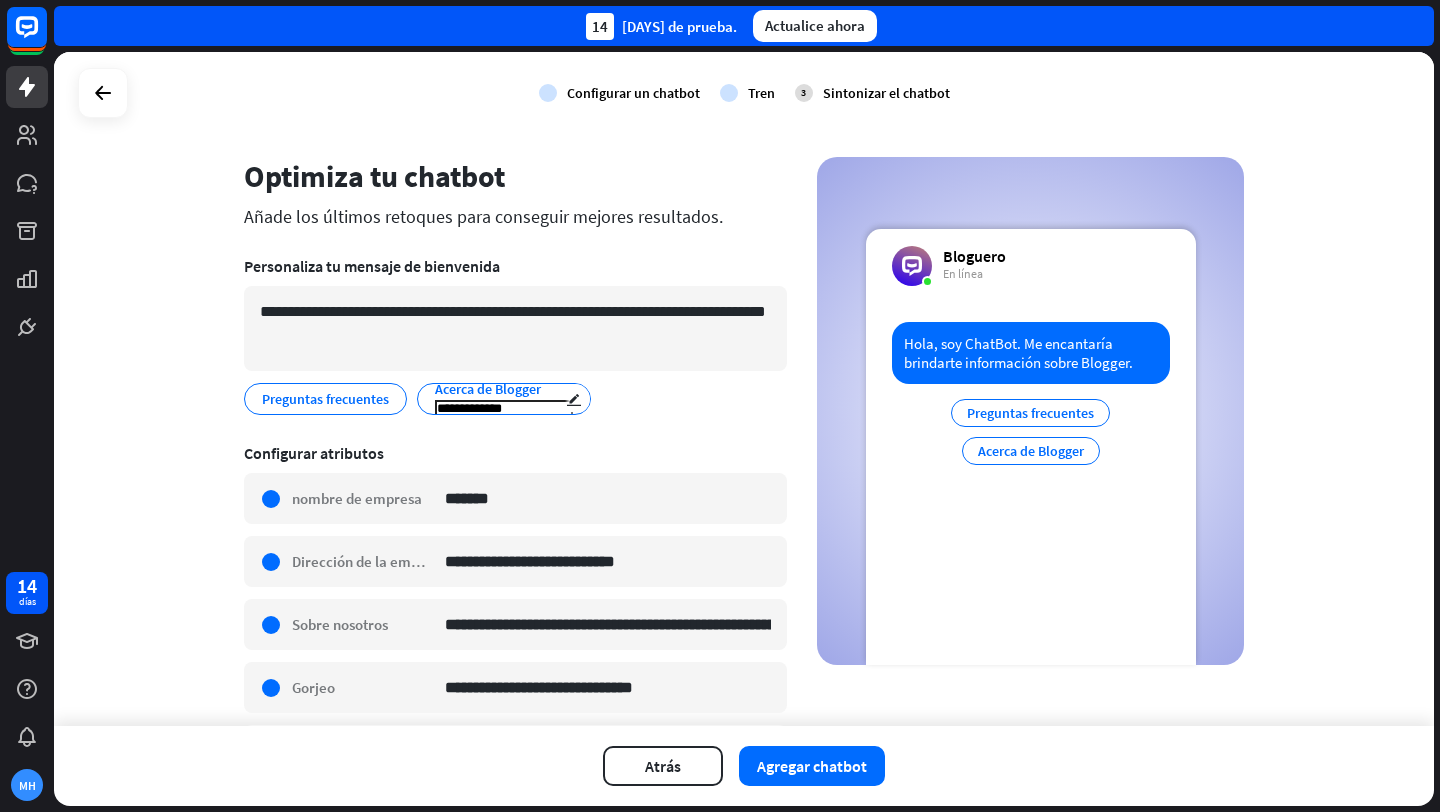 click on "**********" at bounding box center [504, 399] 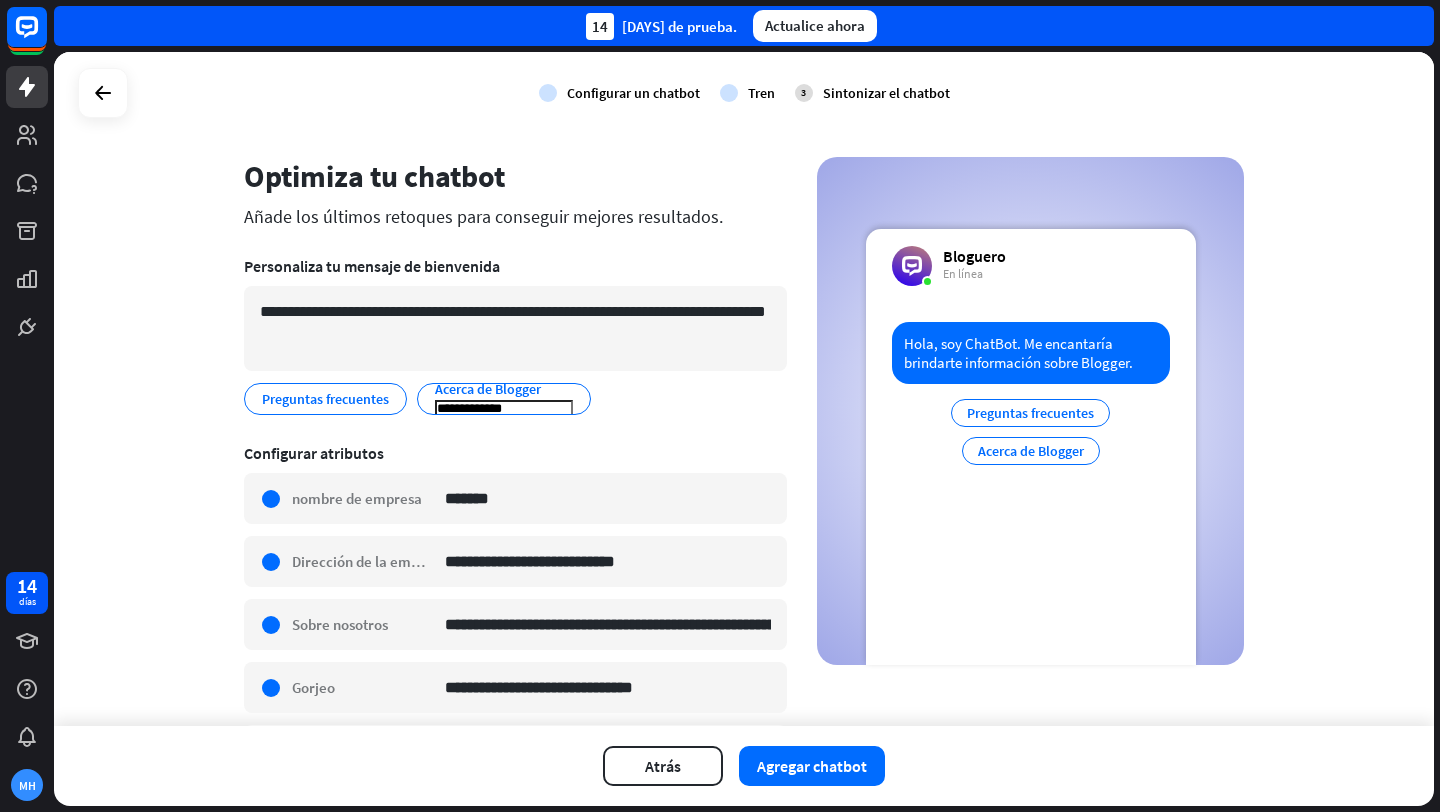 click on "**********" at bounding box center (515, 615) 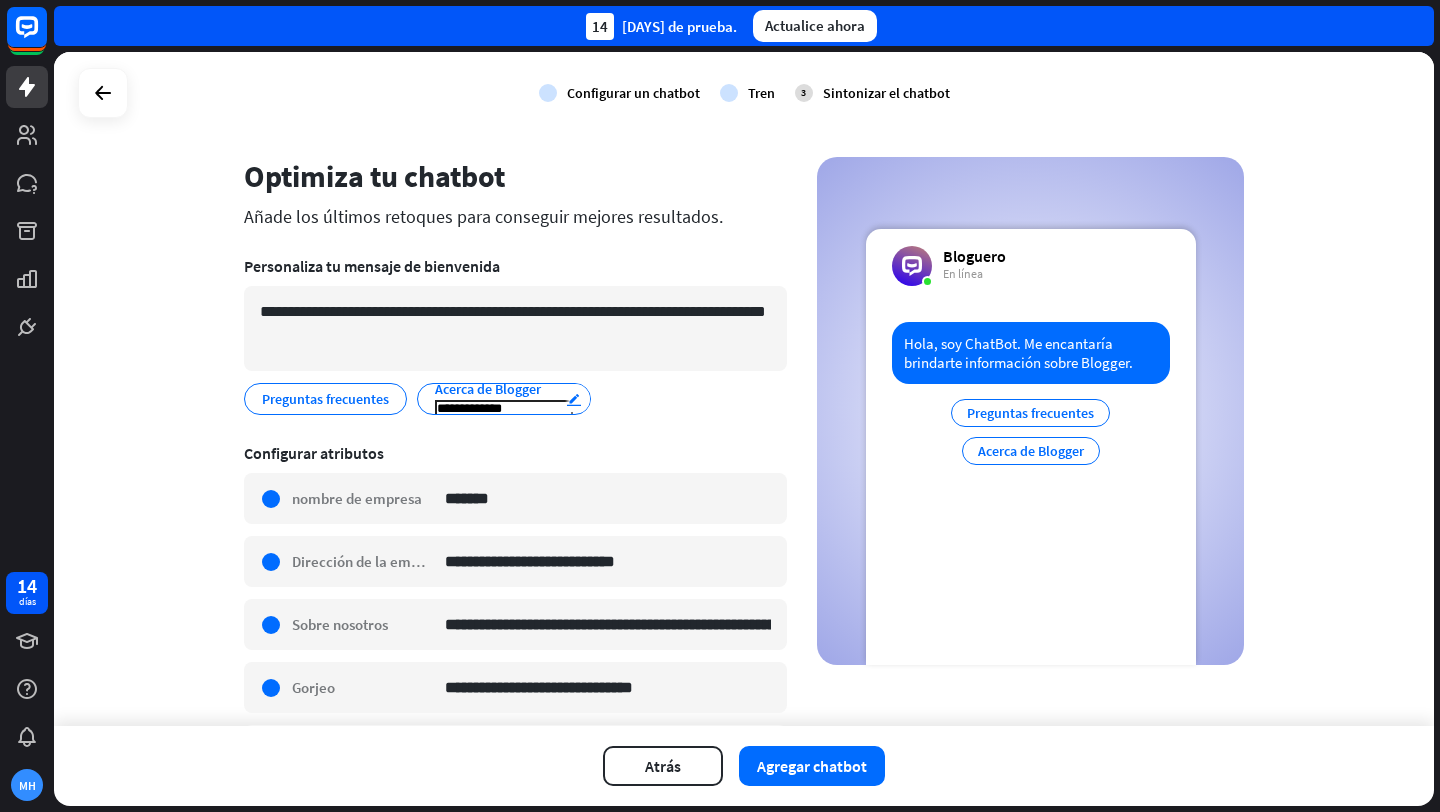 click on "editar" at bounding box center (574, 399) 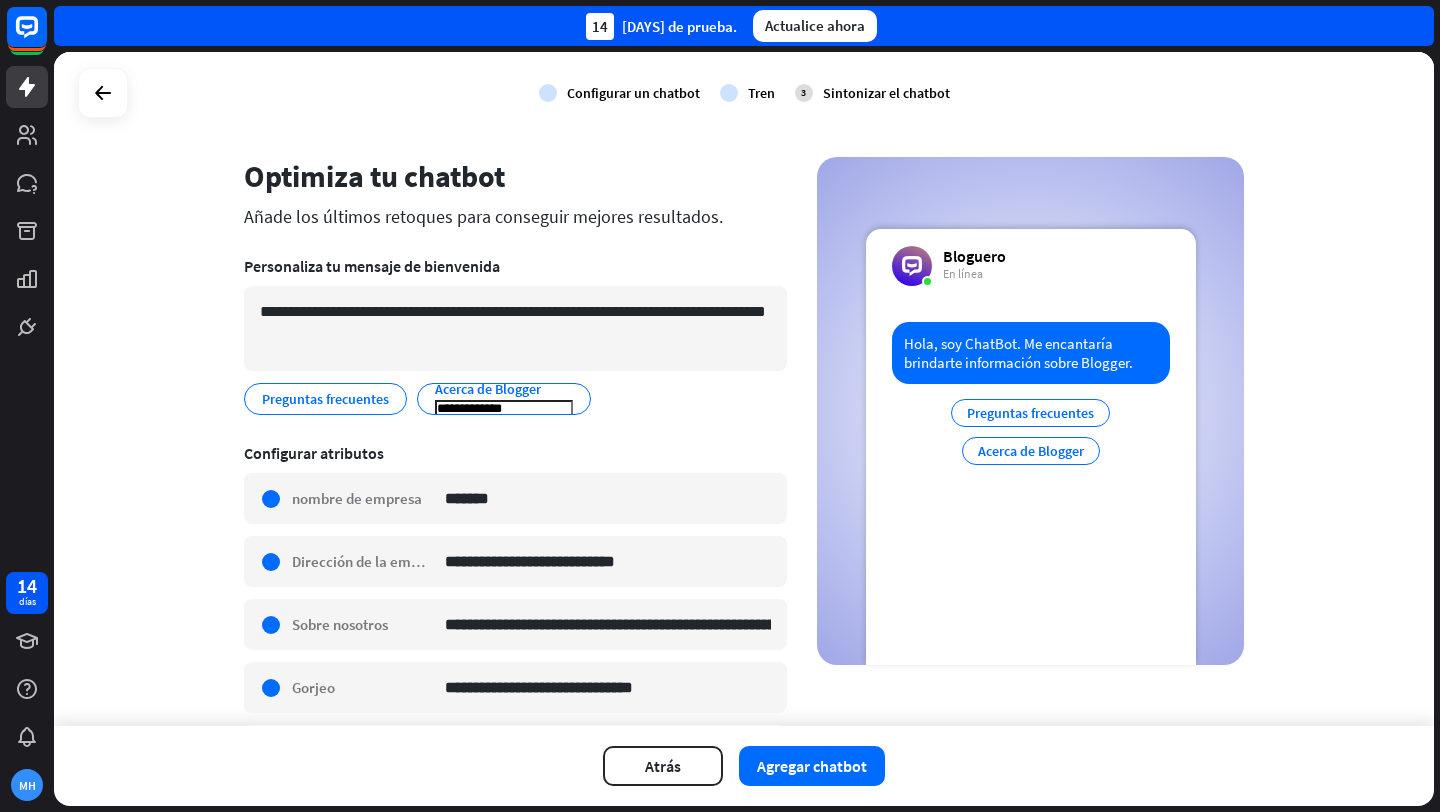 click on "**********" at bounding box center (515, 399) 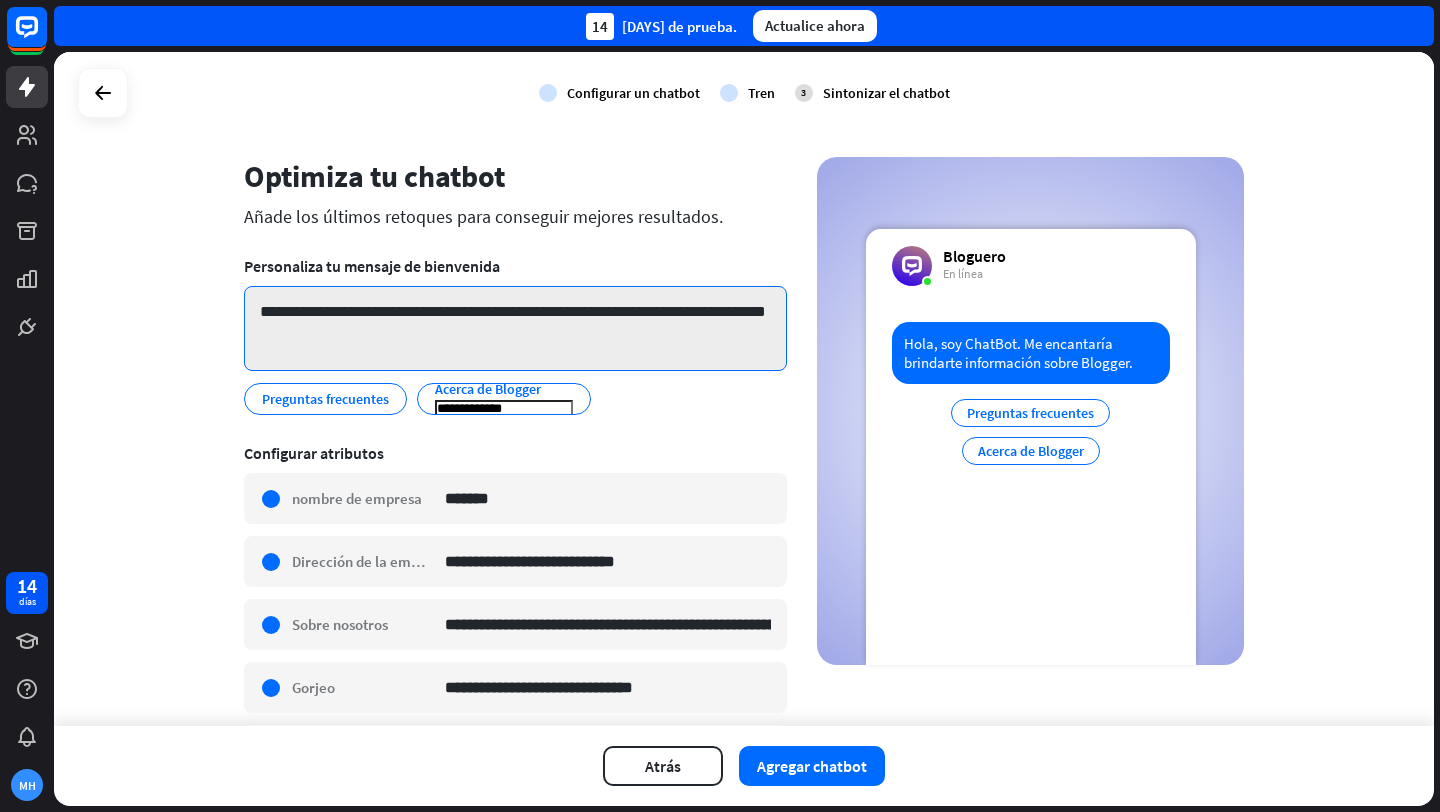 click on "**********" at bounding box center [515, 328] 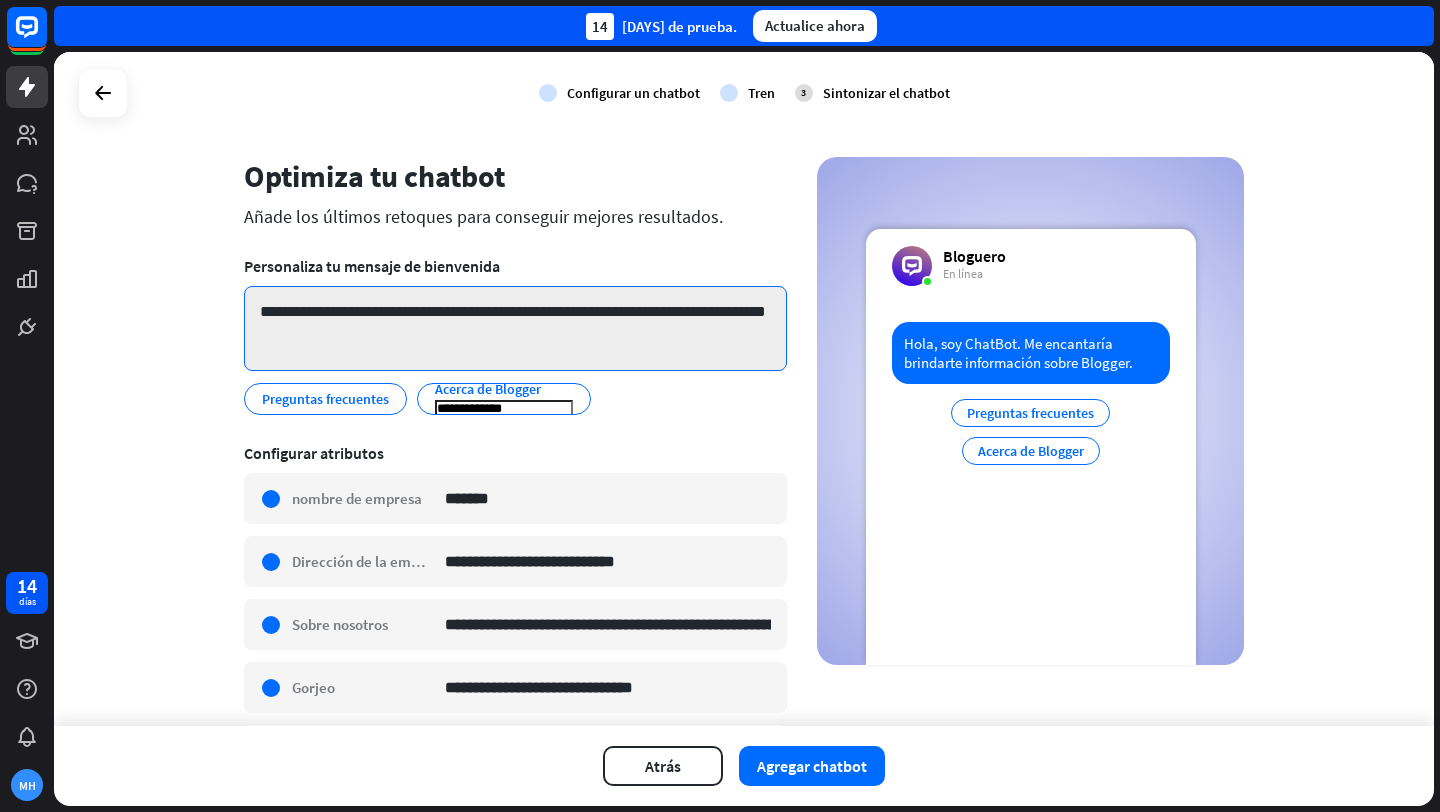 drag, startPoint x: 383, startPoint y: 337, endPoint x: 243, endPoint y: 293, distance: 146.7515 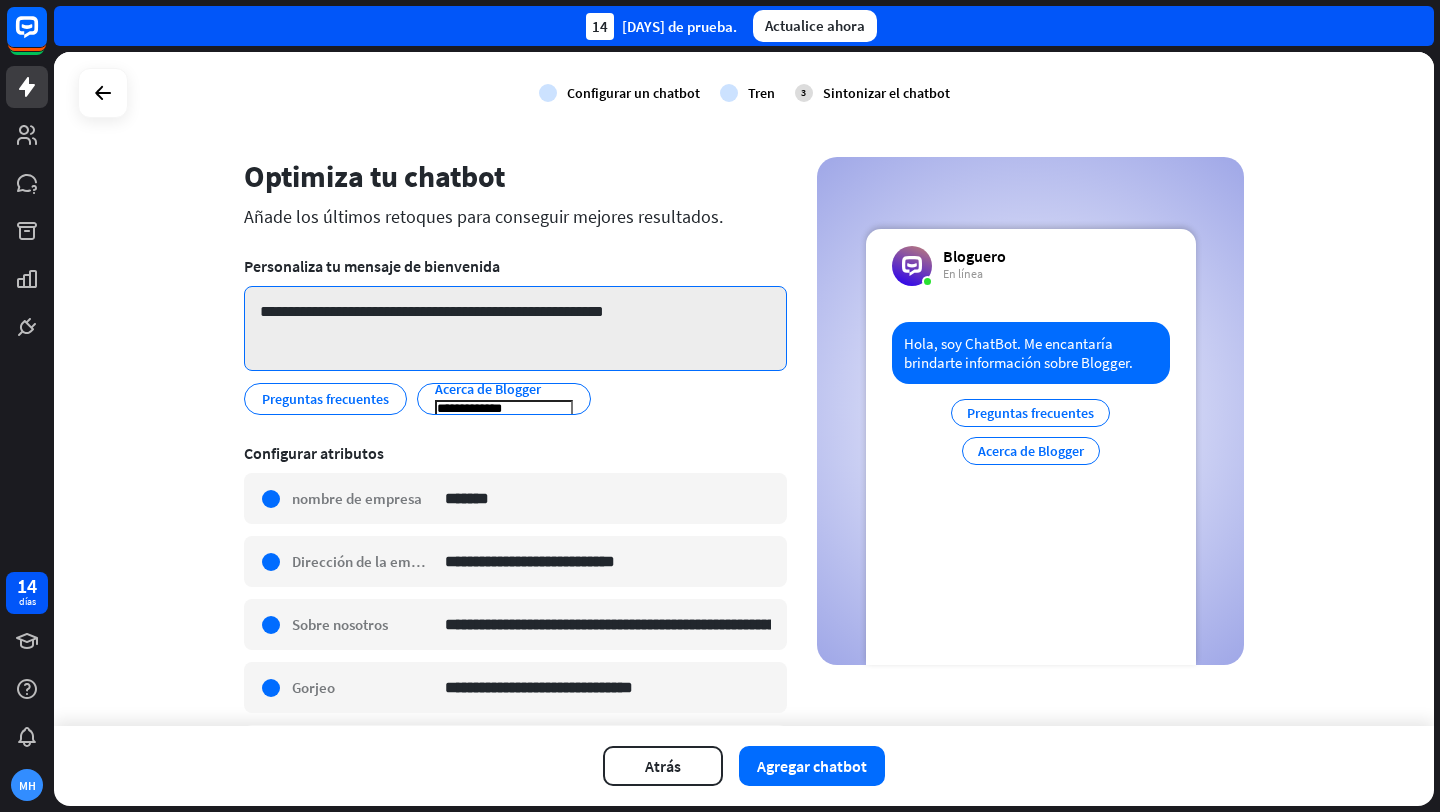 click on "**********" at bounding box center (515, 328) 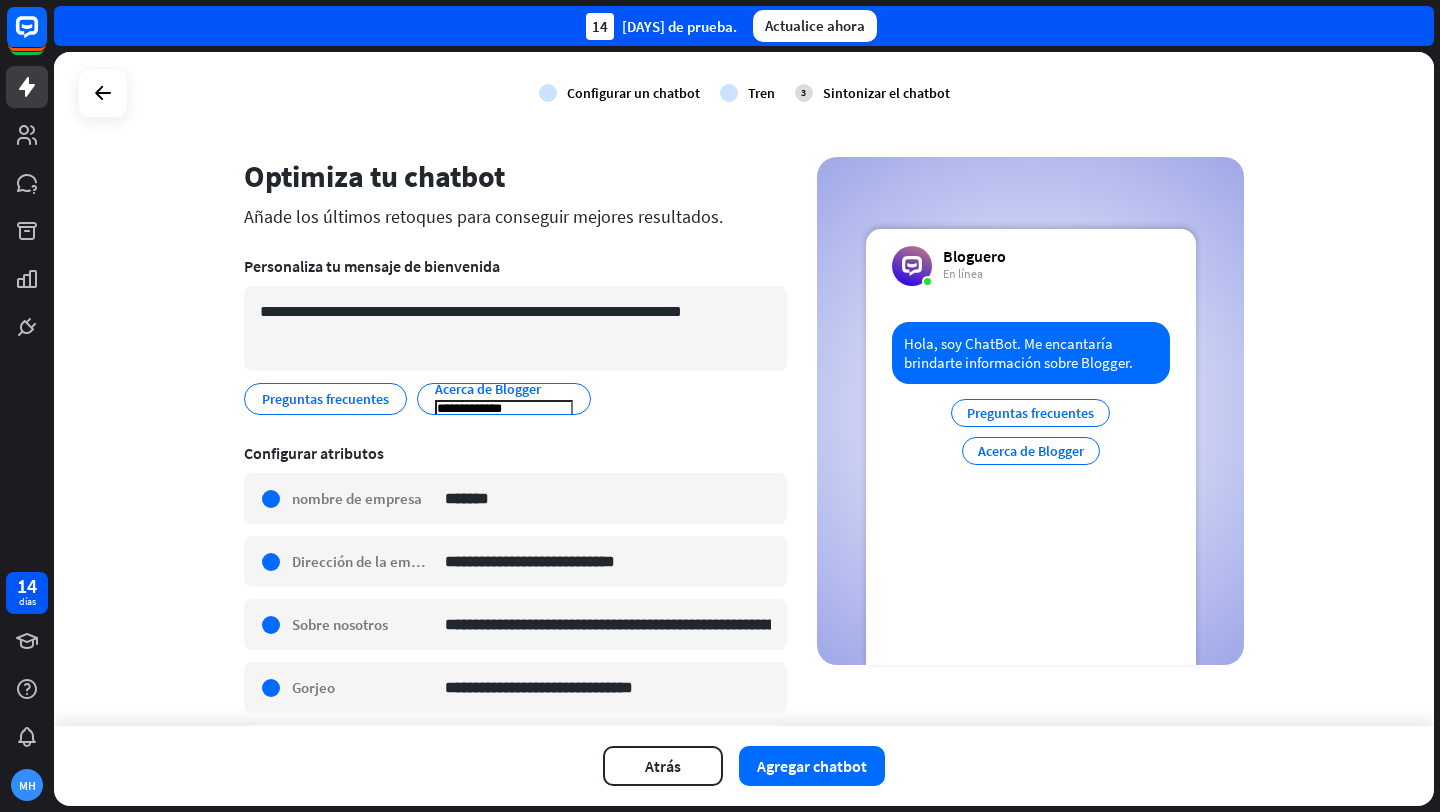 click on "**********" at bounding box center [515, 335] 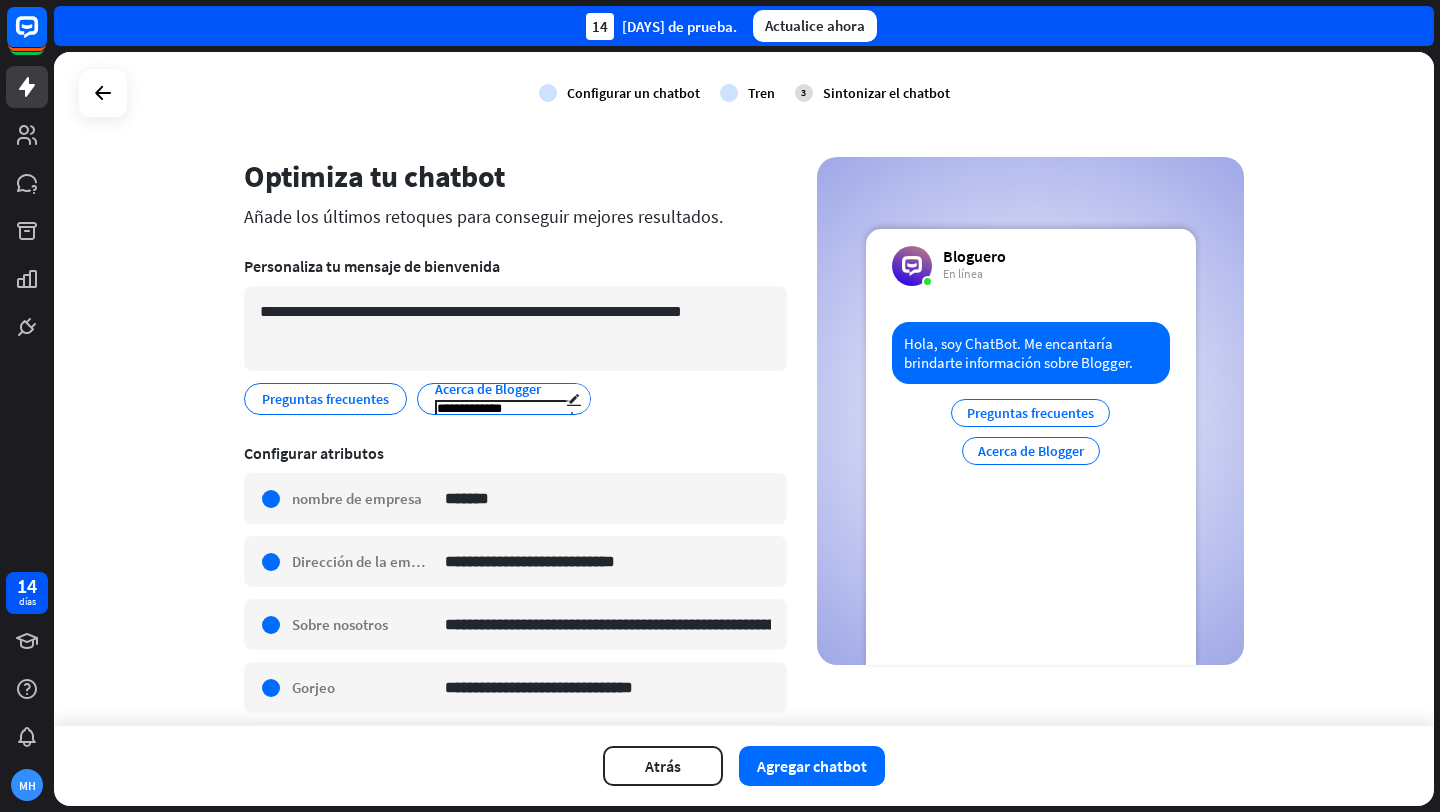 click on "Acerca de Blogger" at bounding box center [488, 389] 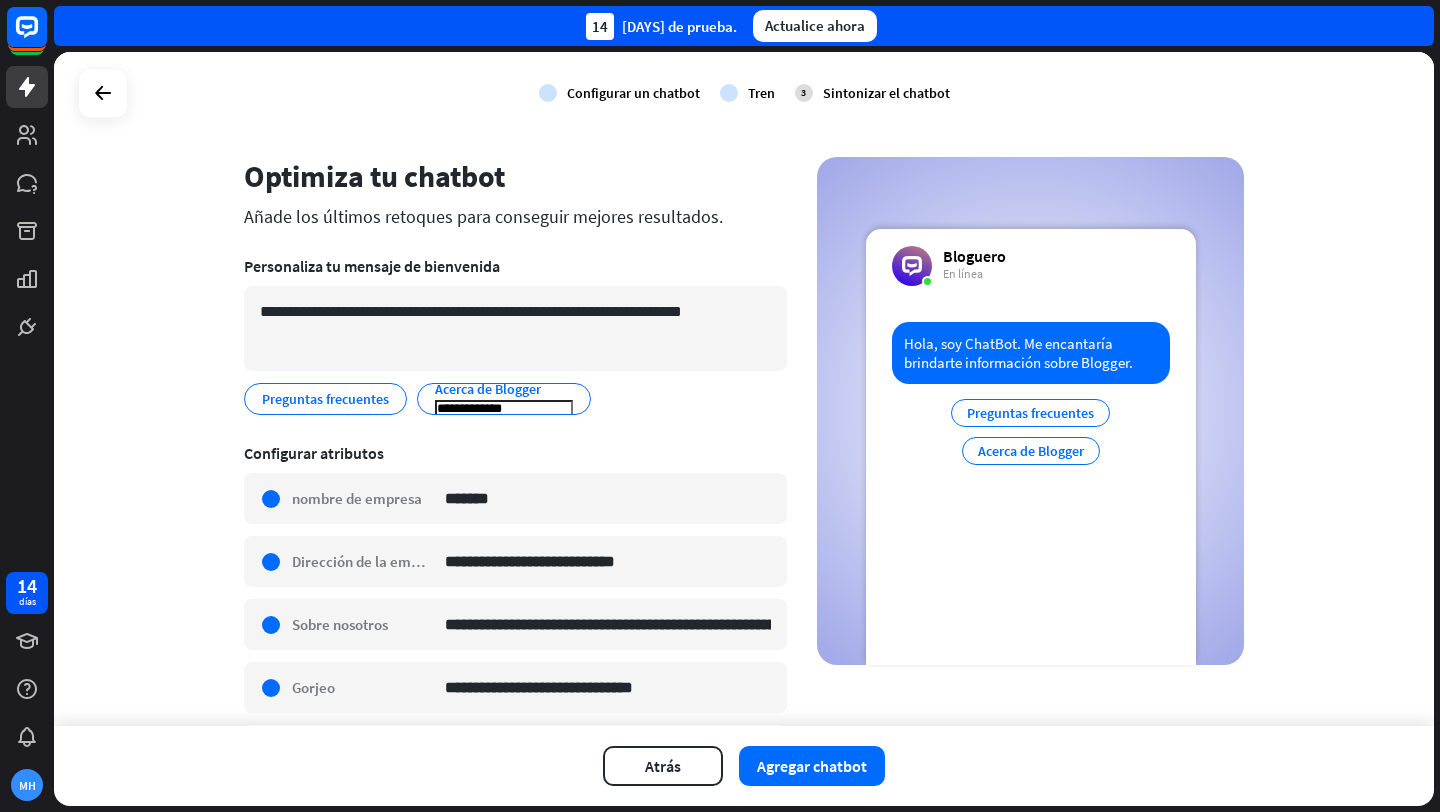 click on "**********" at bounding box center [515, 335] 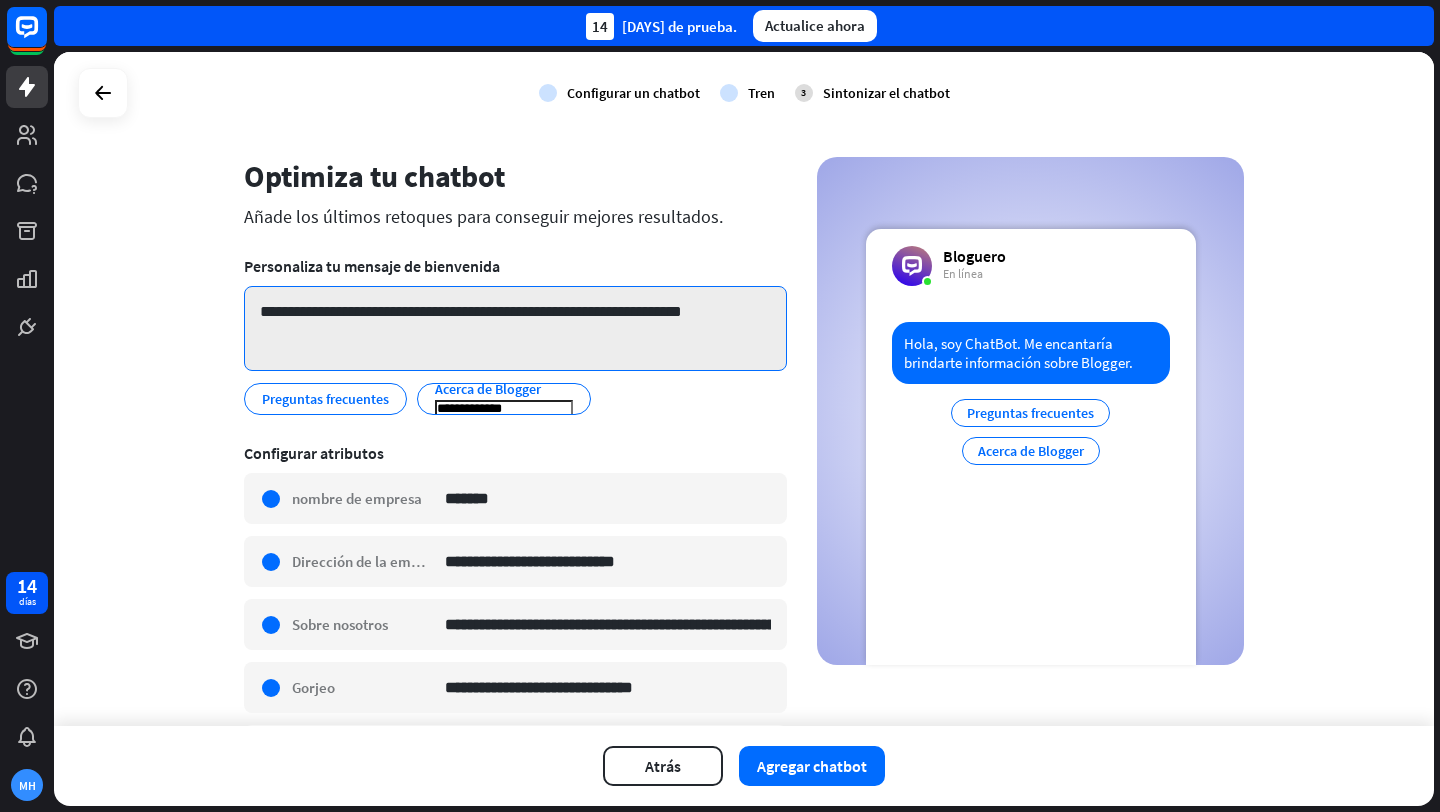 click on "**********" at bounding box center (515, 328) 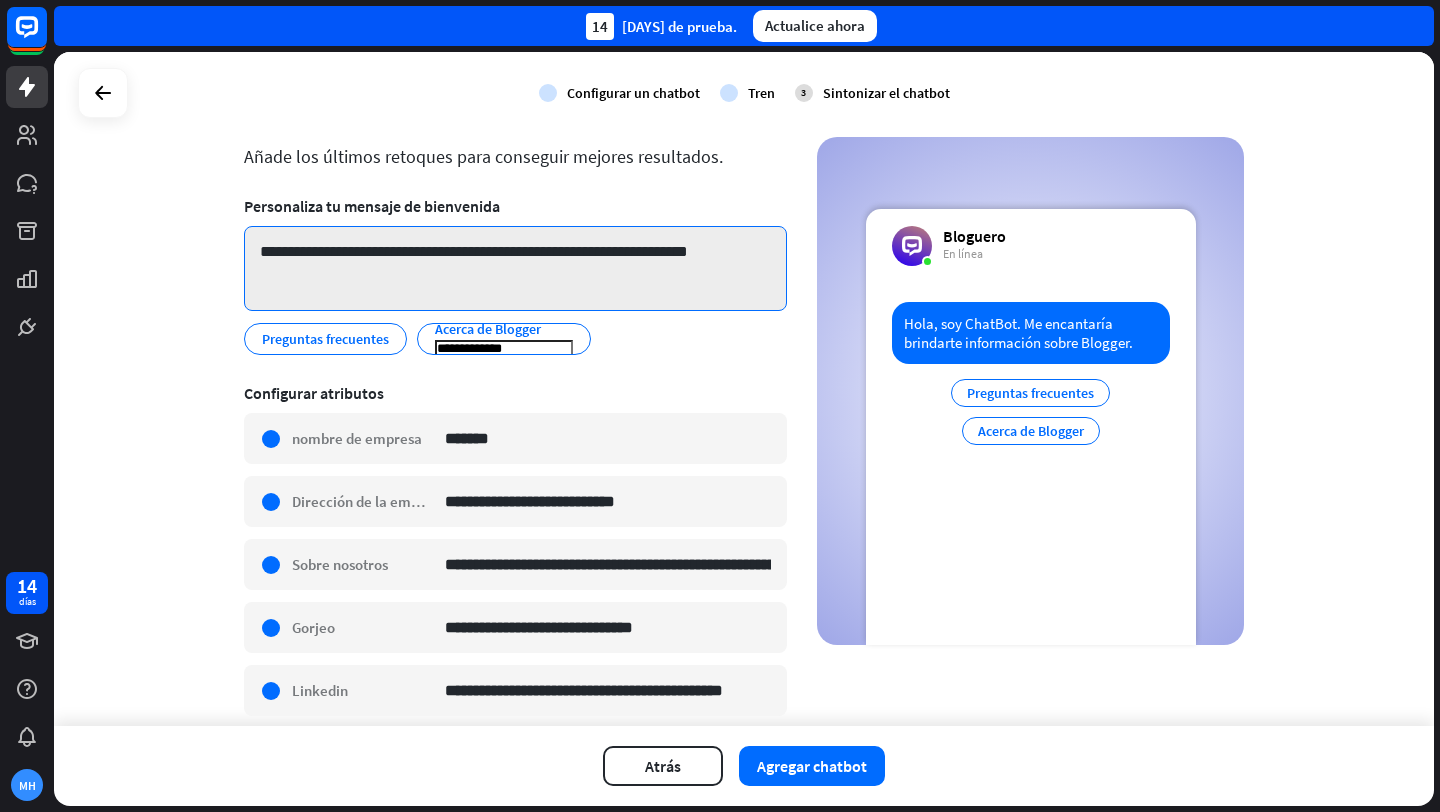 scroll, scrollTop: 165, scrollLeft: 0, axis: vertical 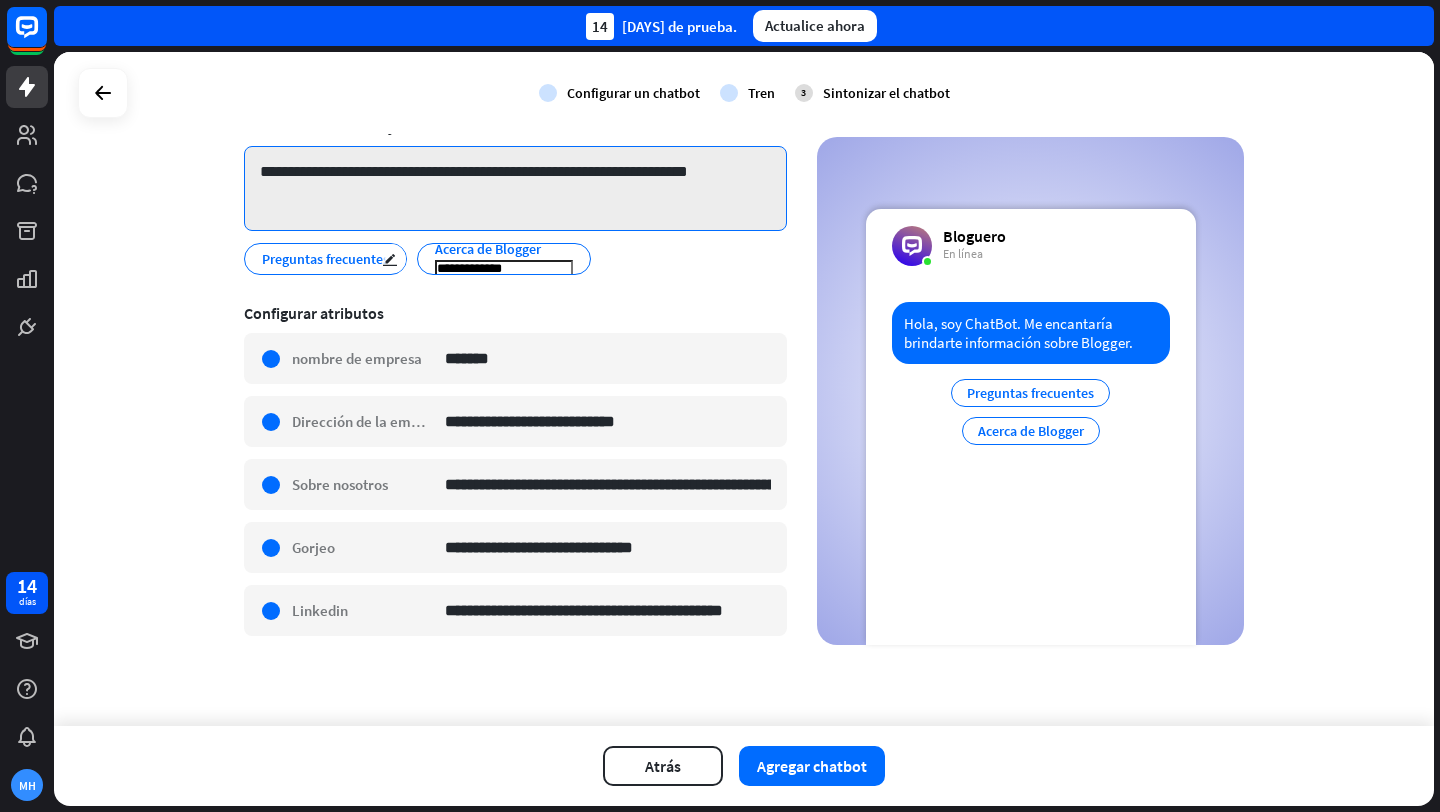 type on "**********" 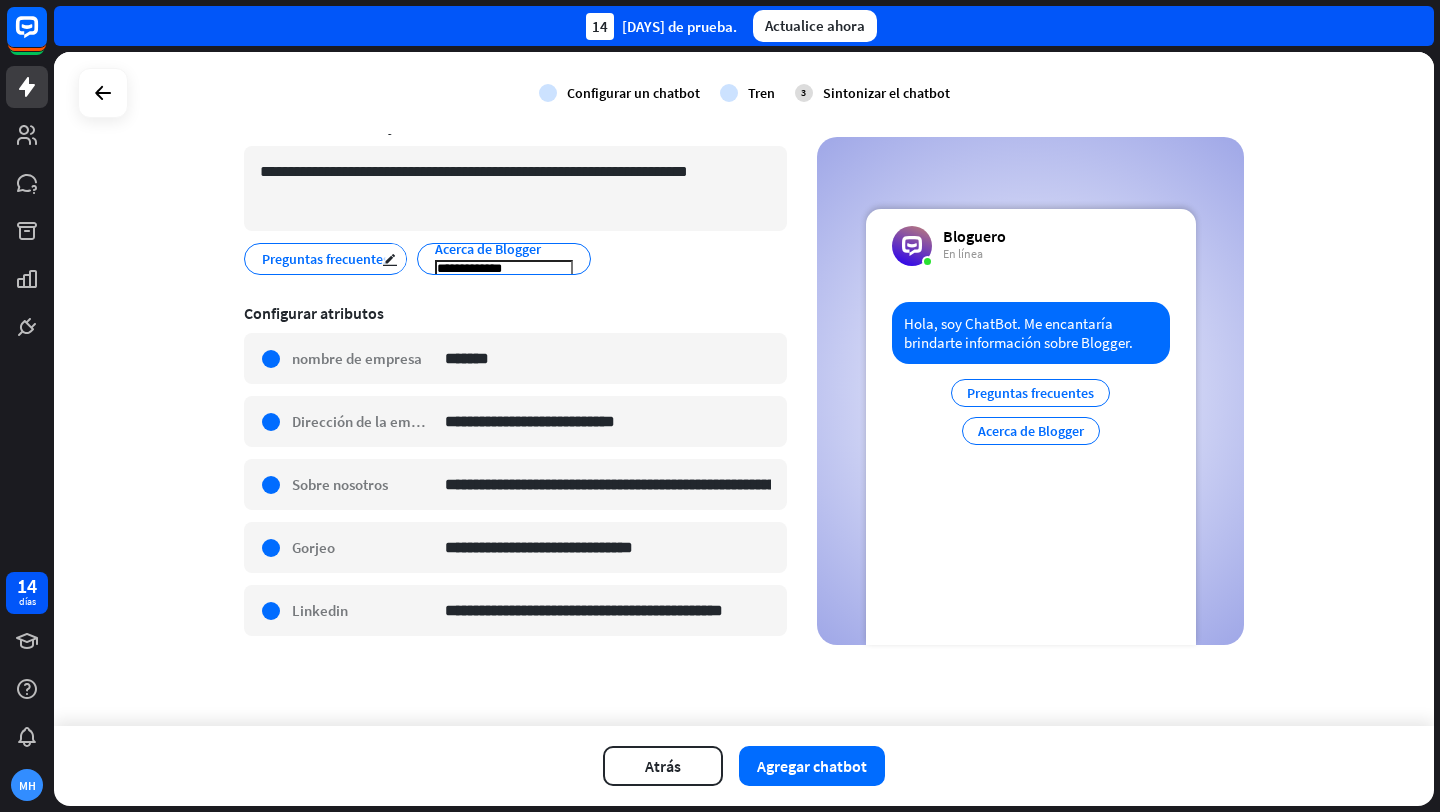click on "Preguntas frecuentes" at bounding box center (325, 259) 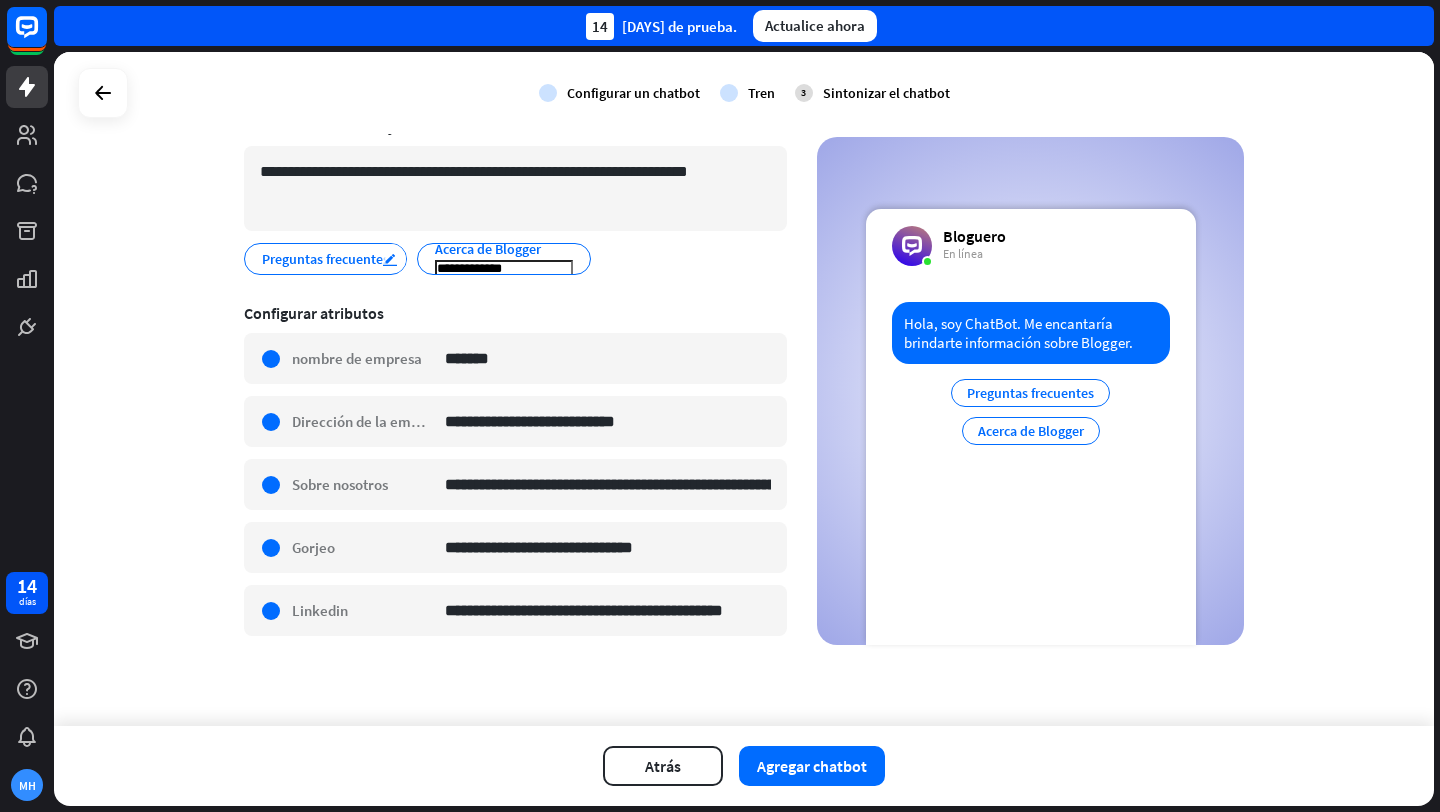 click on "editar" at bounding box center (390, 259) 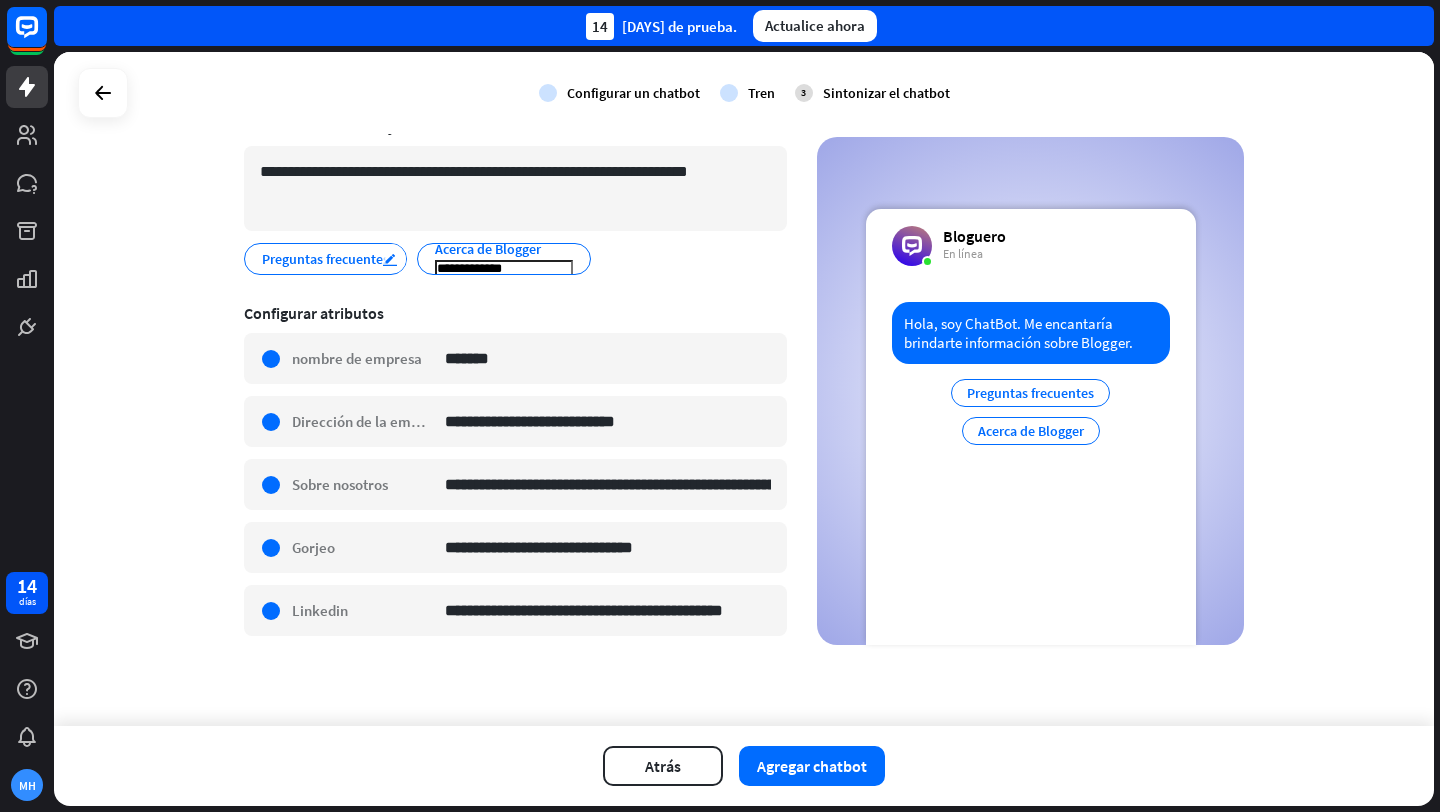 click on "editar" at bounding box center (390, 259) 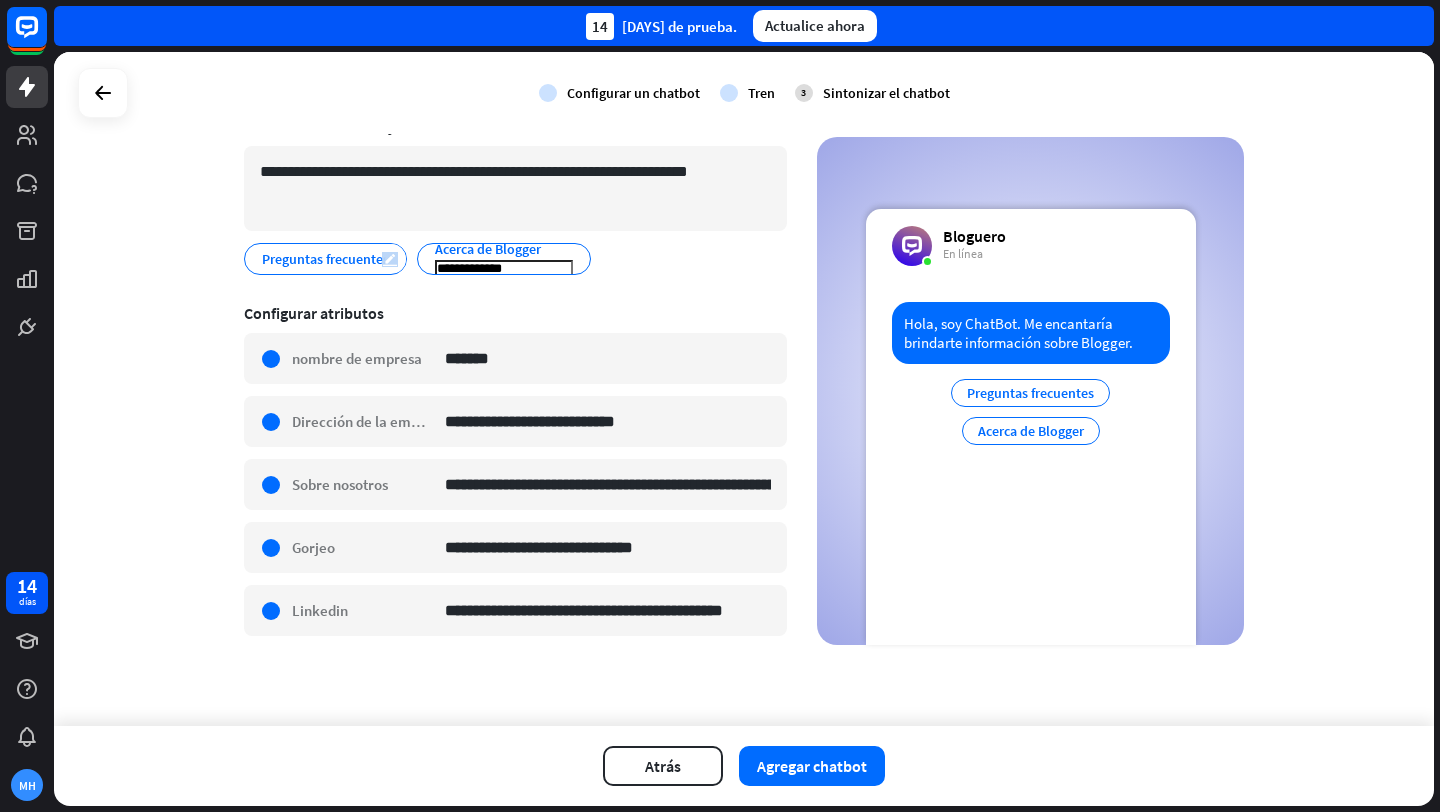 click on "editar" at bounding box center [390, 259] 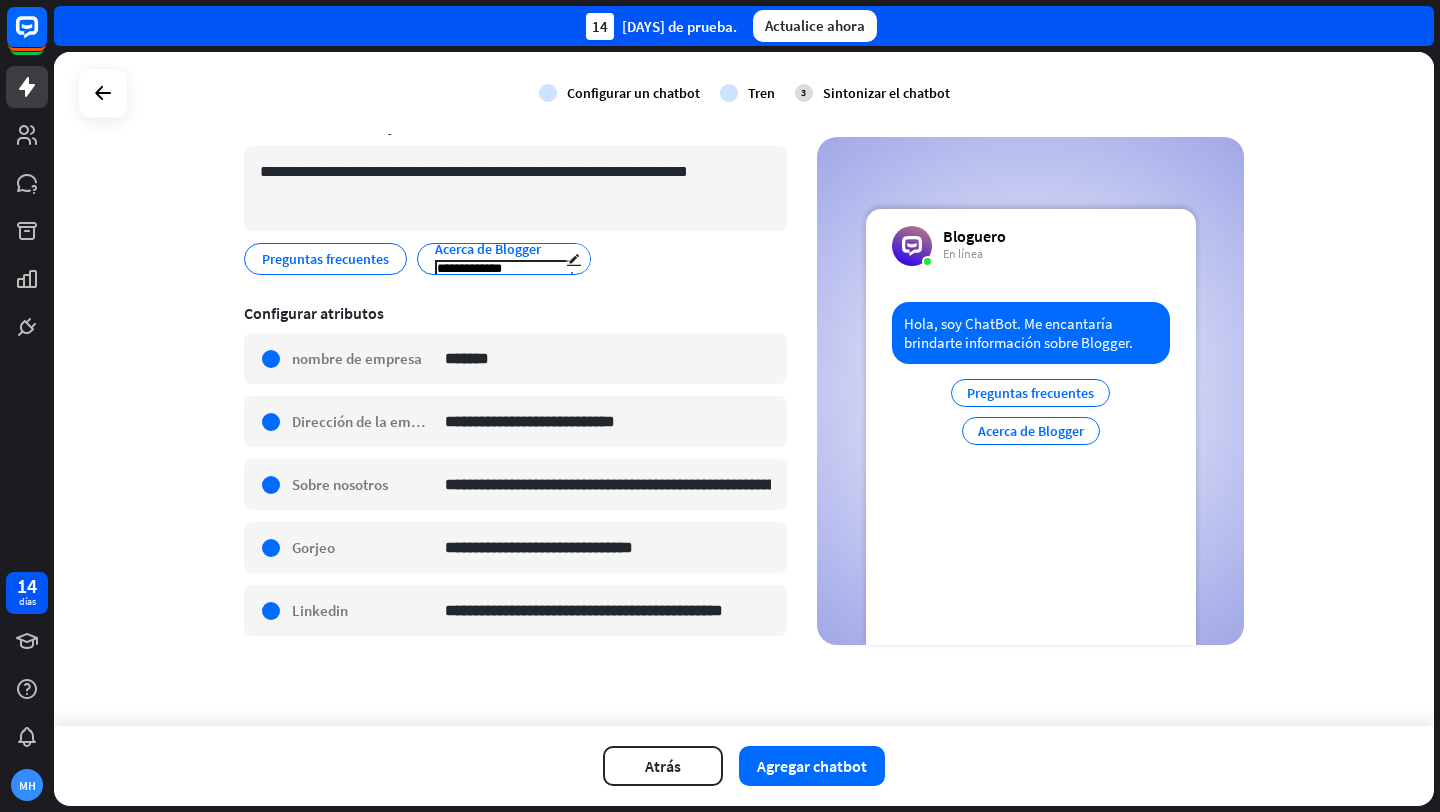 click on "**********" at bounding box center [504, 269] 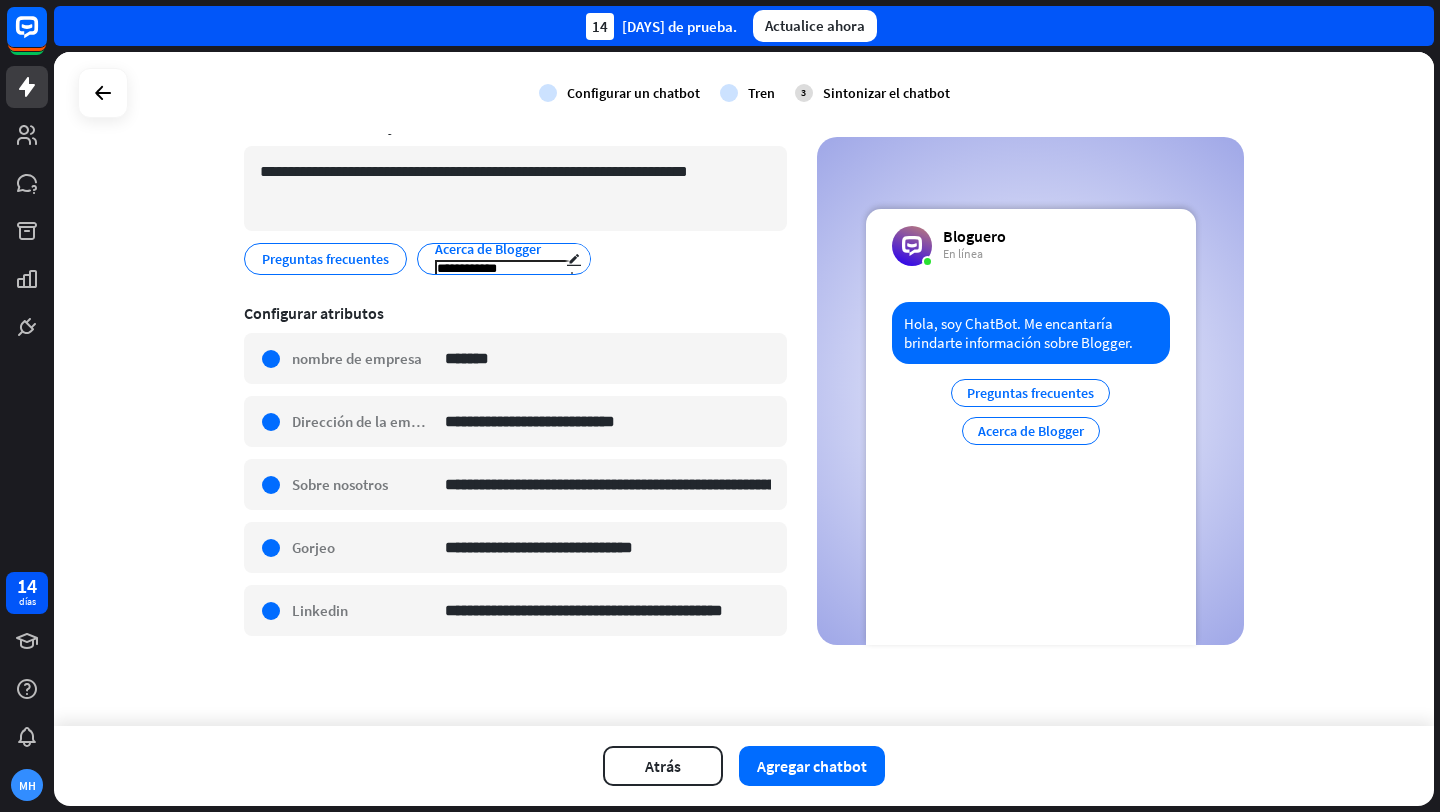scroll, scrollTop: 3, scrollLeft: 0, axis: vertical 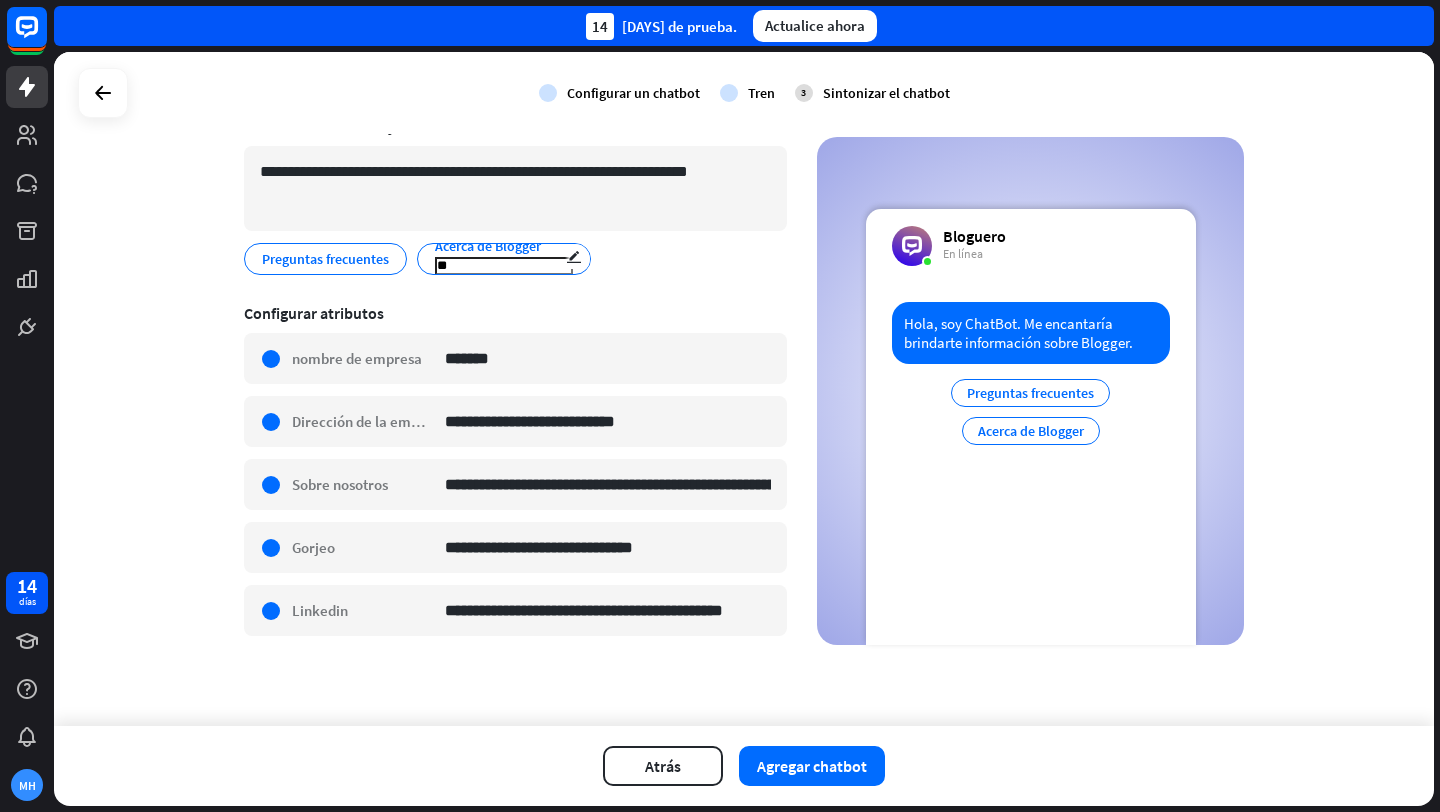 type on "*" 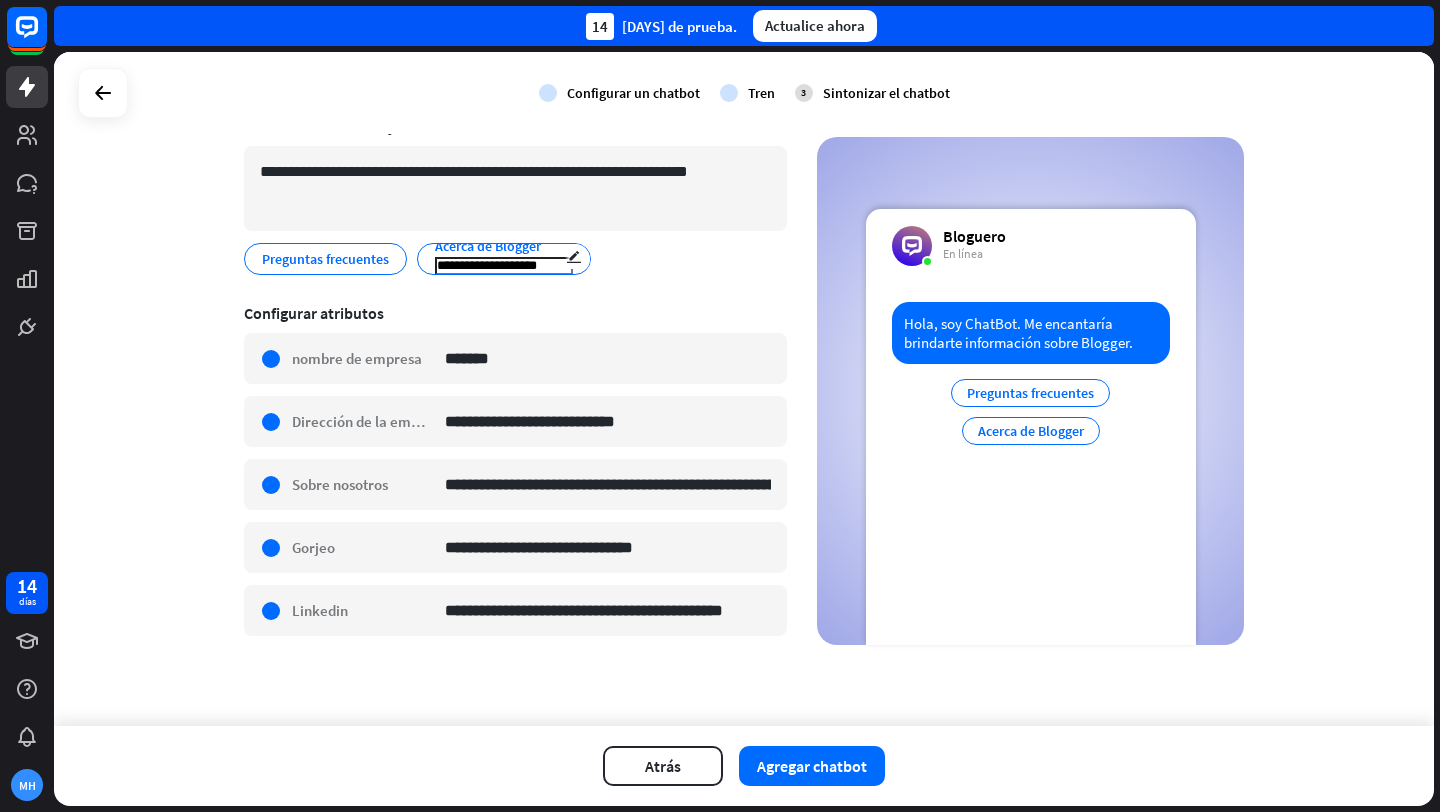type on "**********" 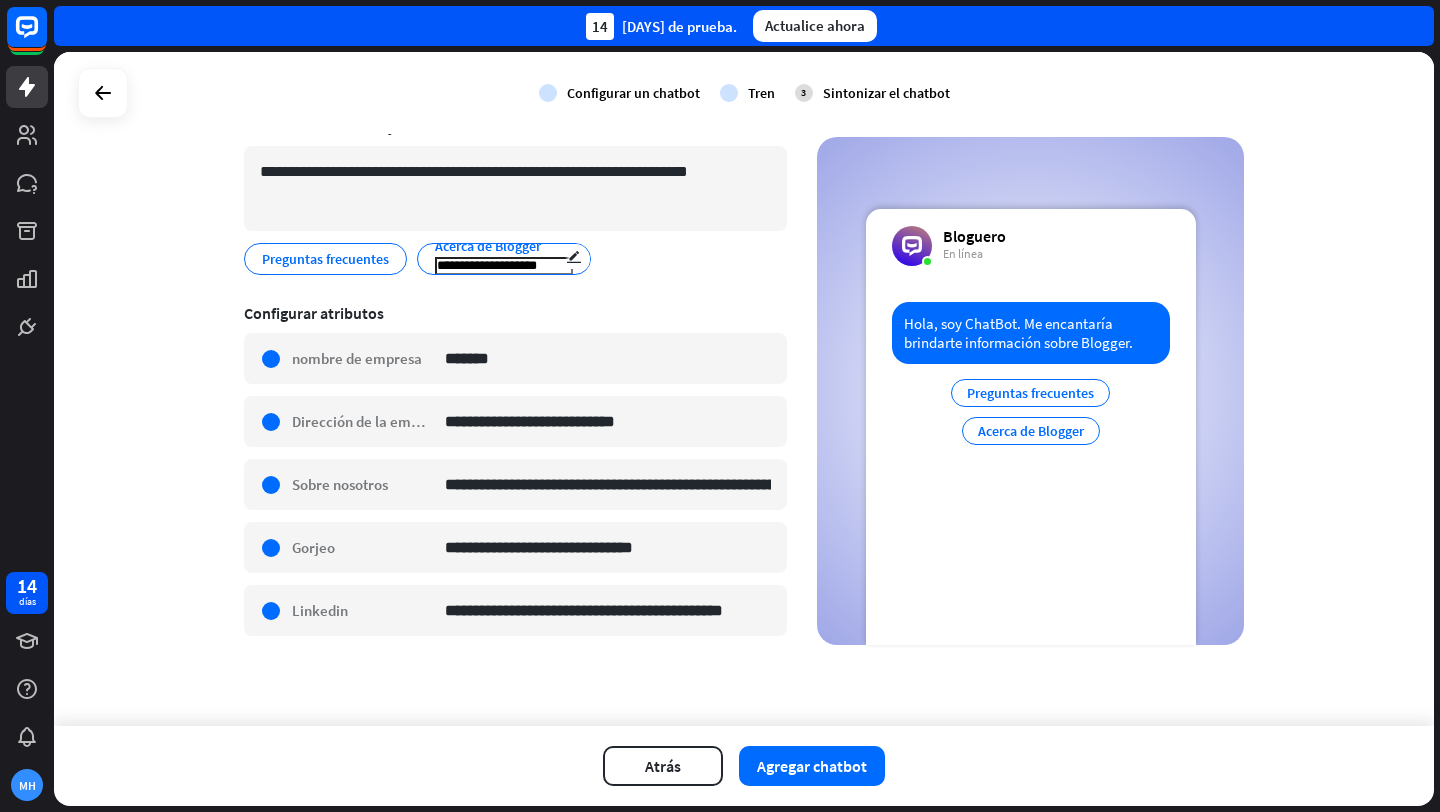 click on "**********" at bounding box center (504, 256) 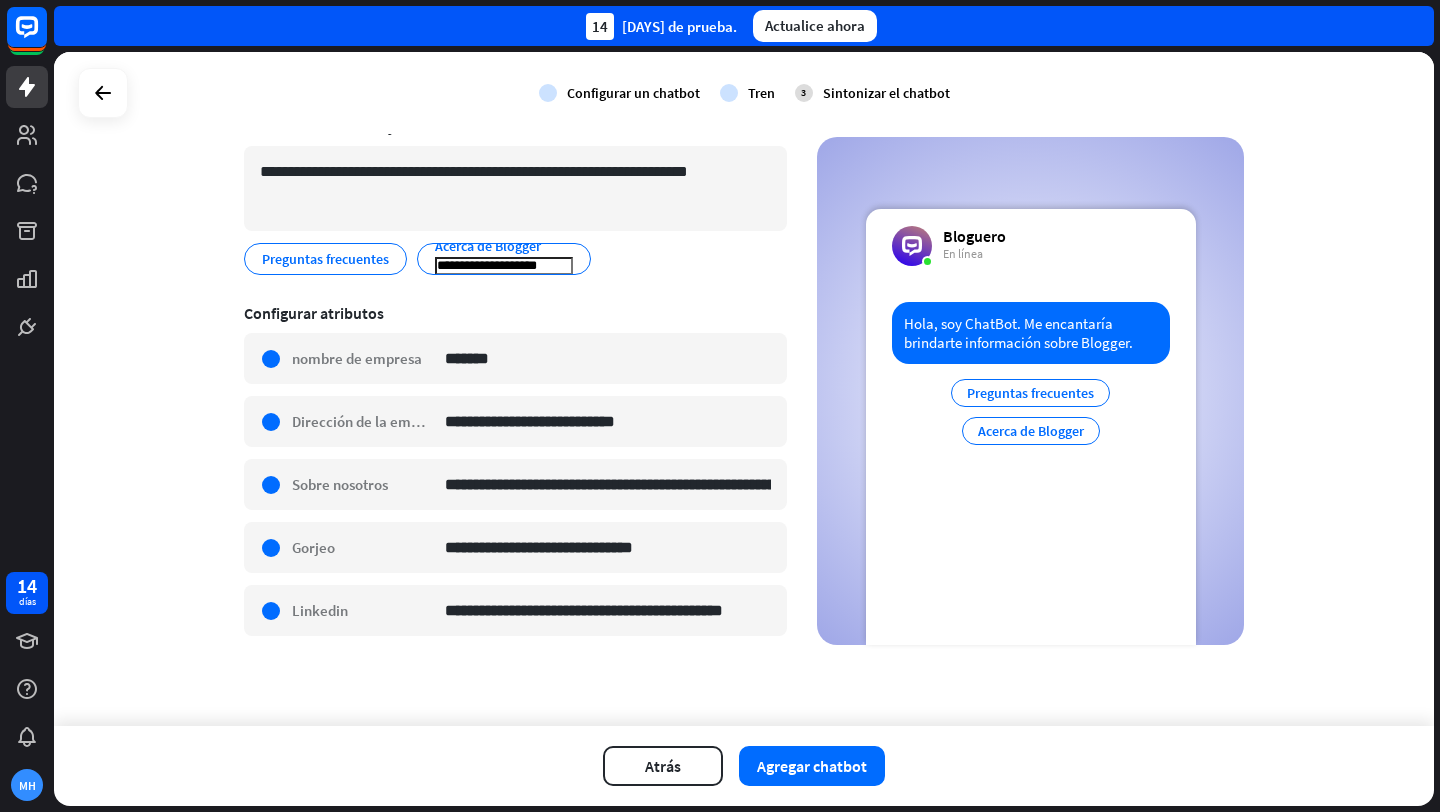 click on "**********" at bounding box center [515, 475] 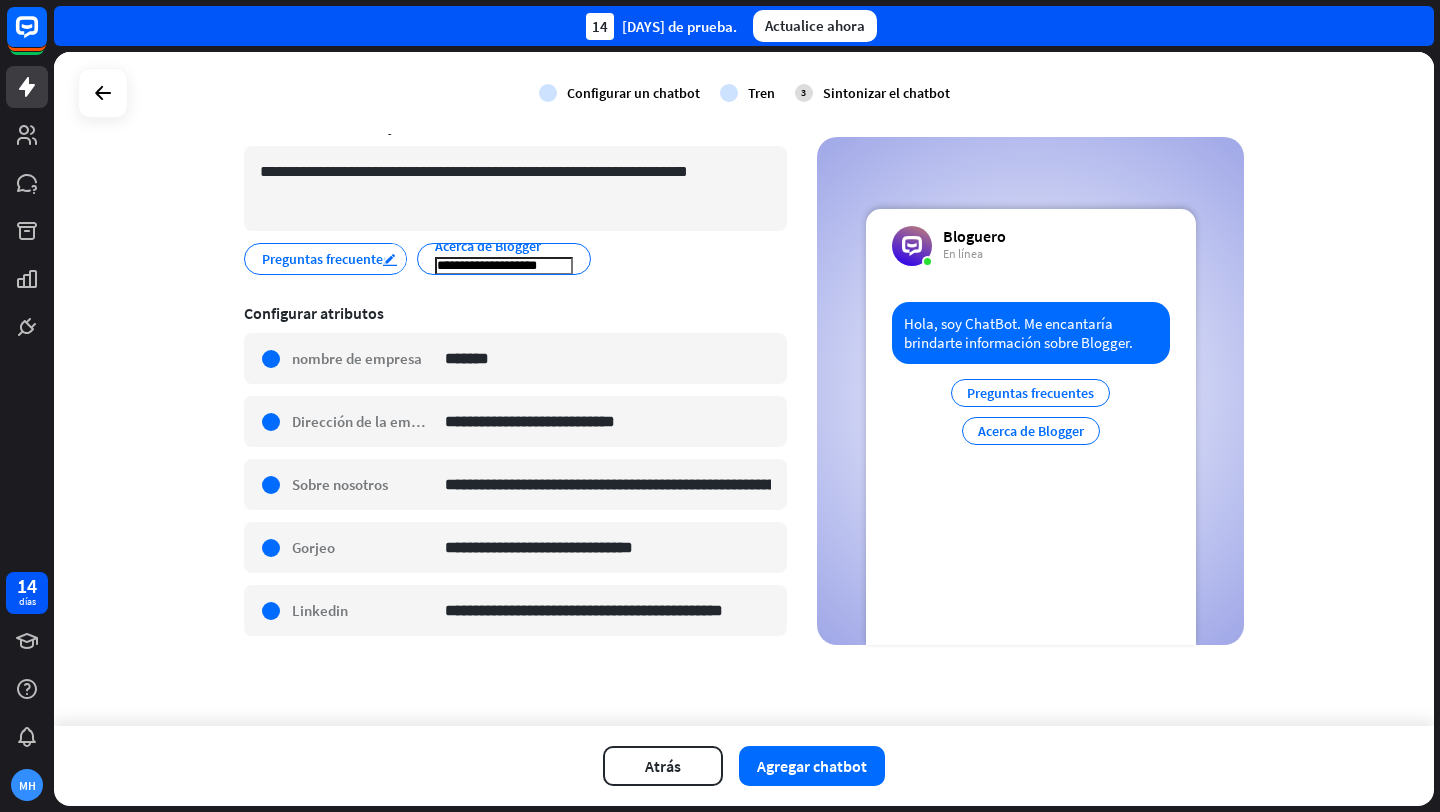 click on "editar" at bounding box center (390, 259) 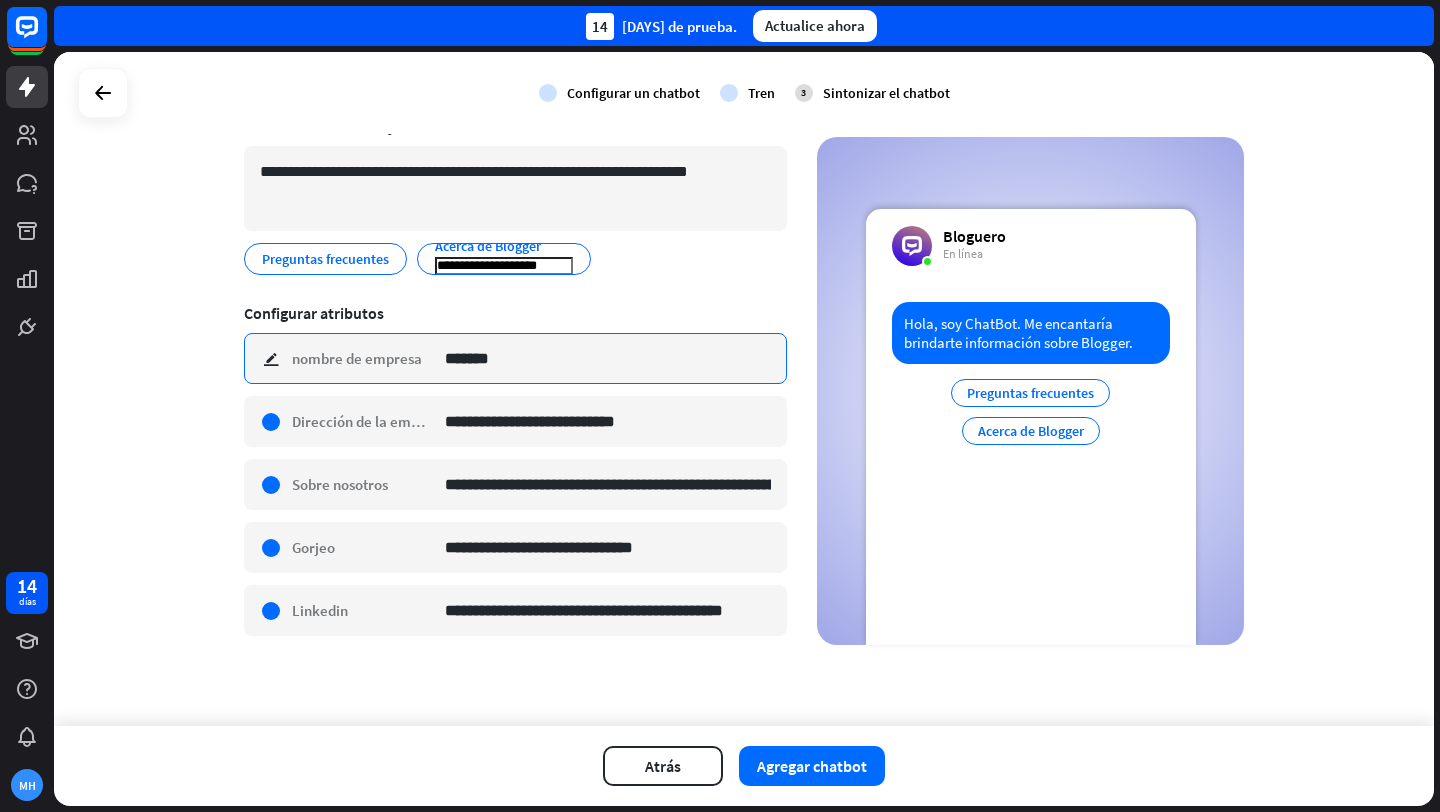 click on "*******" at bounding box center (608, 358) 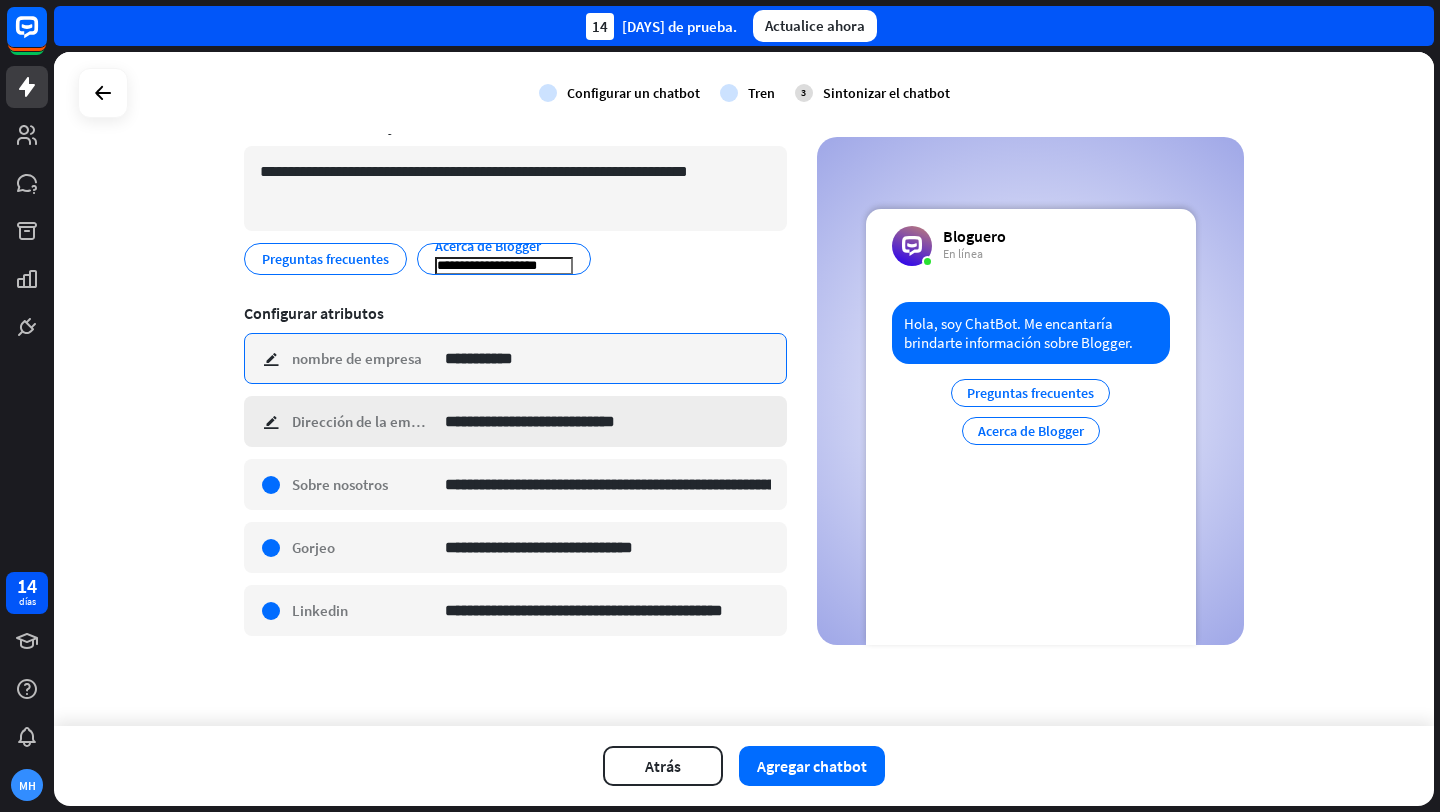 type on "**********" 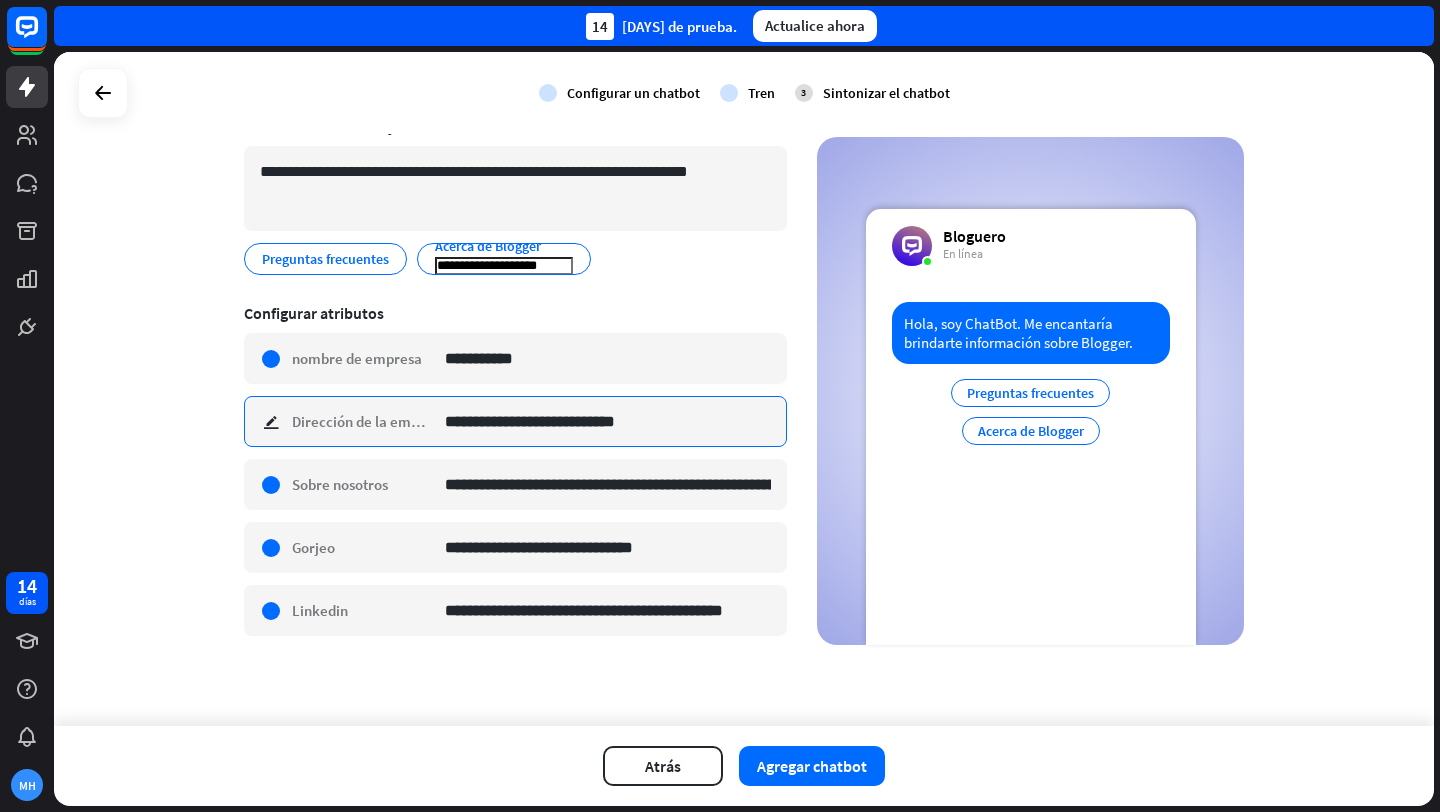 click on "**********" at bounding box center [608, 421] 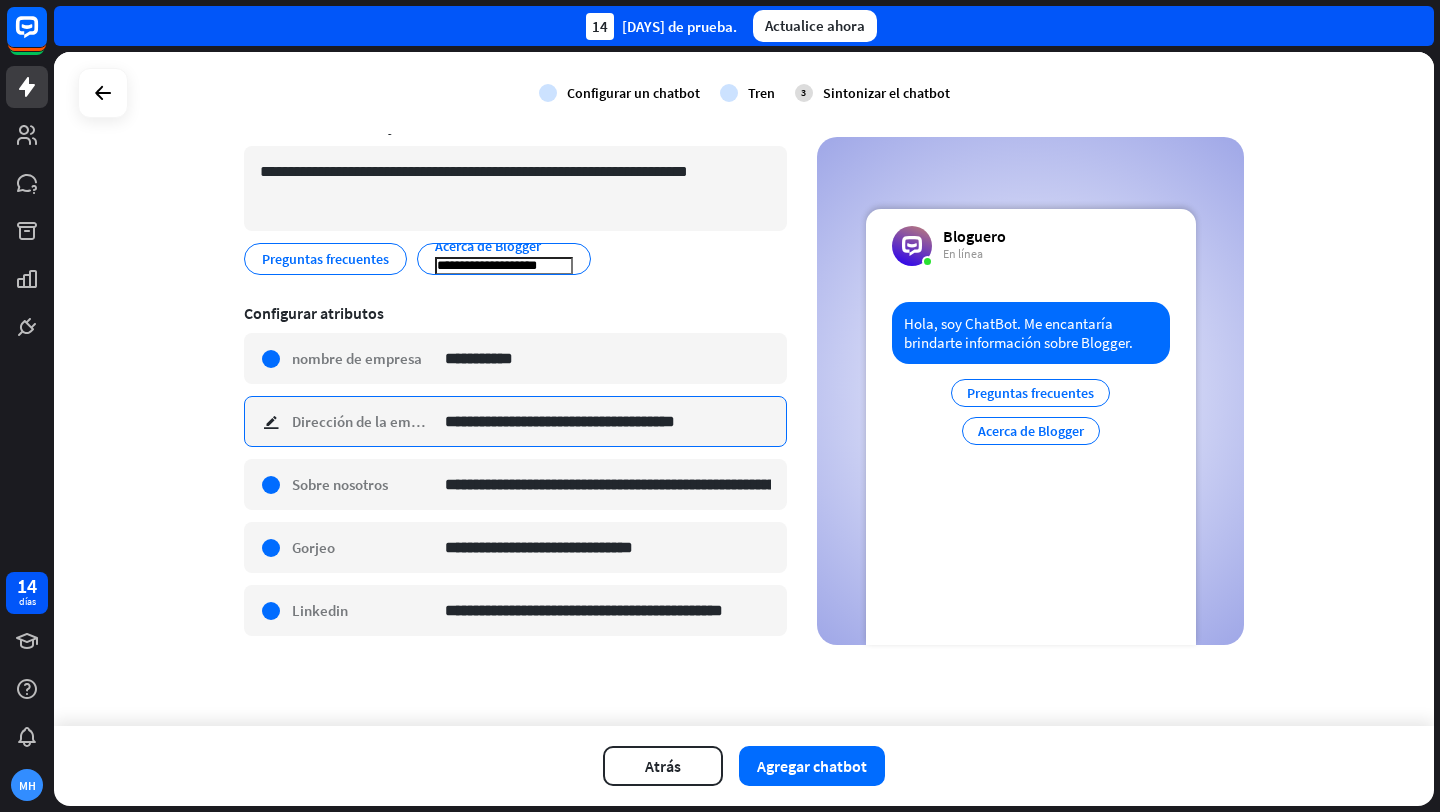 type on "**********" 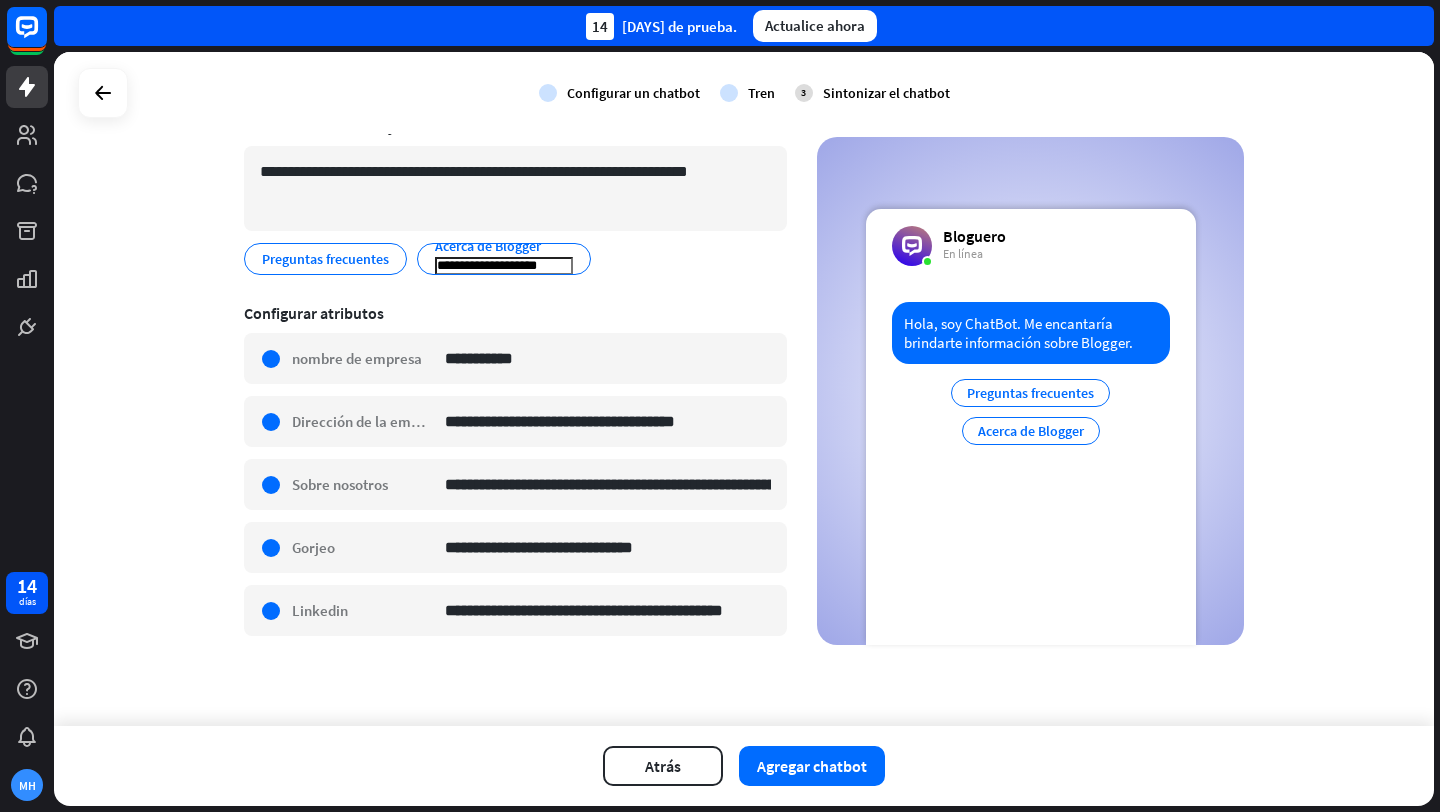 click on "**********" at bounding box center [515, 475] 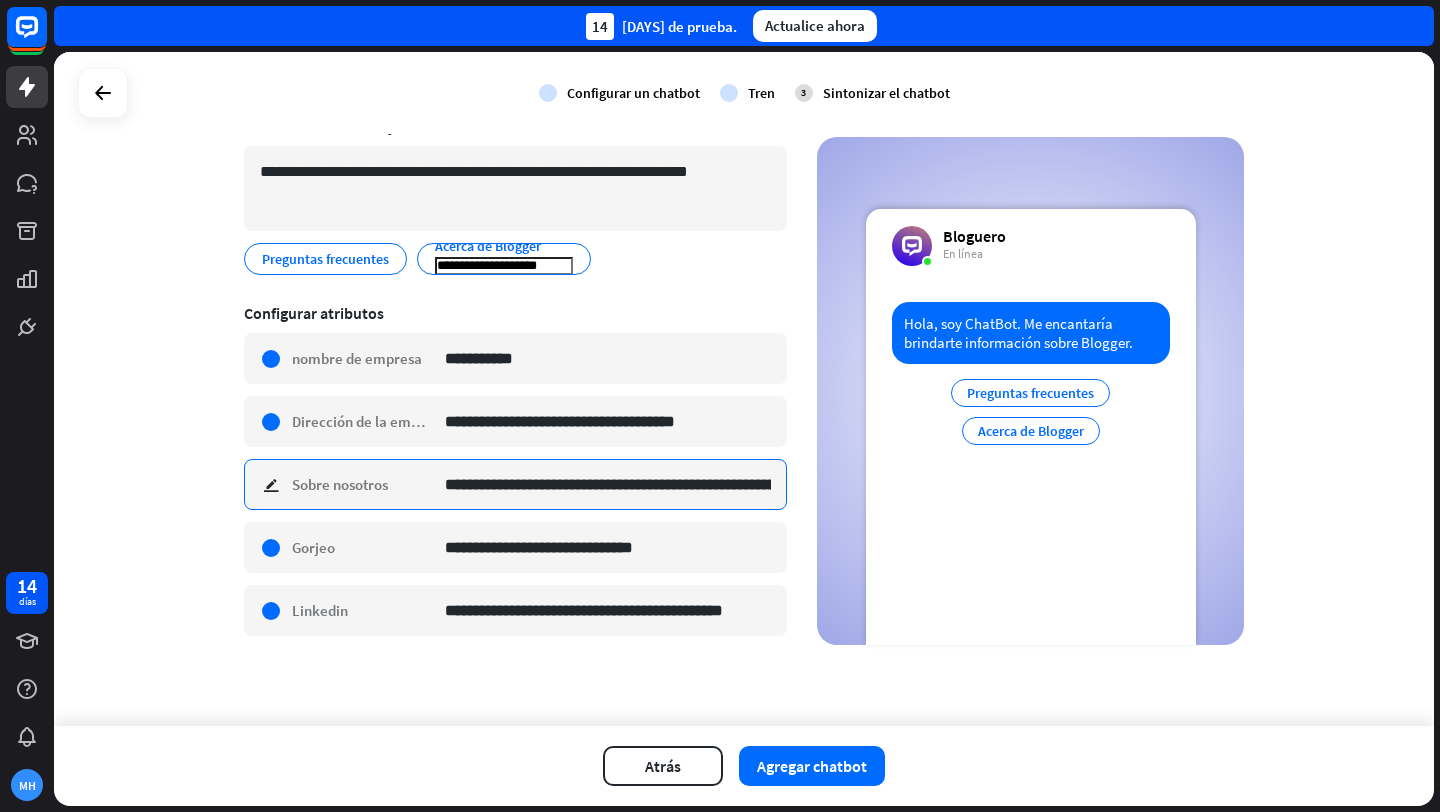 click on "**********" at bounding box center [608, 484] 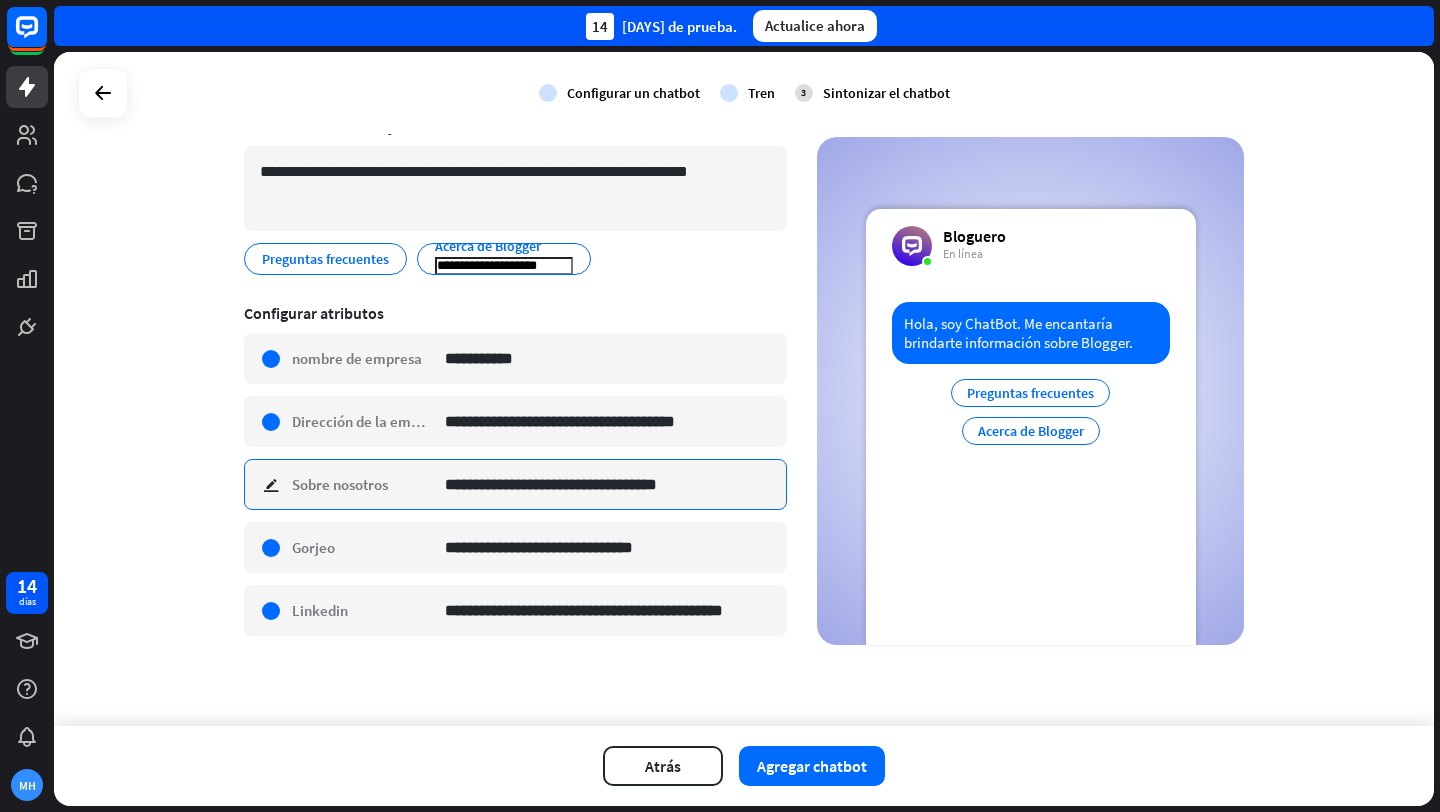 click on "**********" at bounding box center (608, 484) 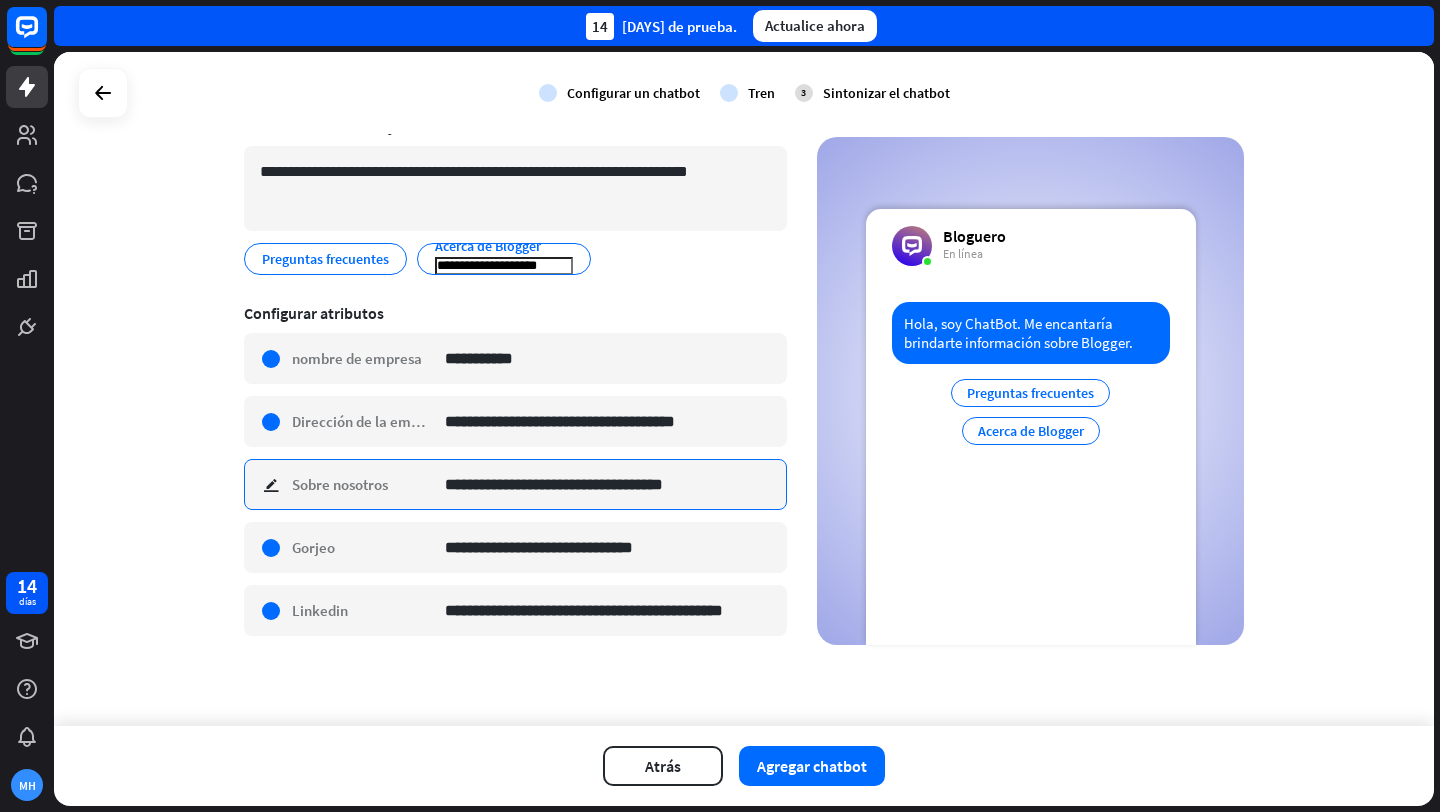 type on "**********" 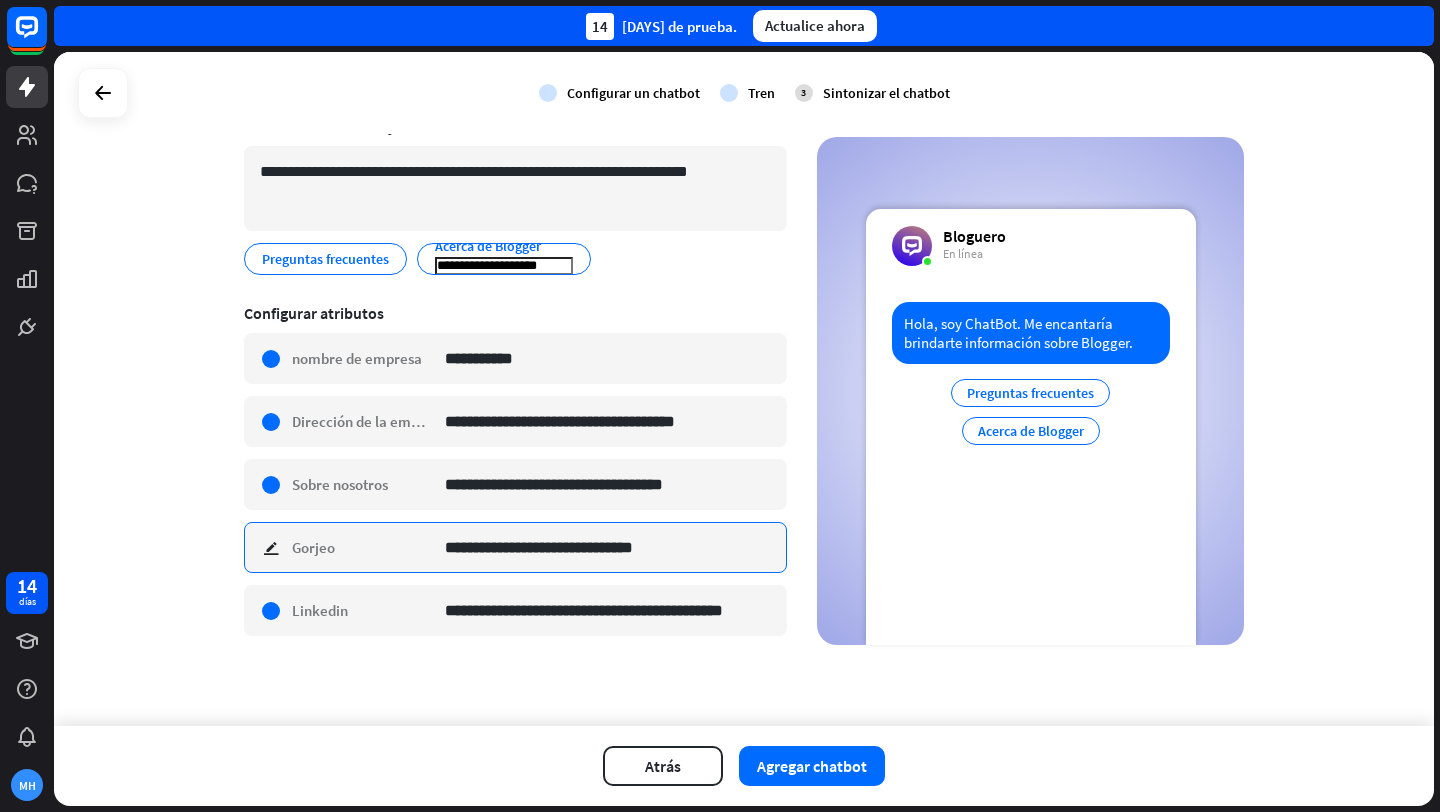 click on "**********" at bounding box center (608, 547) 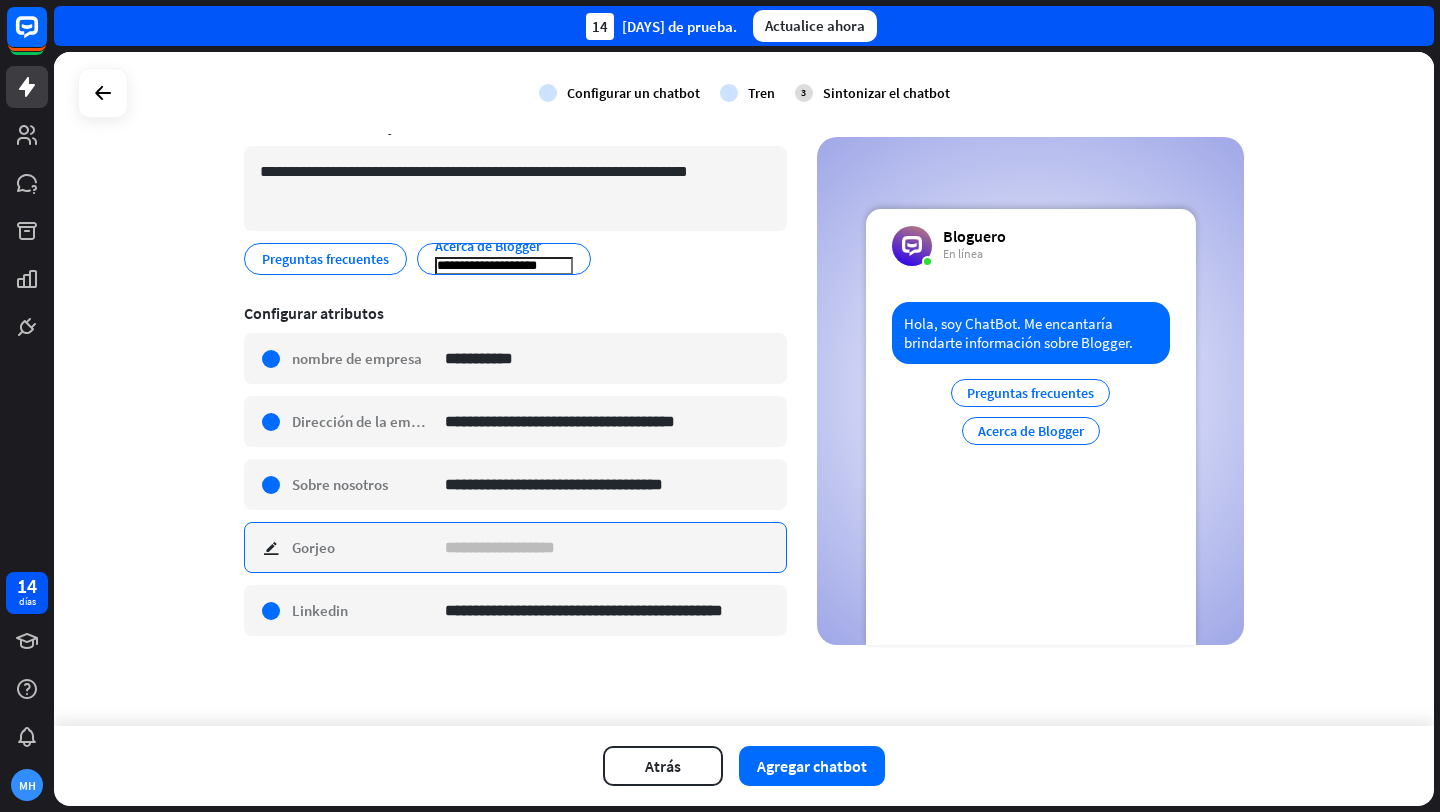 type 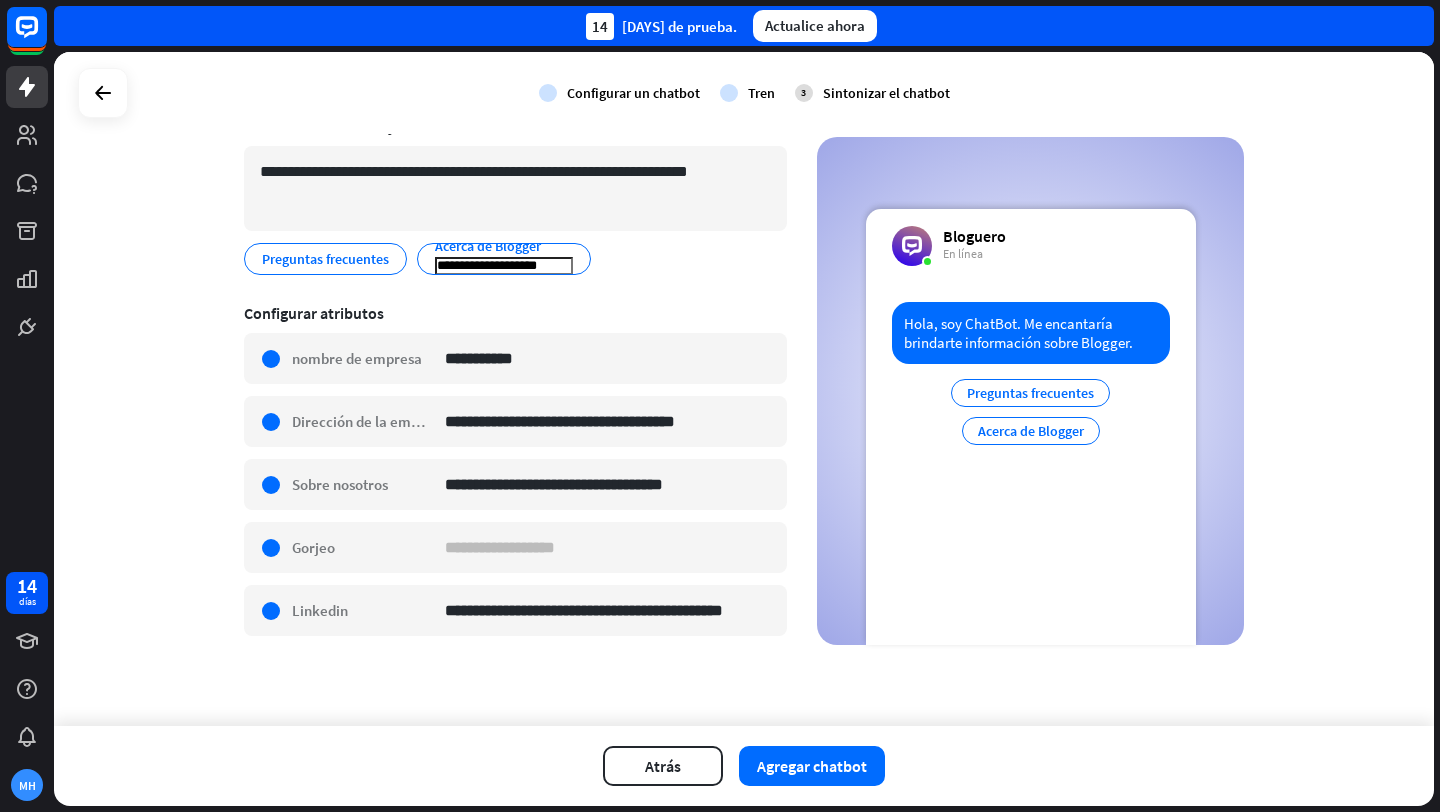 click on "**********" at bounding box center [744, 389] 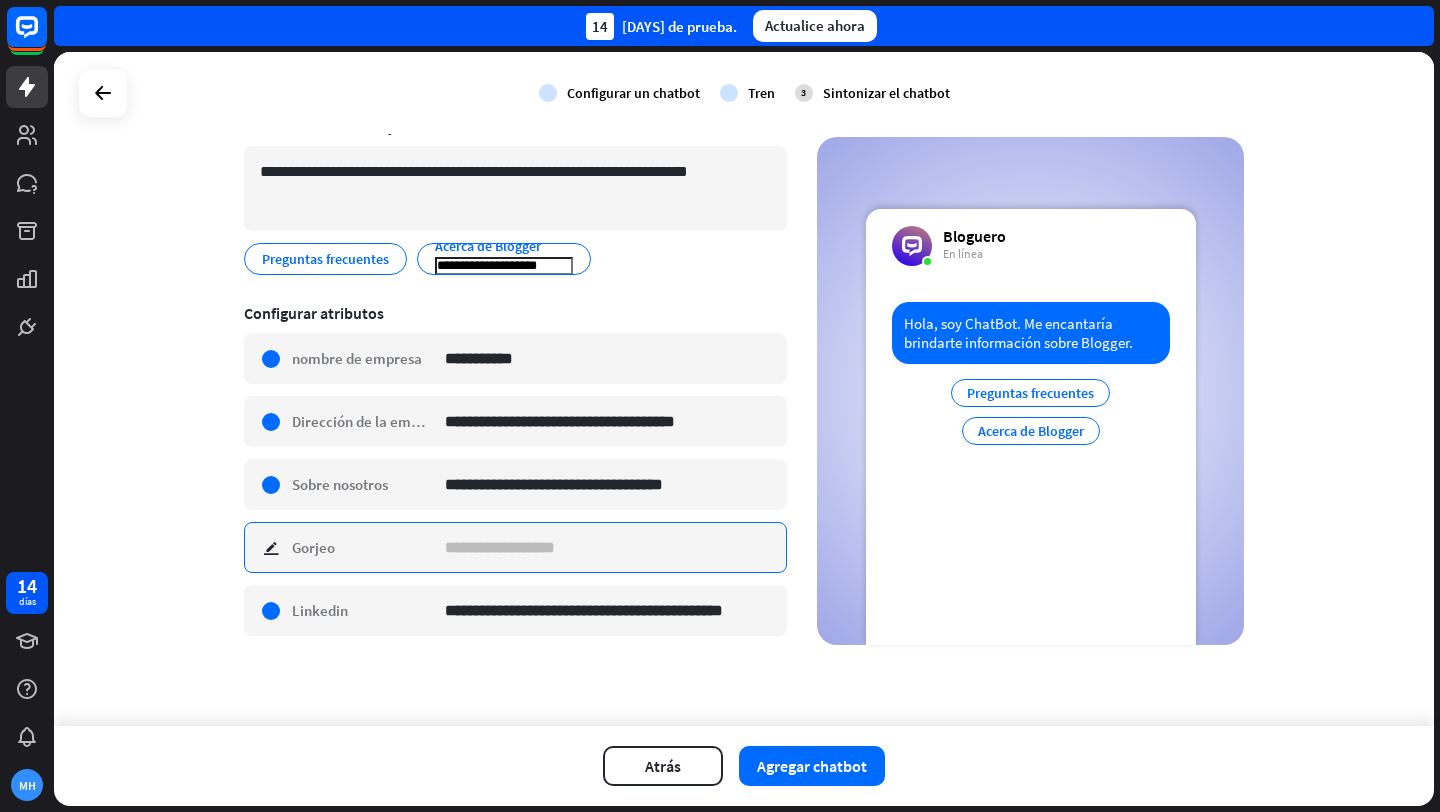 click at bounding box center (608, 547) 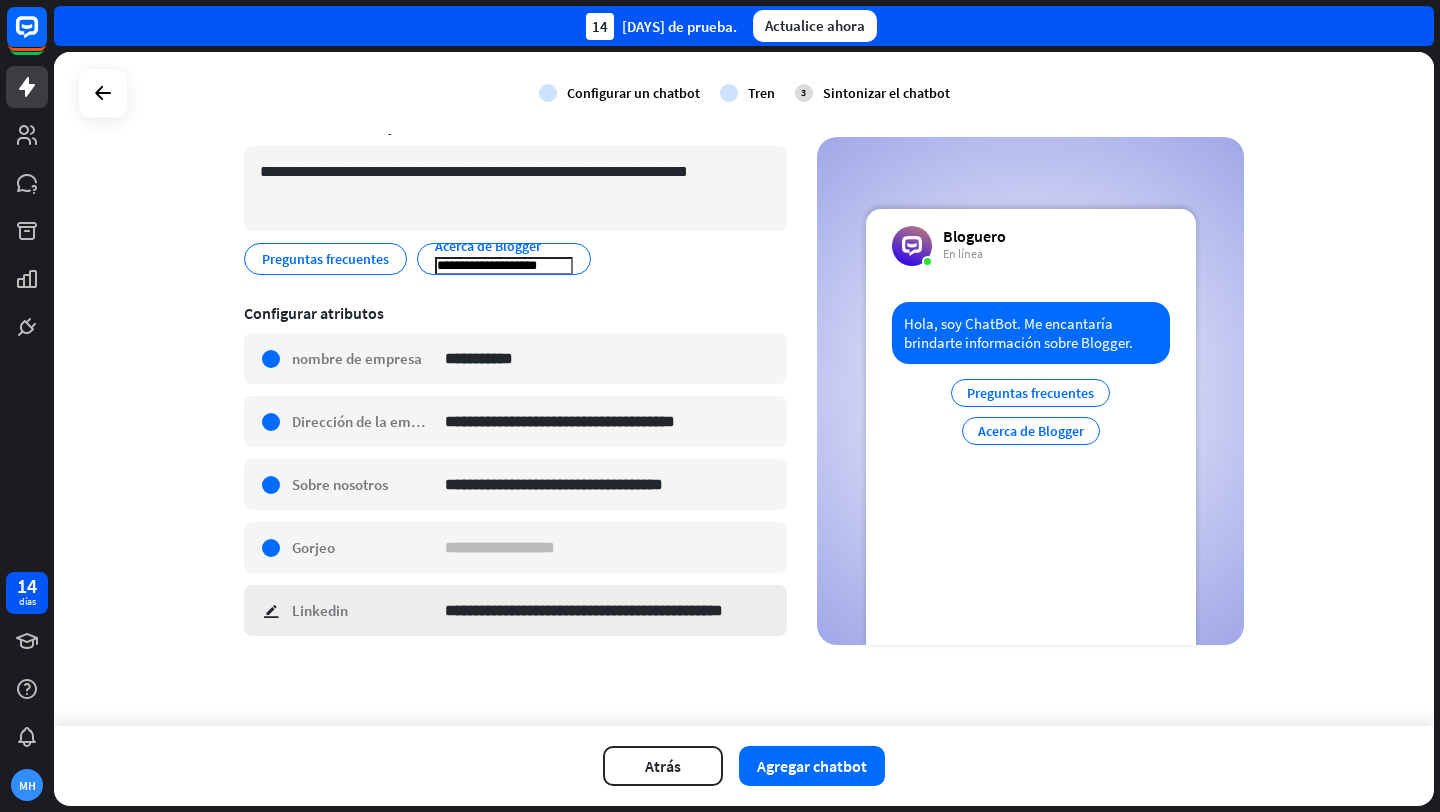 click on "**********" at bounding box center [515, 610] 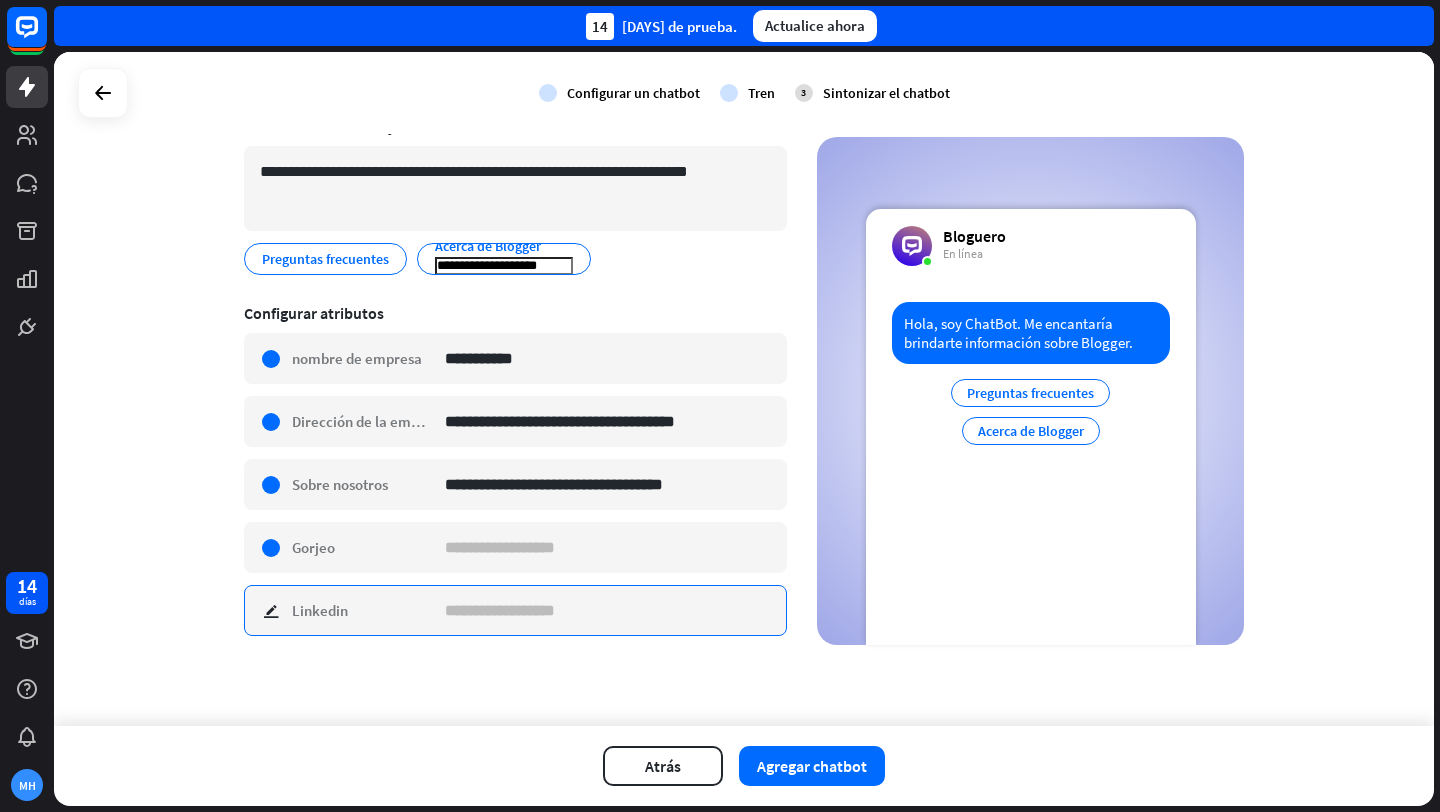 scroll, scrollTop: 0, scrollLeft: 0, axis: both 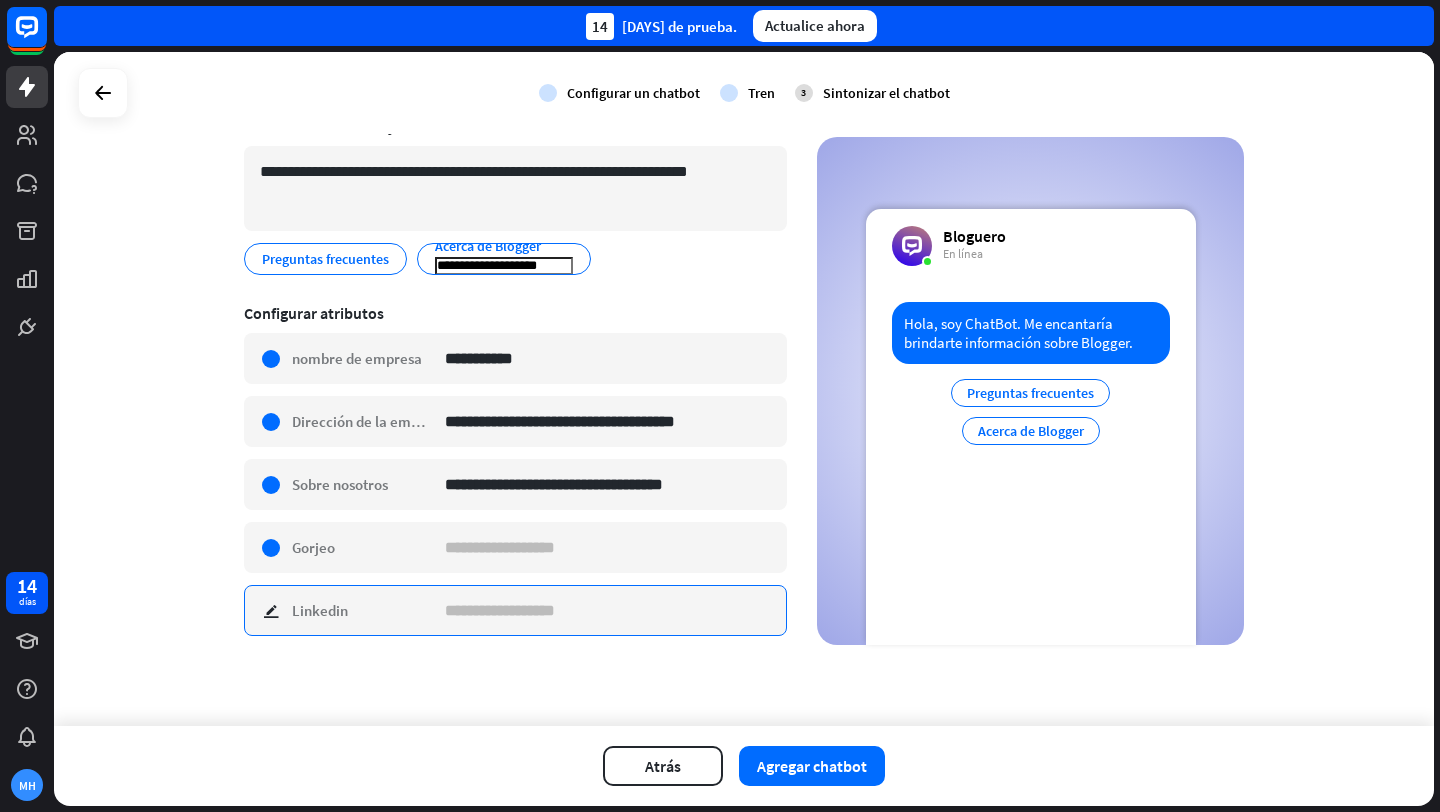 click at bounding box center [608, 610] 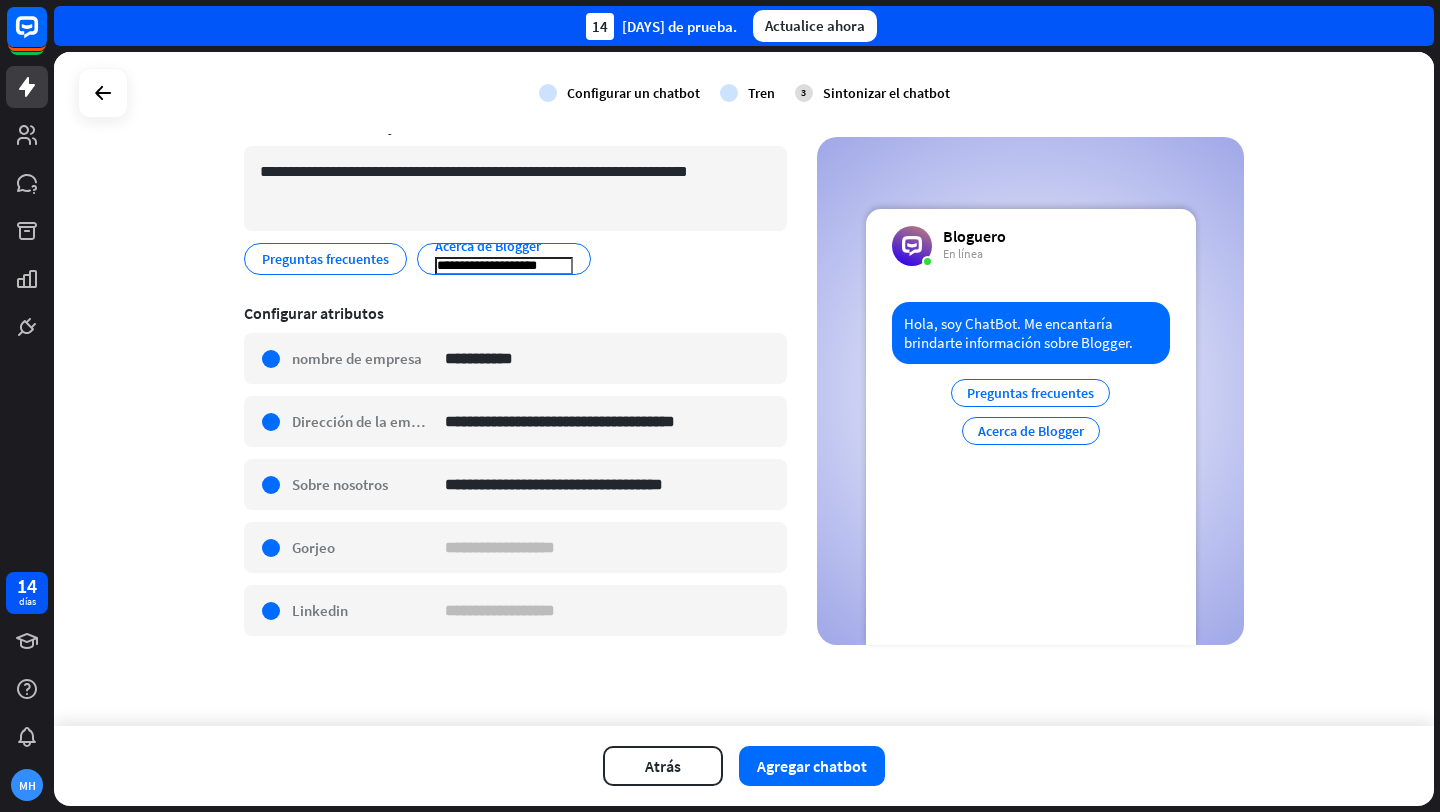 click on "**********" at bounding box center (744, 389) 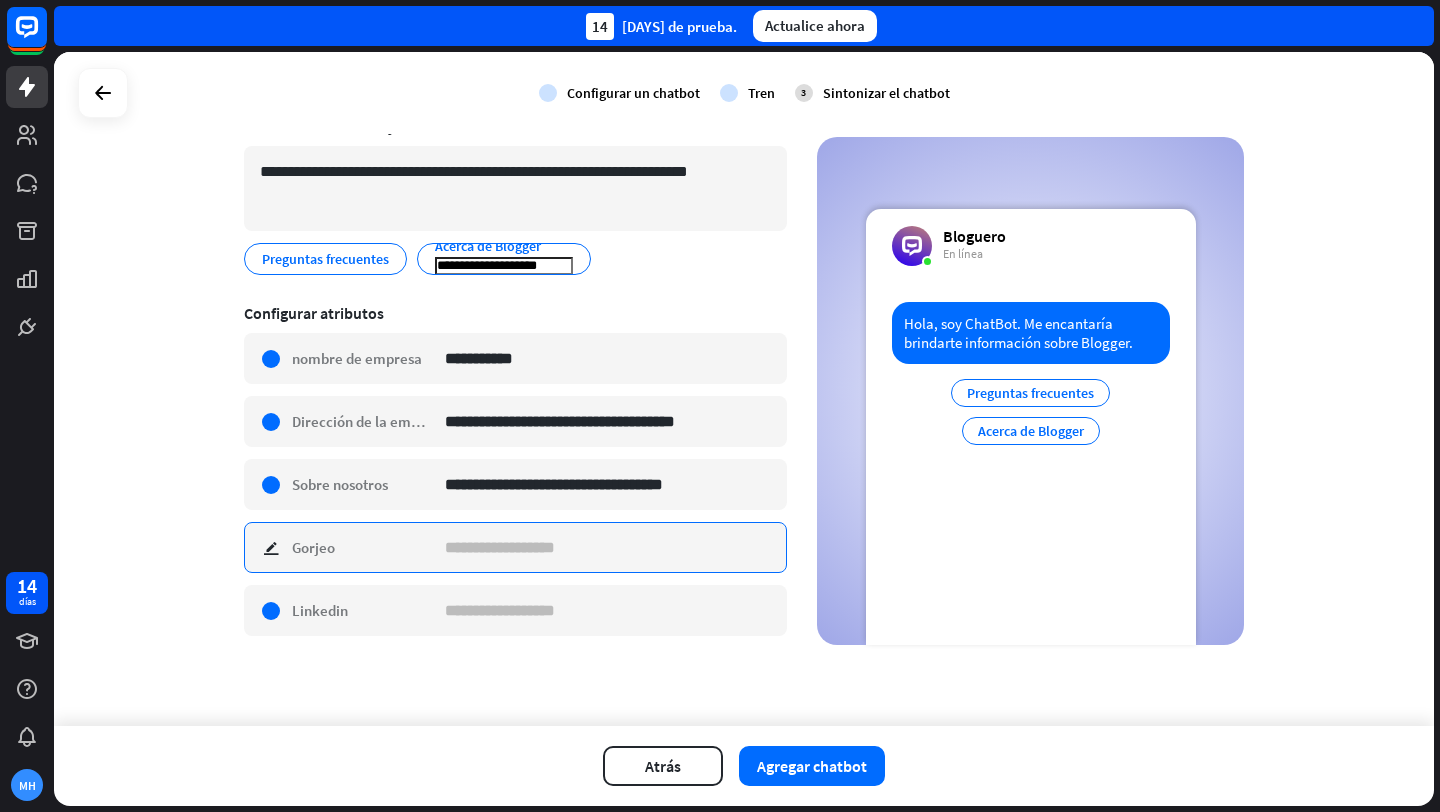 click at bounding box center (608, 547) 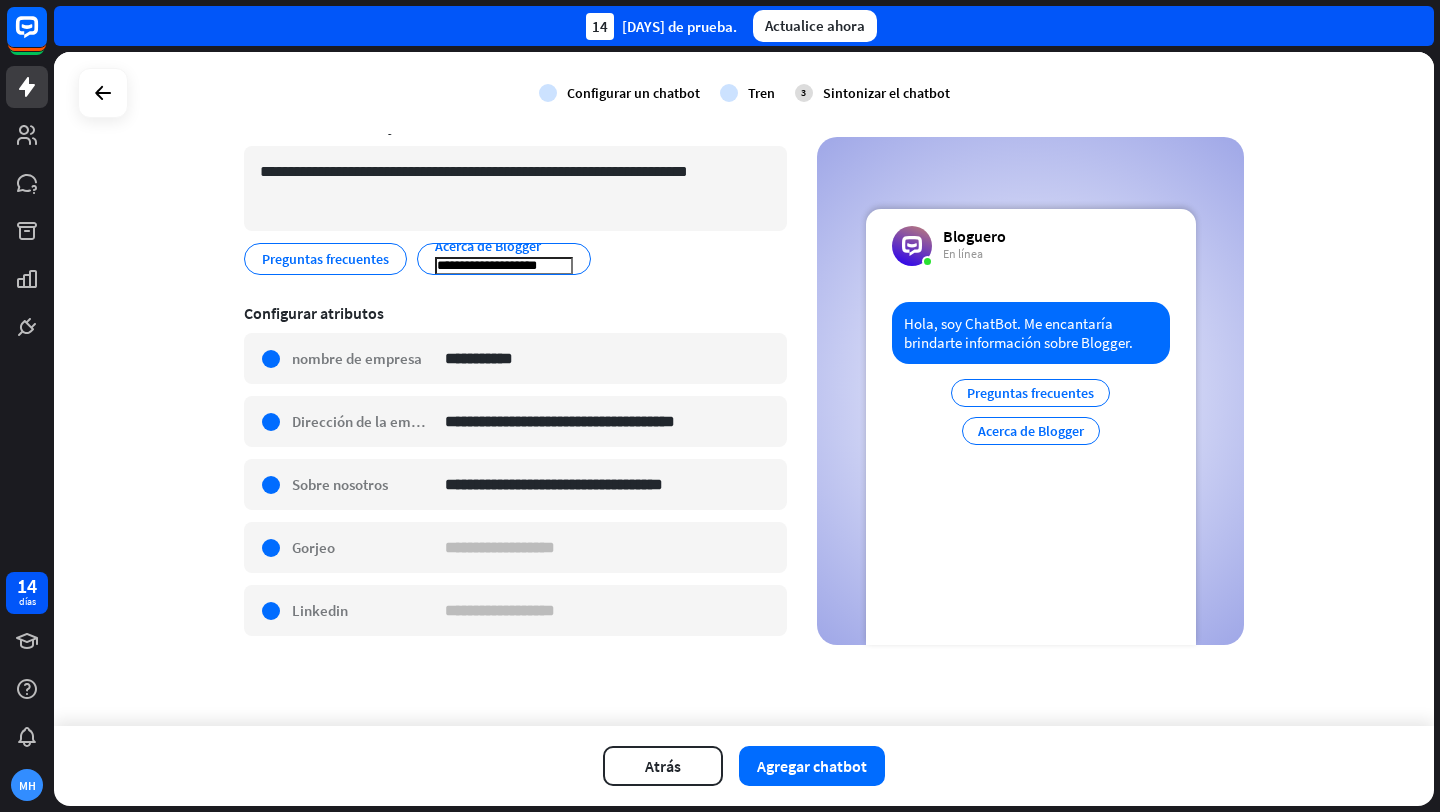 click on "**********" at bounding box center [744, 339] 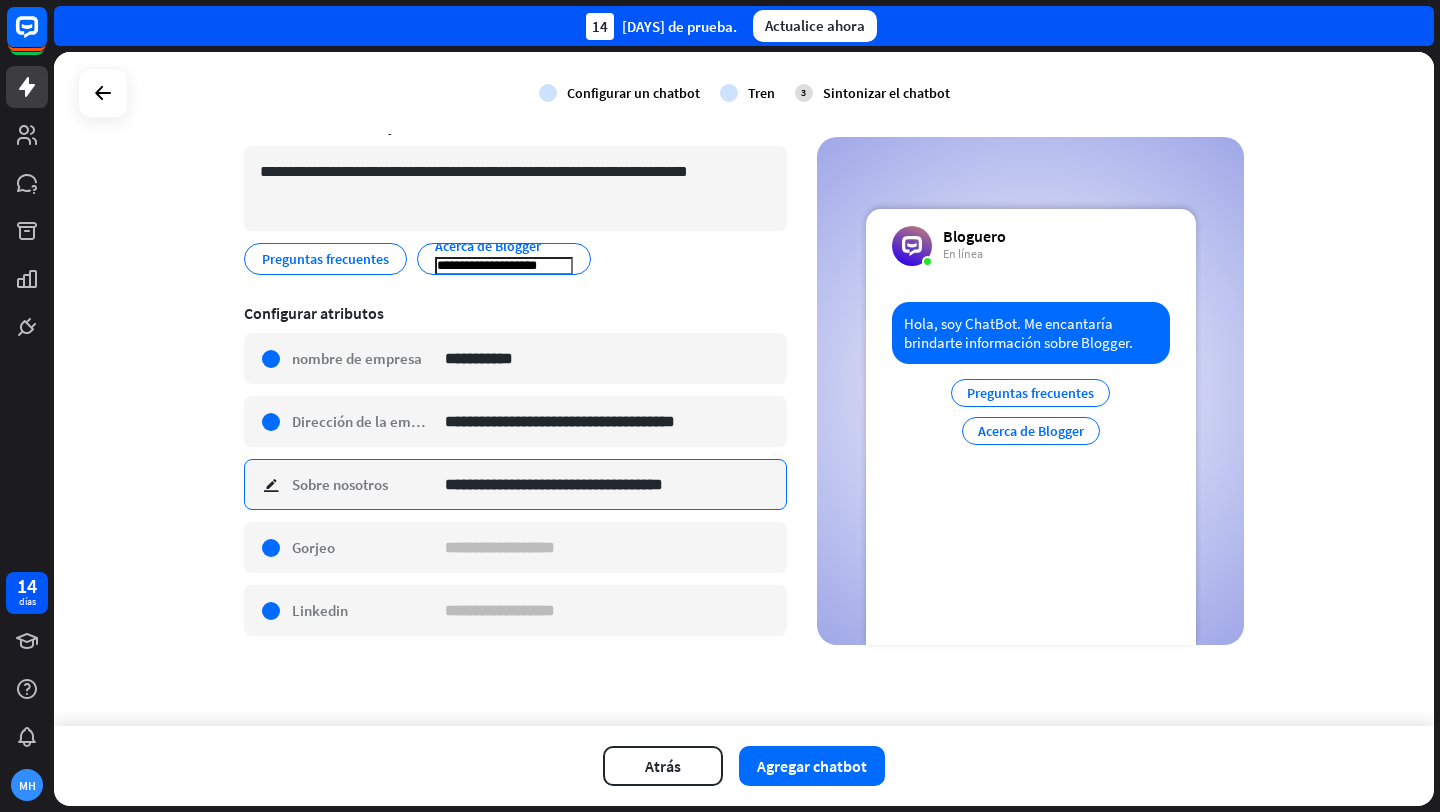 click on "**********" at bounding box center [608, 484] 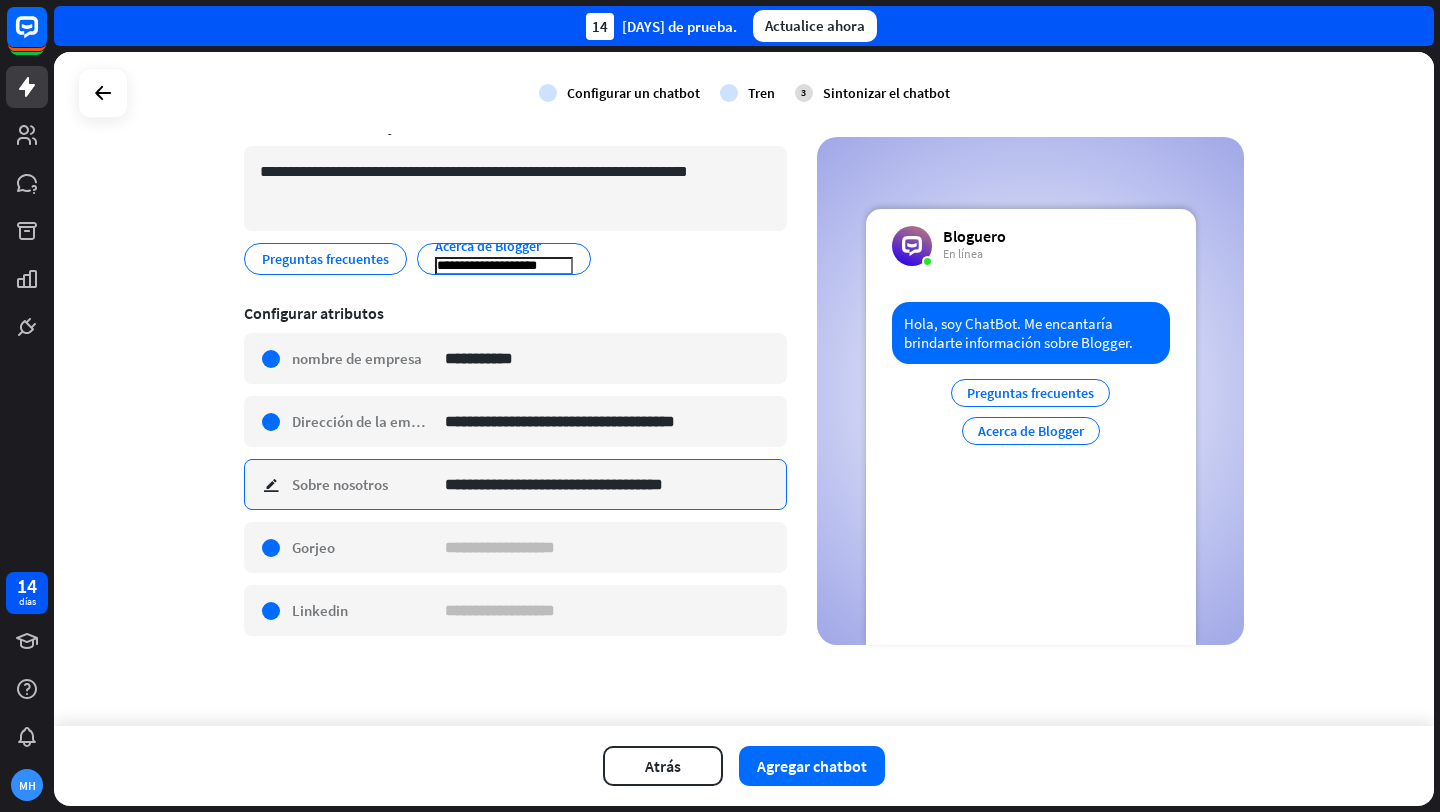 click on "**********" at bounding box center (608, 484) 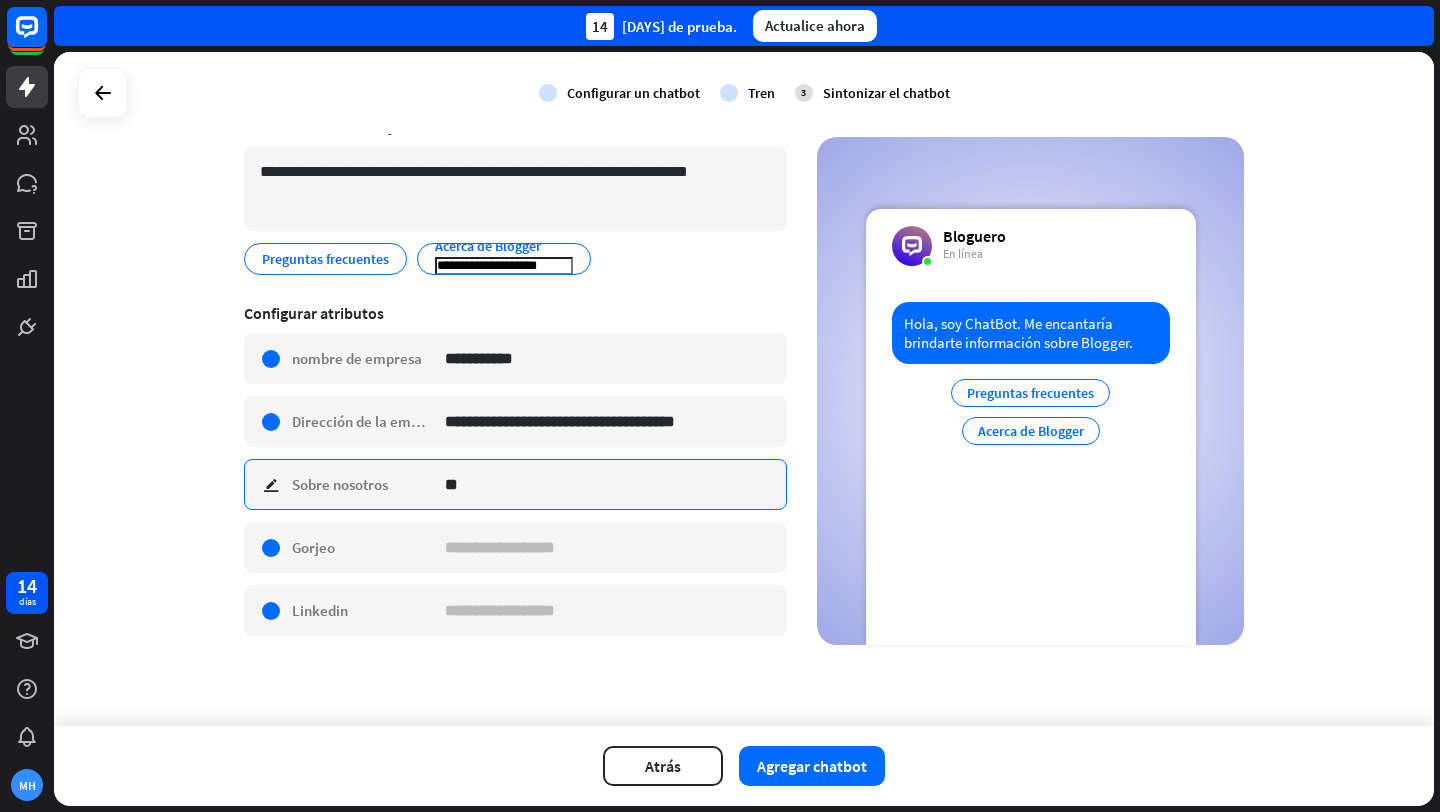 type on "*" 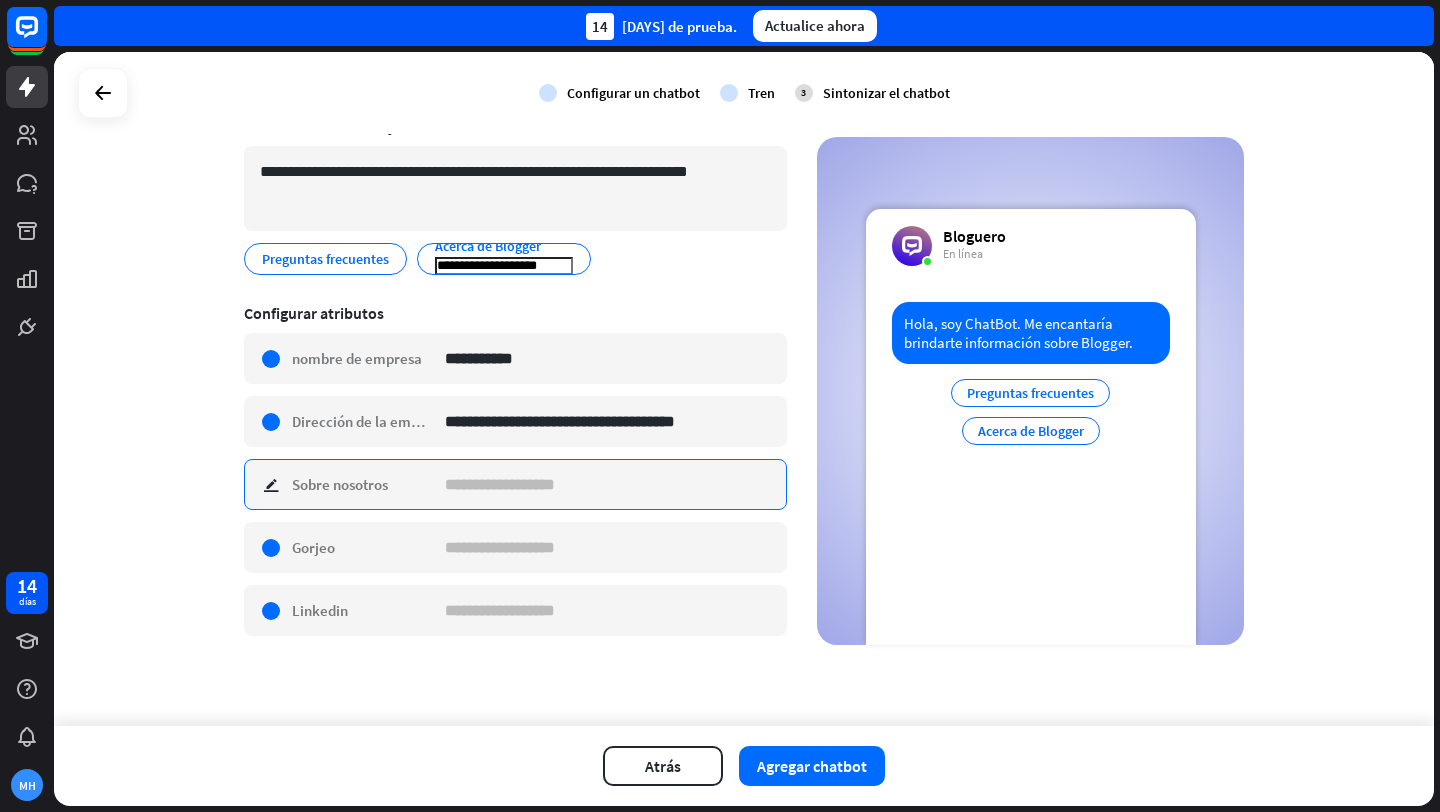 type on "*" 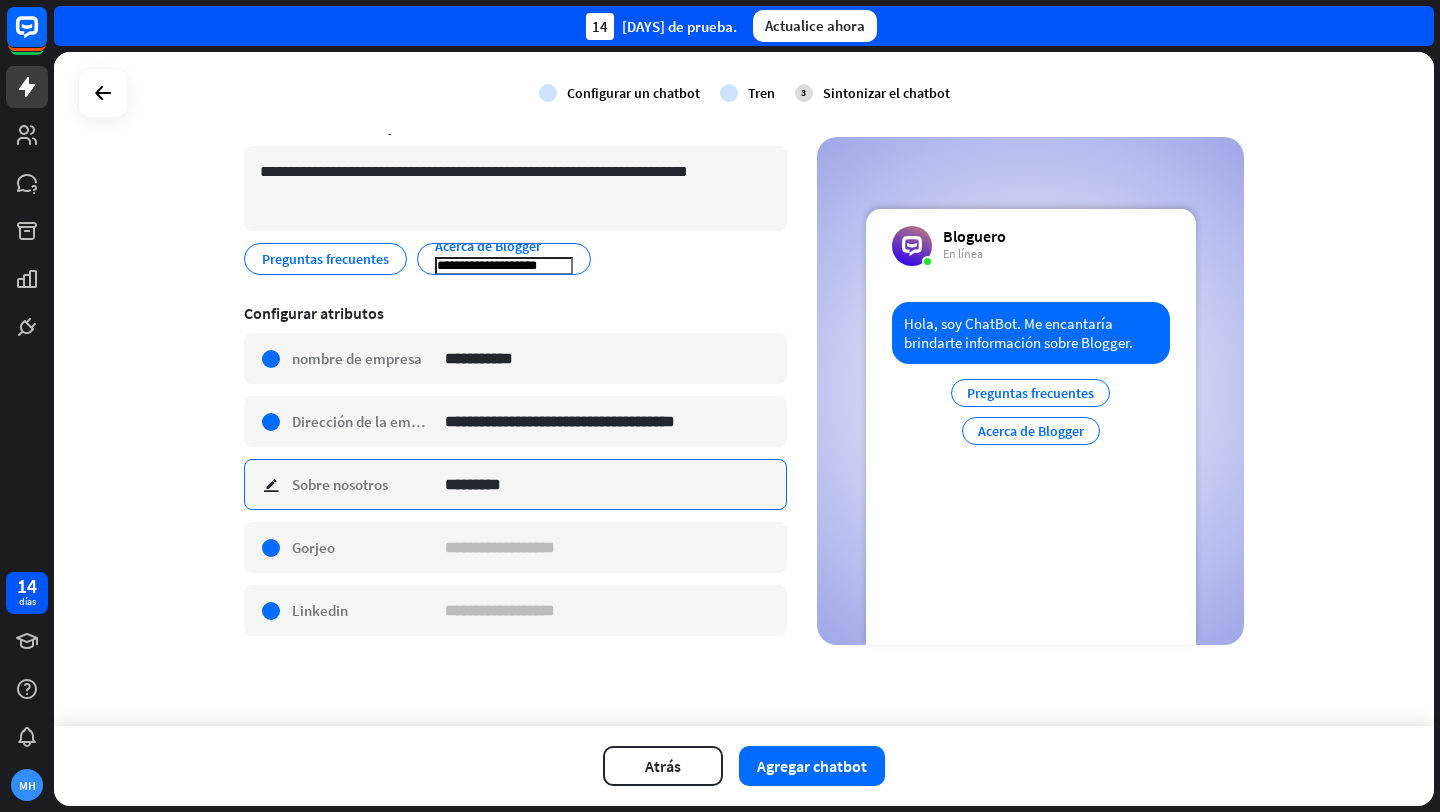 paste on "**********" 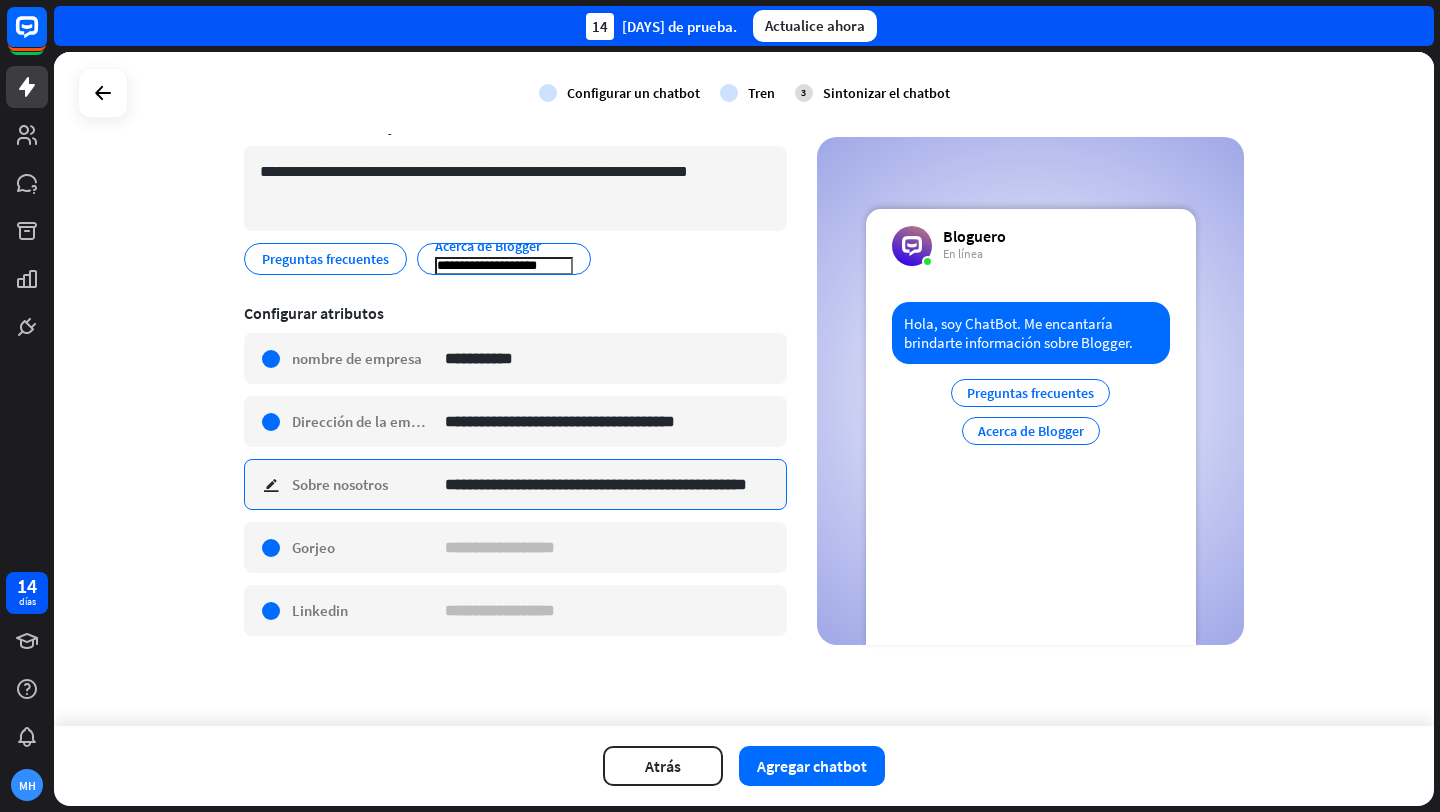 scroll, scrollTop: 0, scrollLeft: 39, axis: horizontal 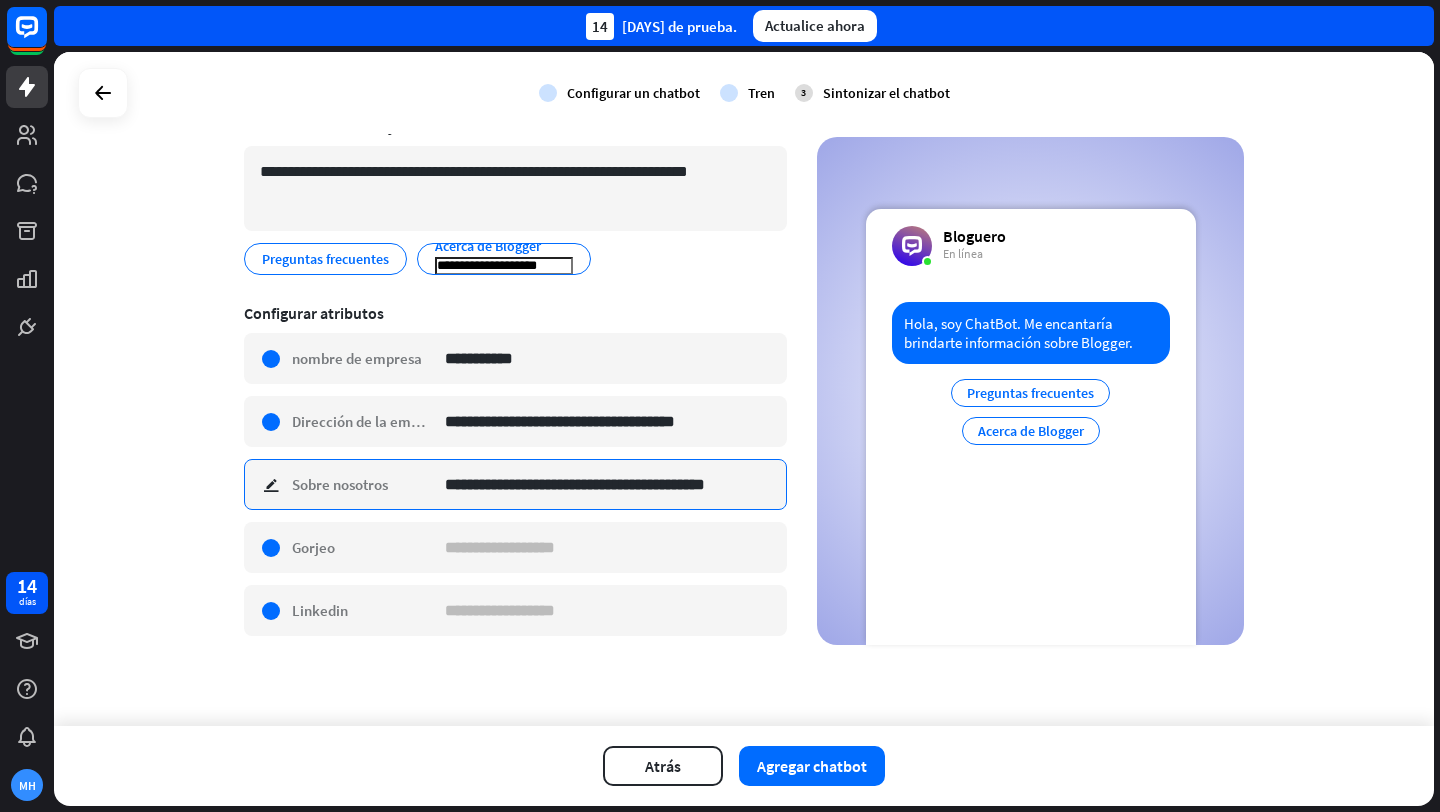 click on "**********" at bounding box center [608, 484] 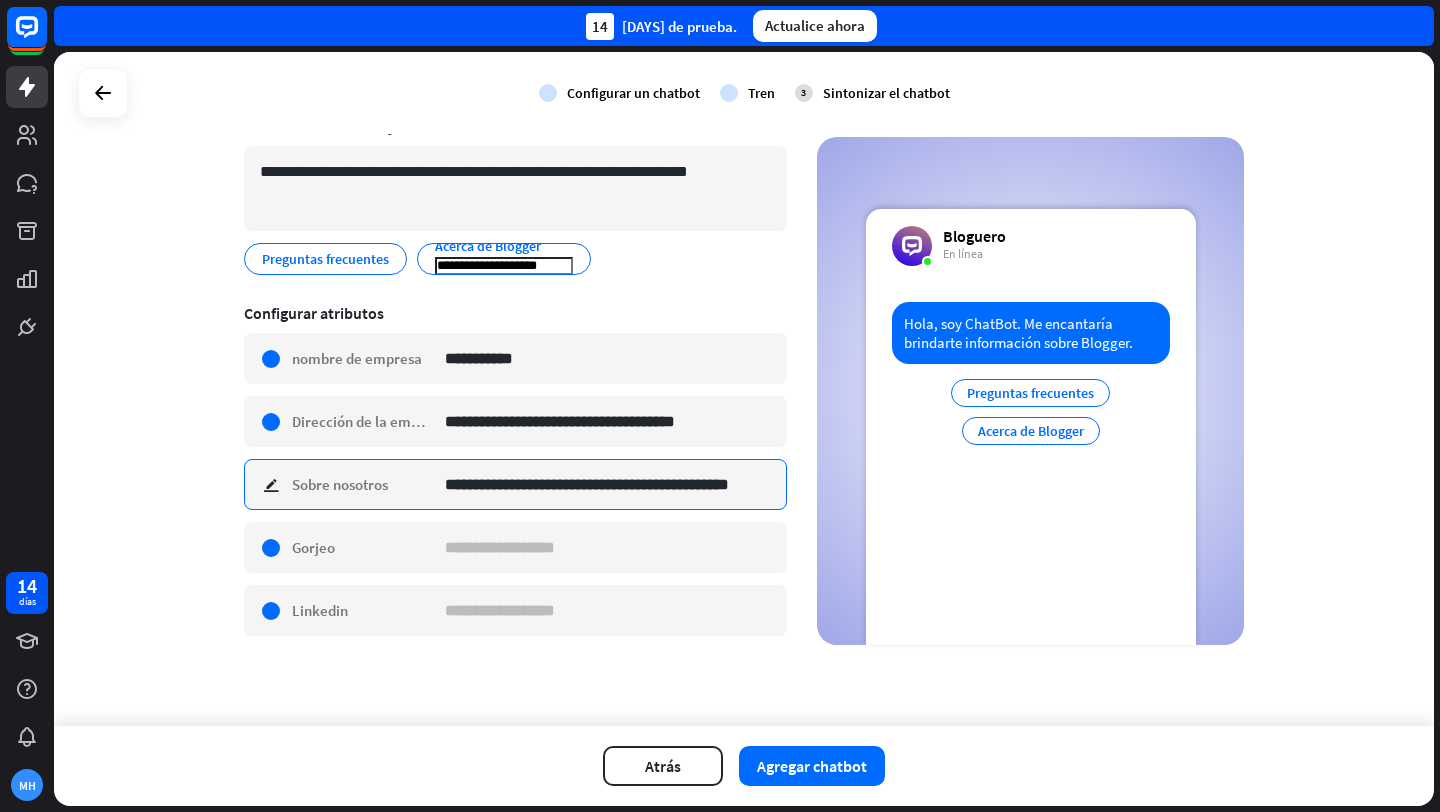 scroll, scrollTop: 0, scrollLeft: 14, axis: horizontal 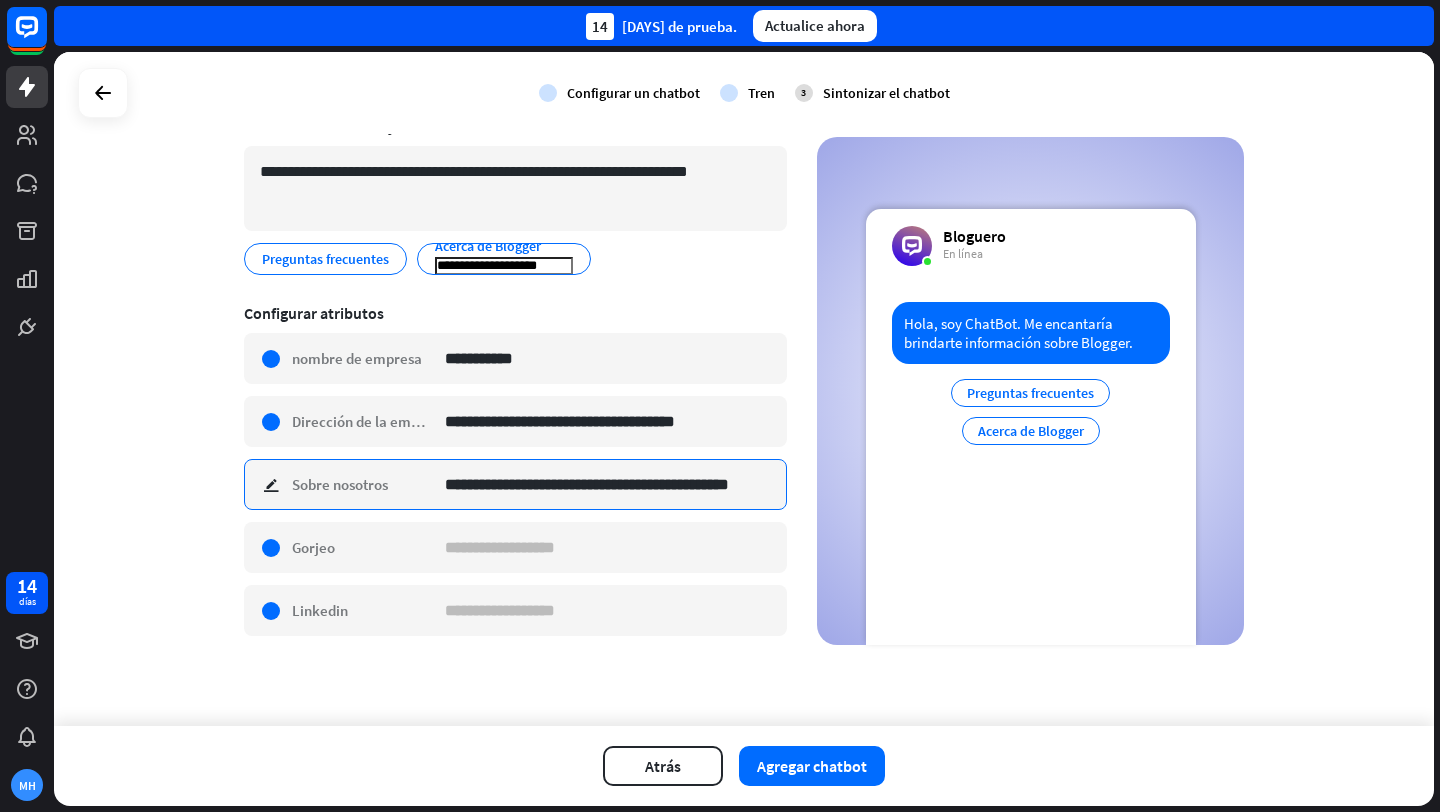 click on "**********" at bounding box center [608, 484] 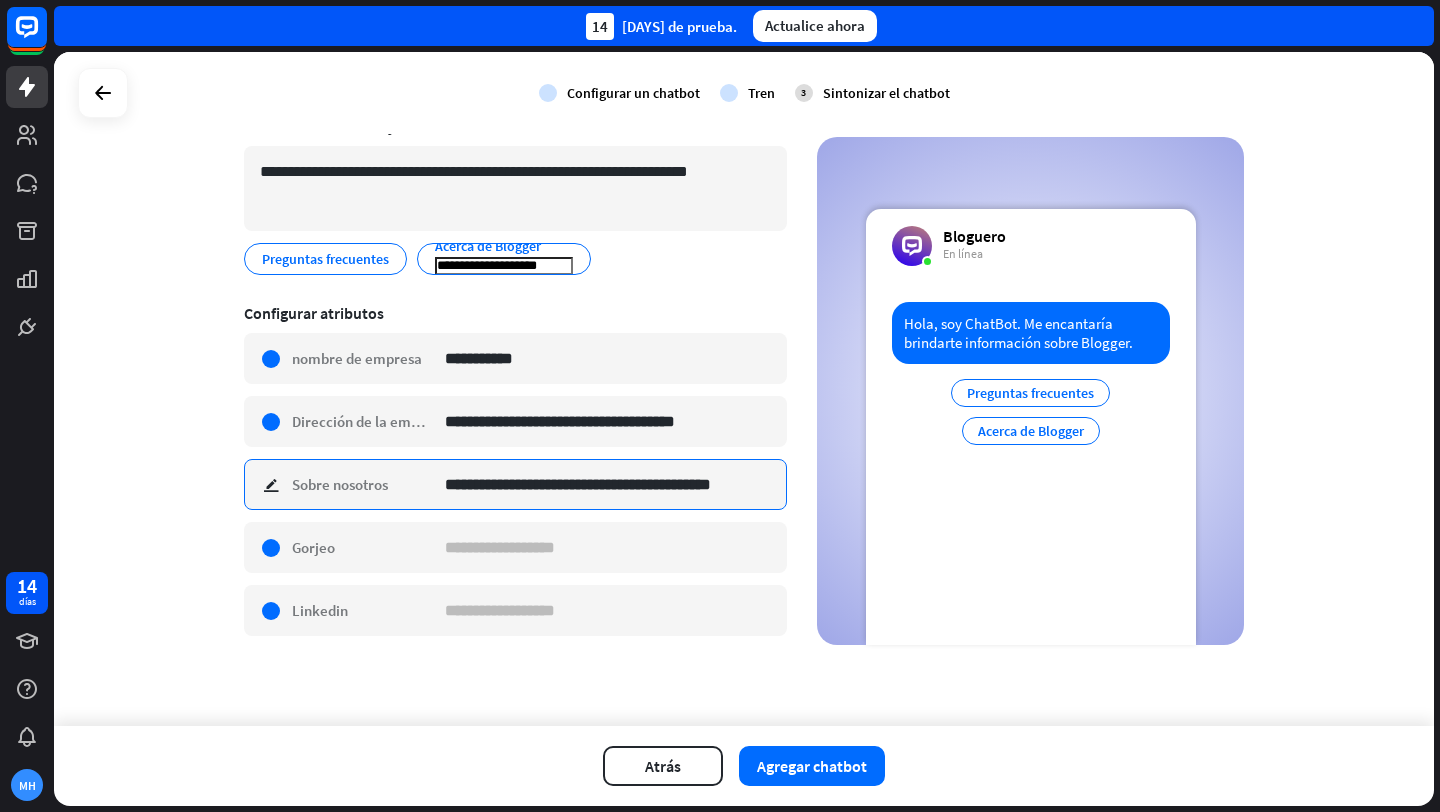 scroll, scrollTop: 0, scrollLeft: 0, axis: both 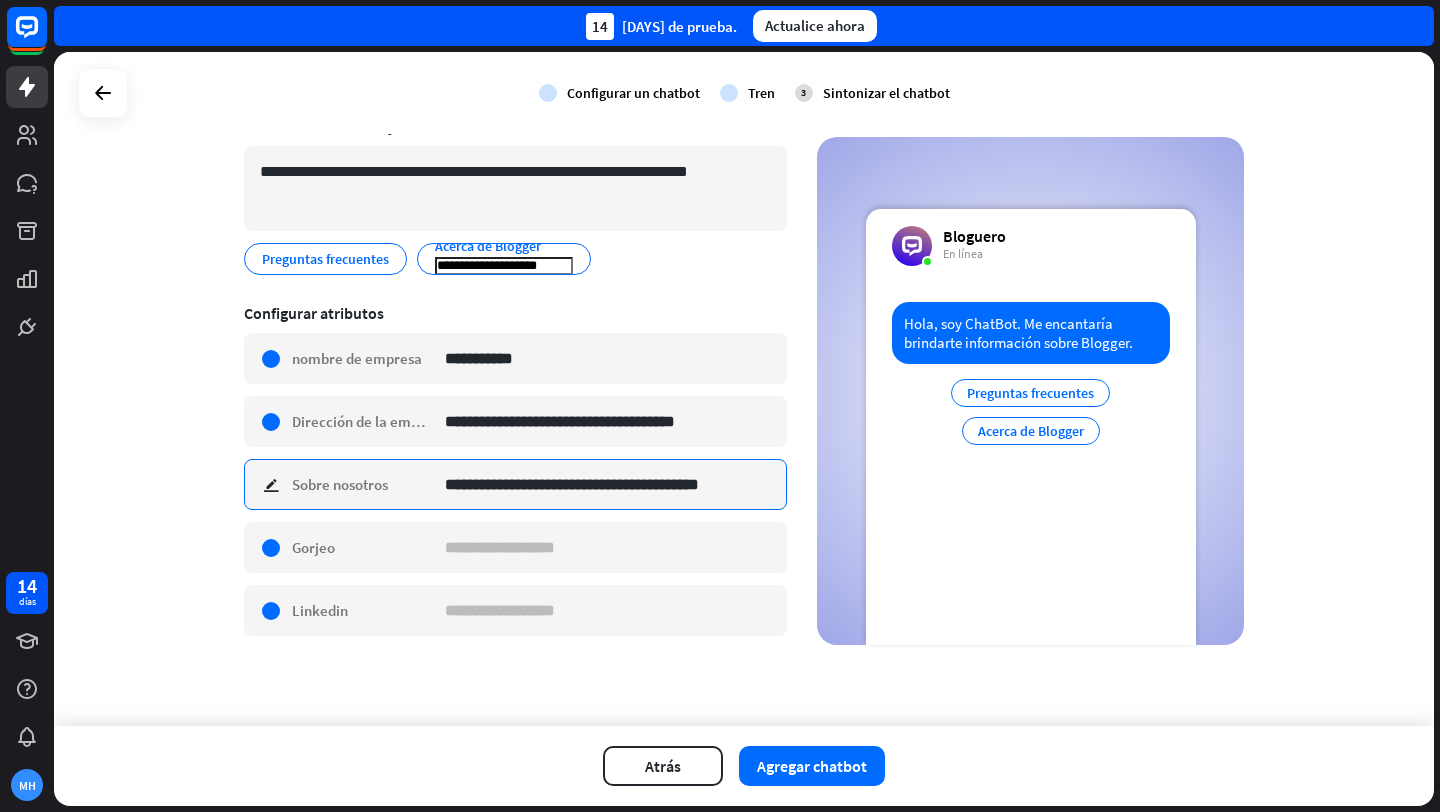 type on "**********" 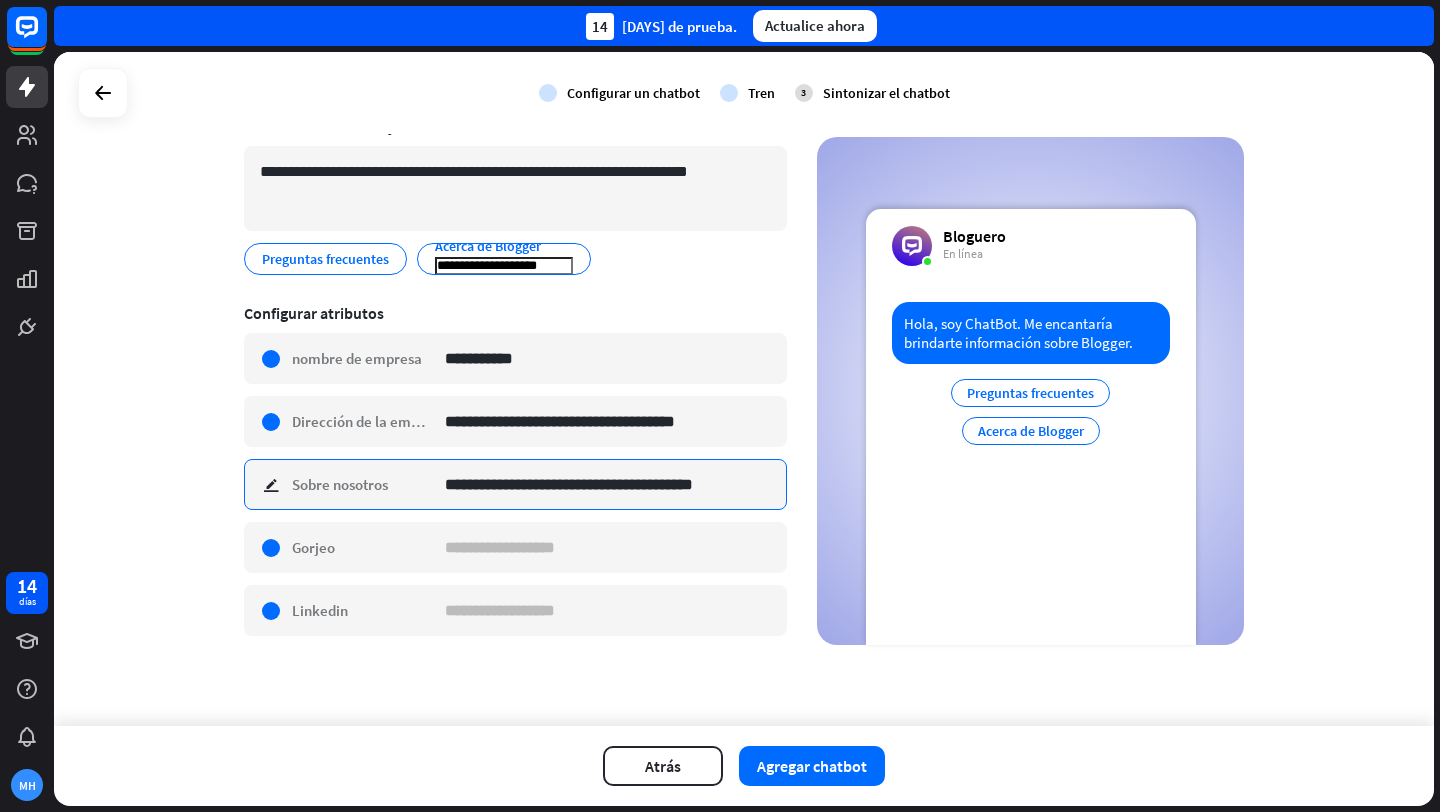 drag, startPoint x: 756, startPoint y: 484, endPoint x: 318, endPoint y: 479, distance: 438.02853 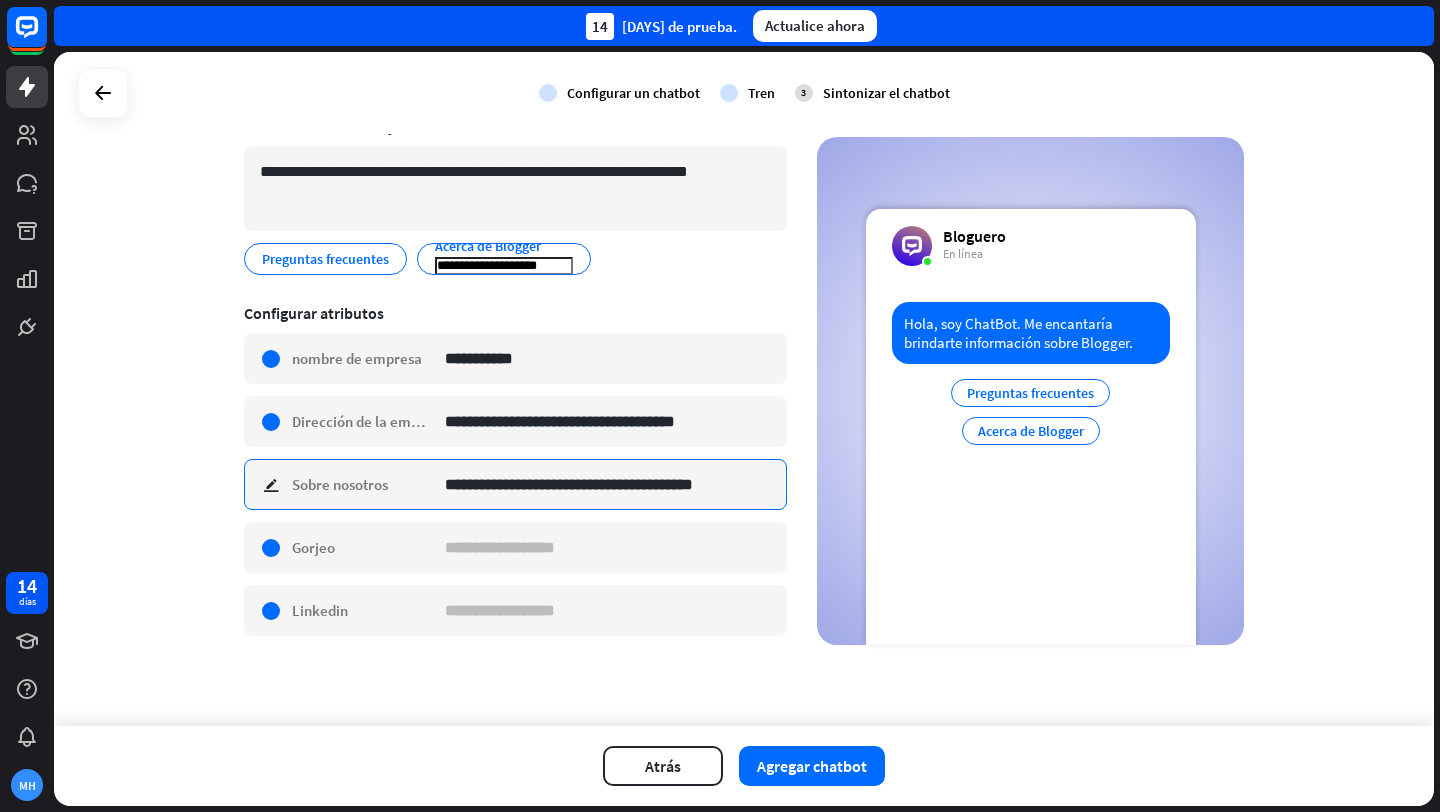 click on "**********" at bounding box center [515, 484] 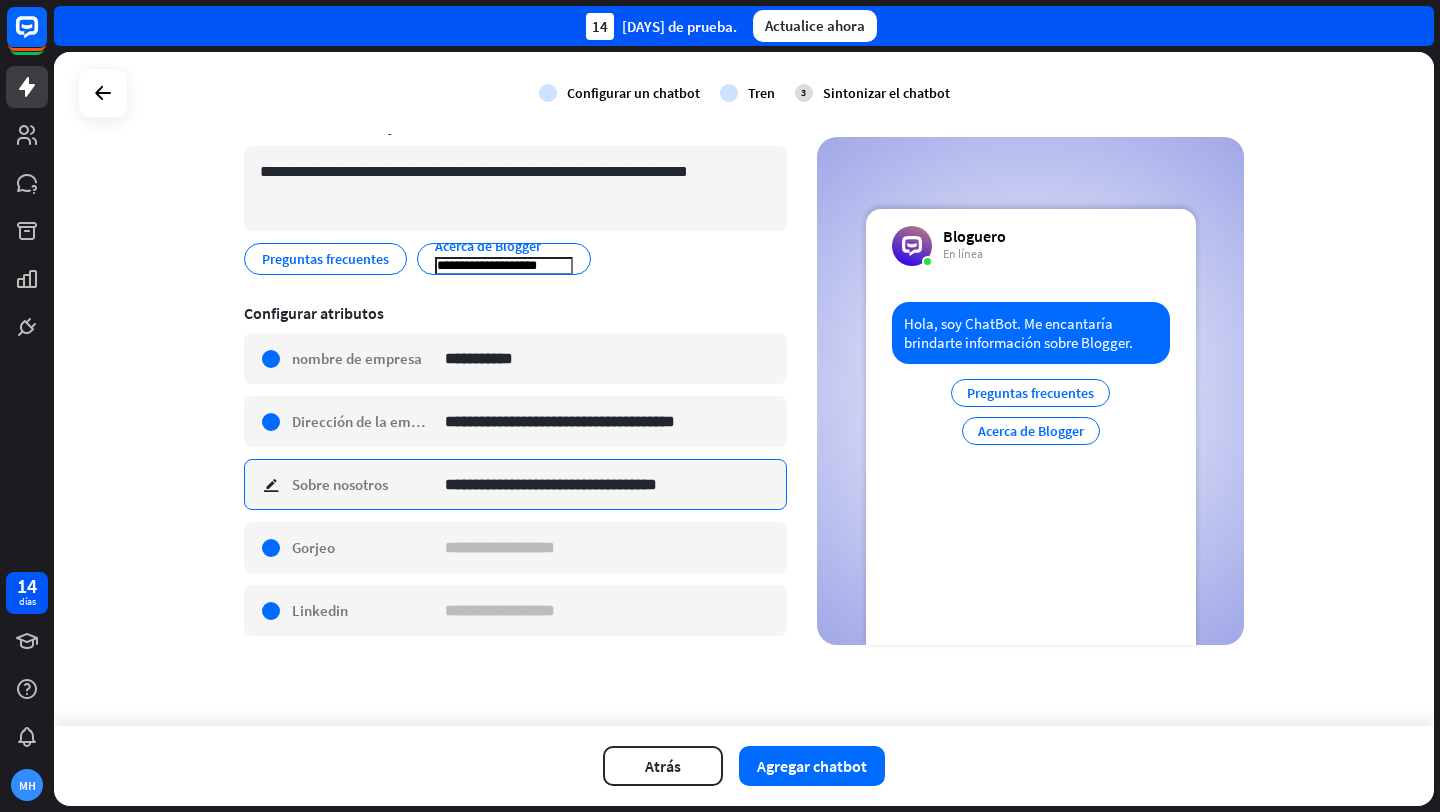 click on "**********" at bounding box center (608, 484) 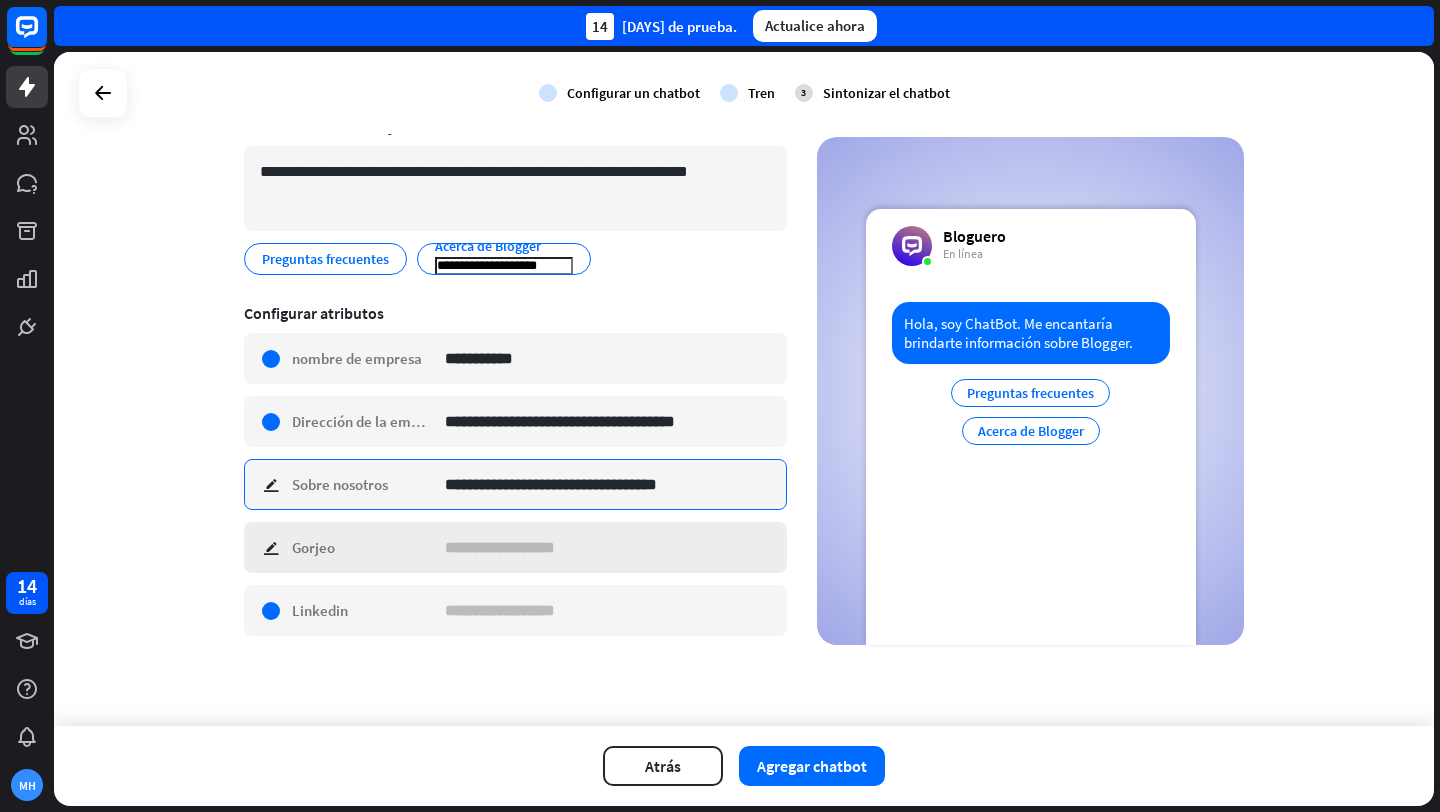 type on "**********" 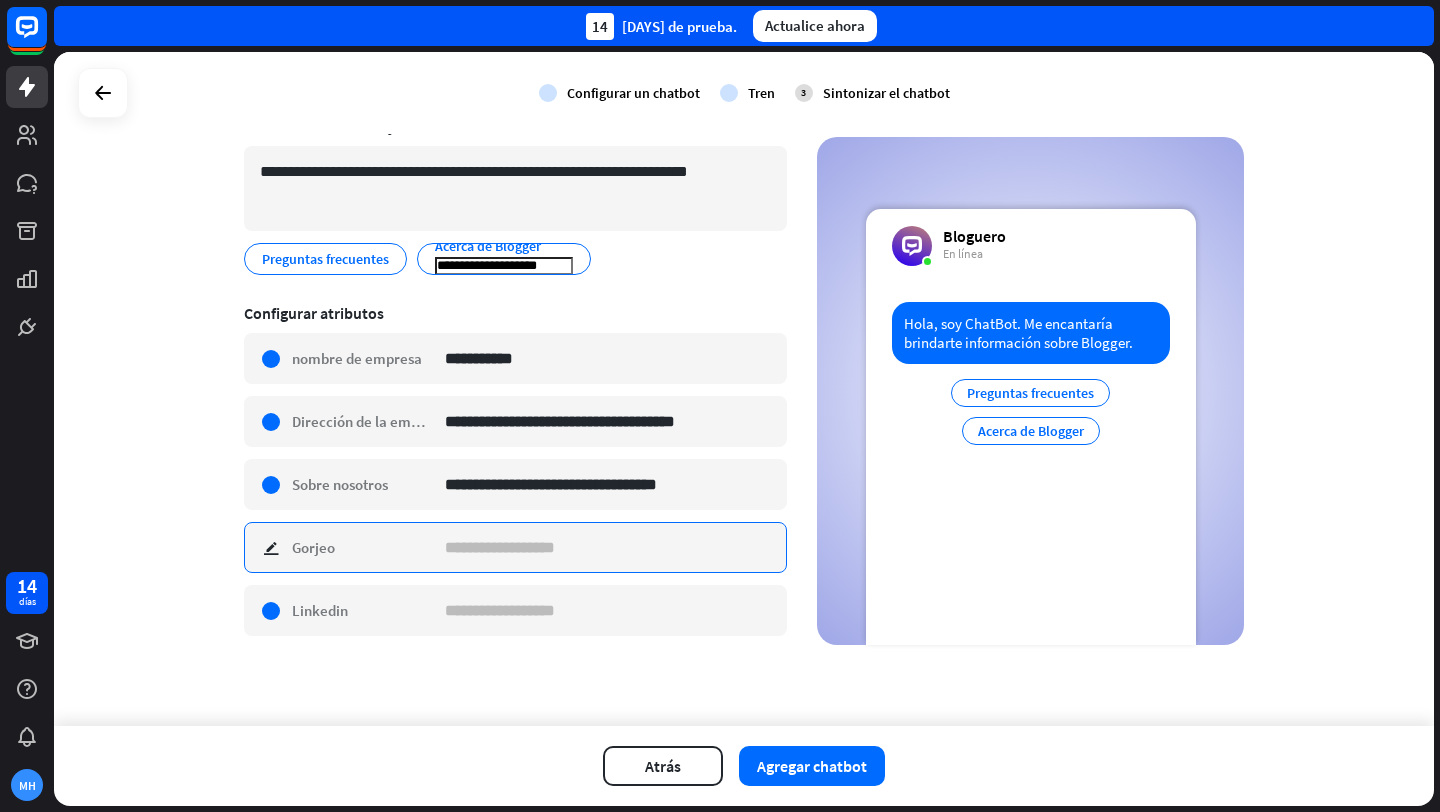 click at bounding box center (608, 547) 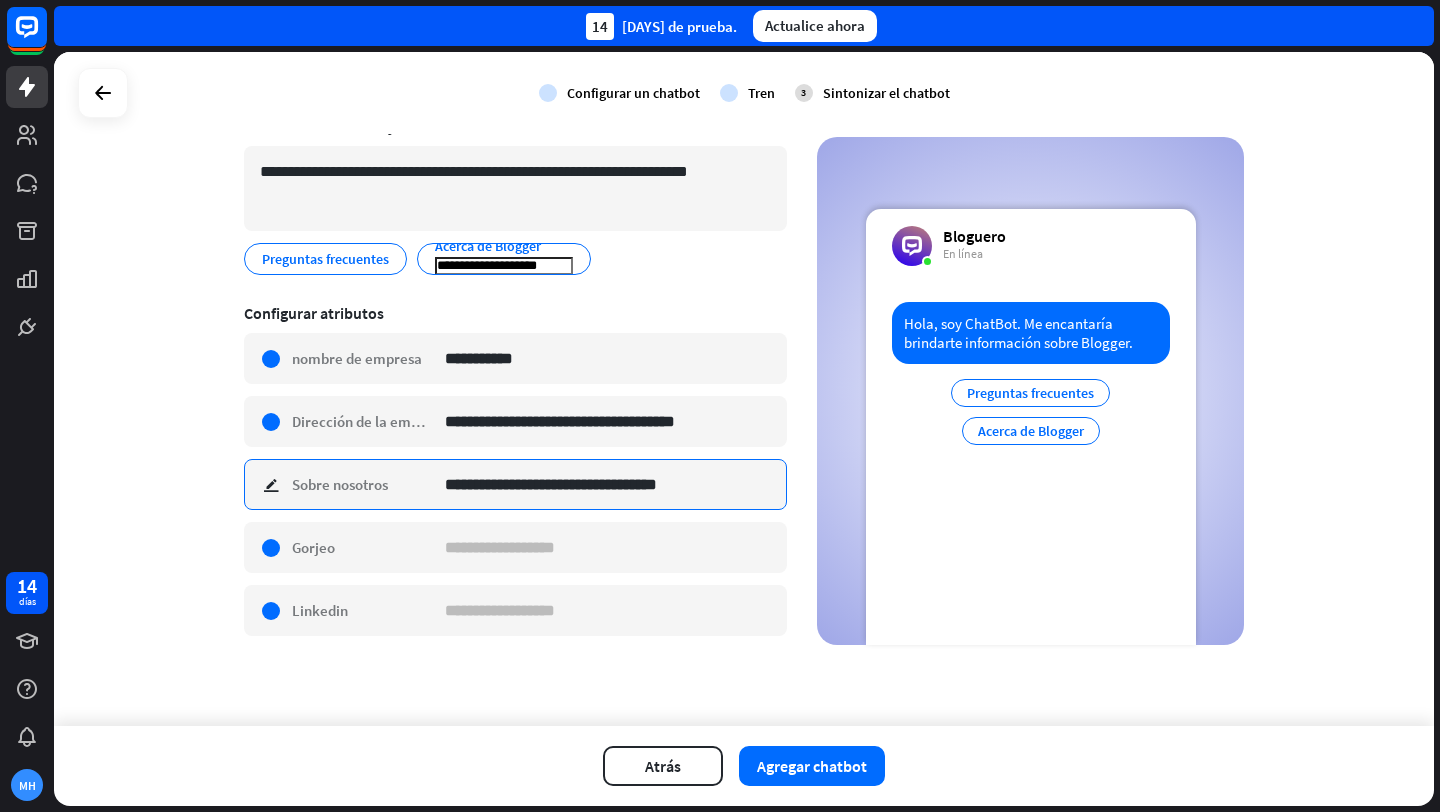 click on "**********" at bounding box center (608, 484) 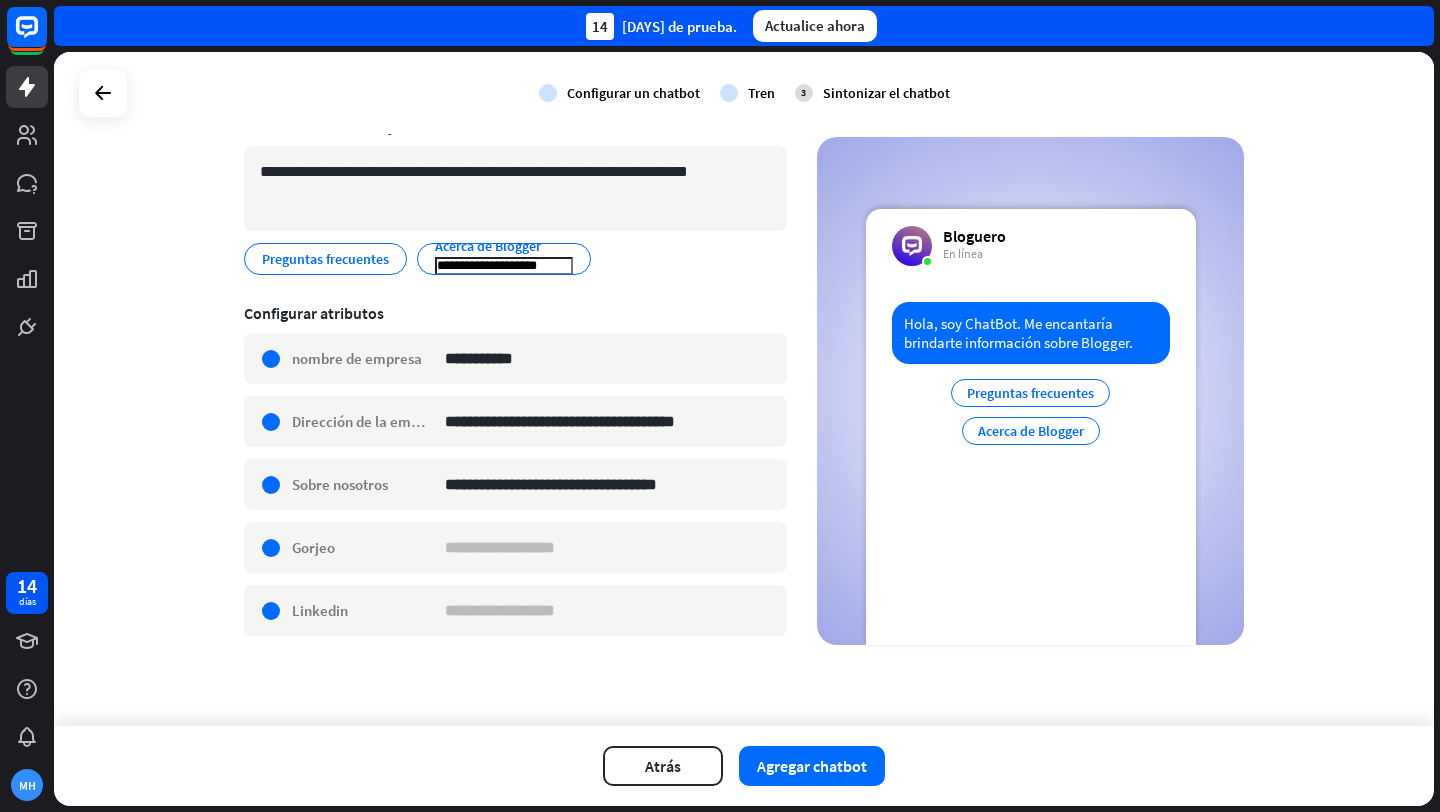 click on "**********" at bounding box center (744, 339) 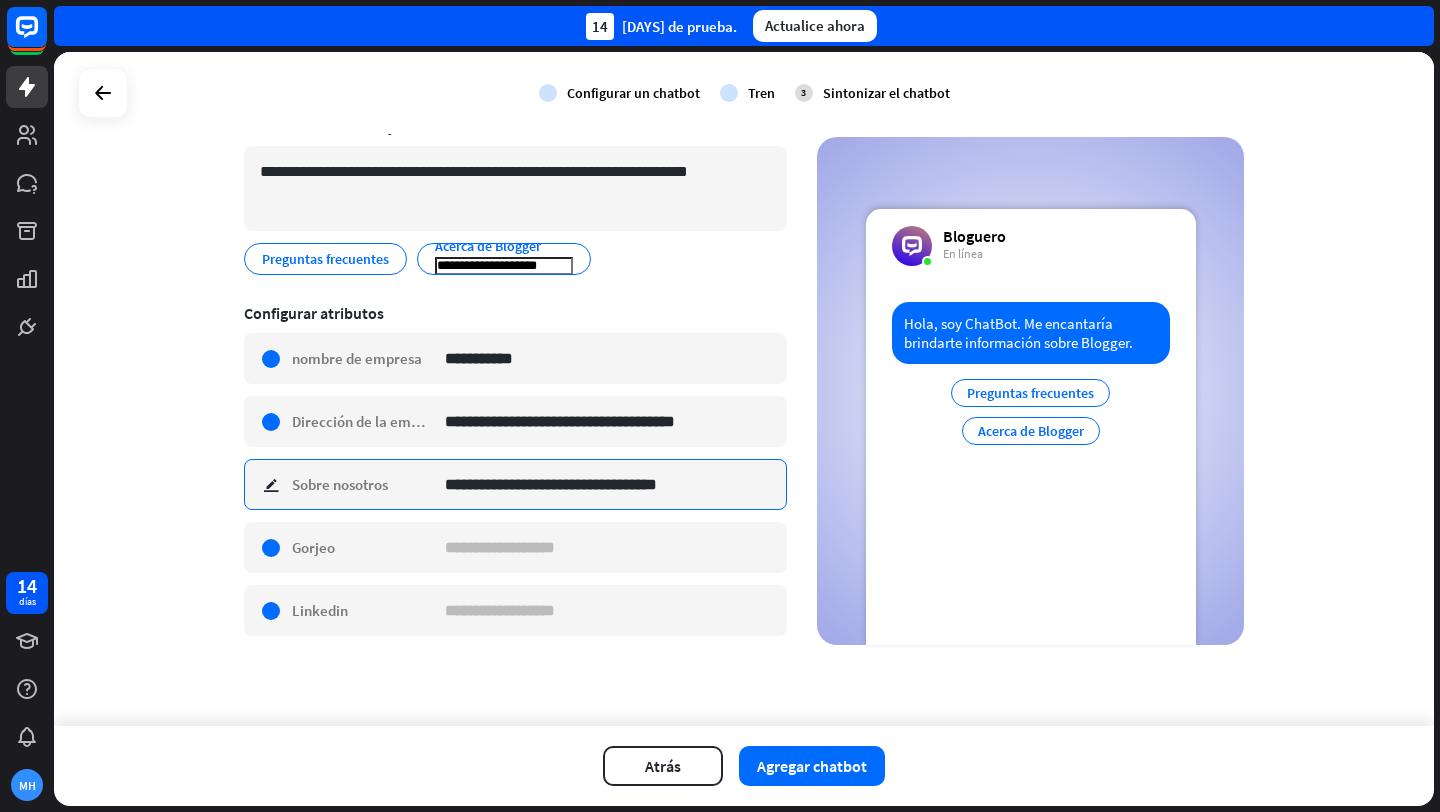 click on "**********" at bounding box center (608, 484) 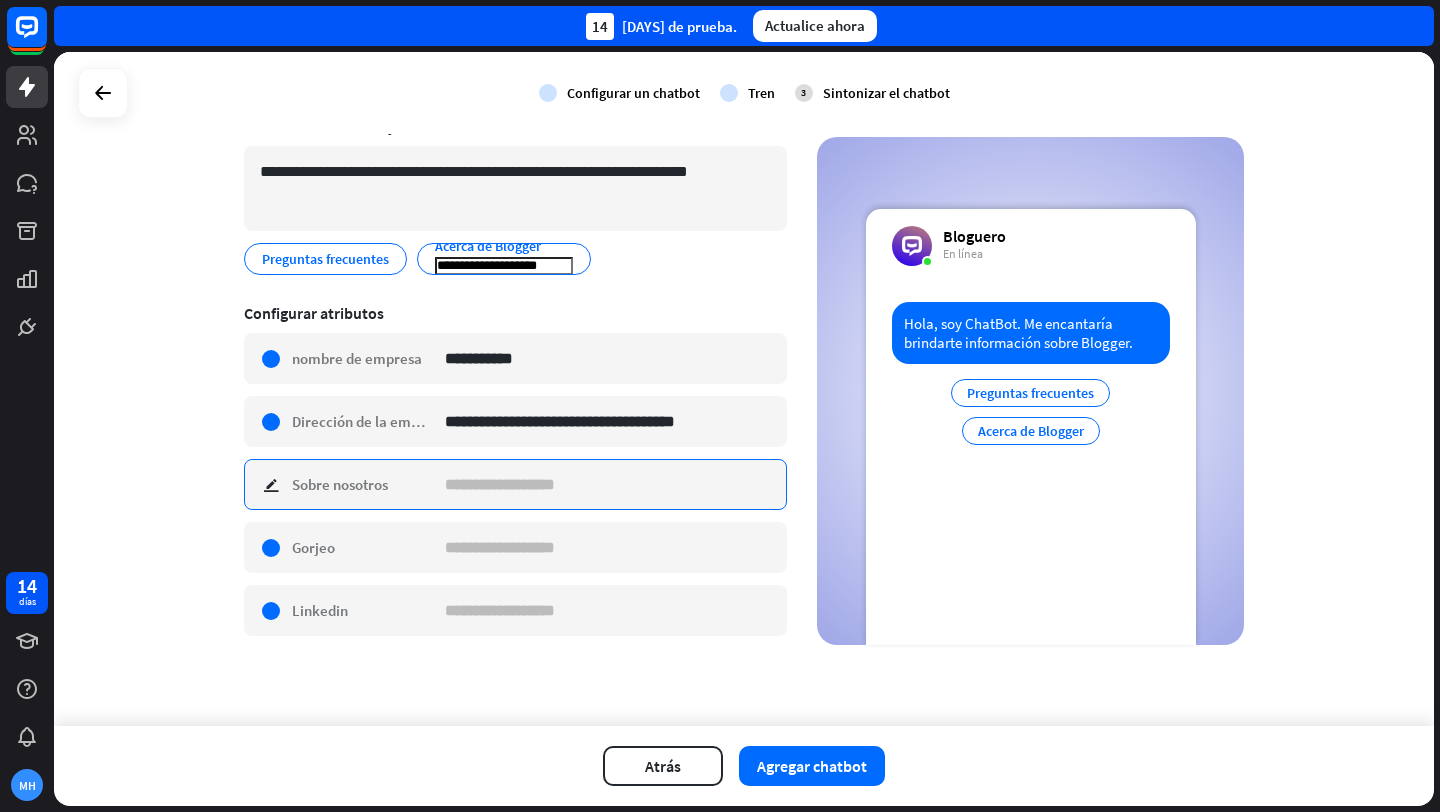 type on "*" 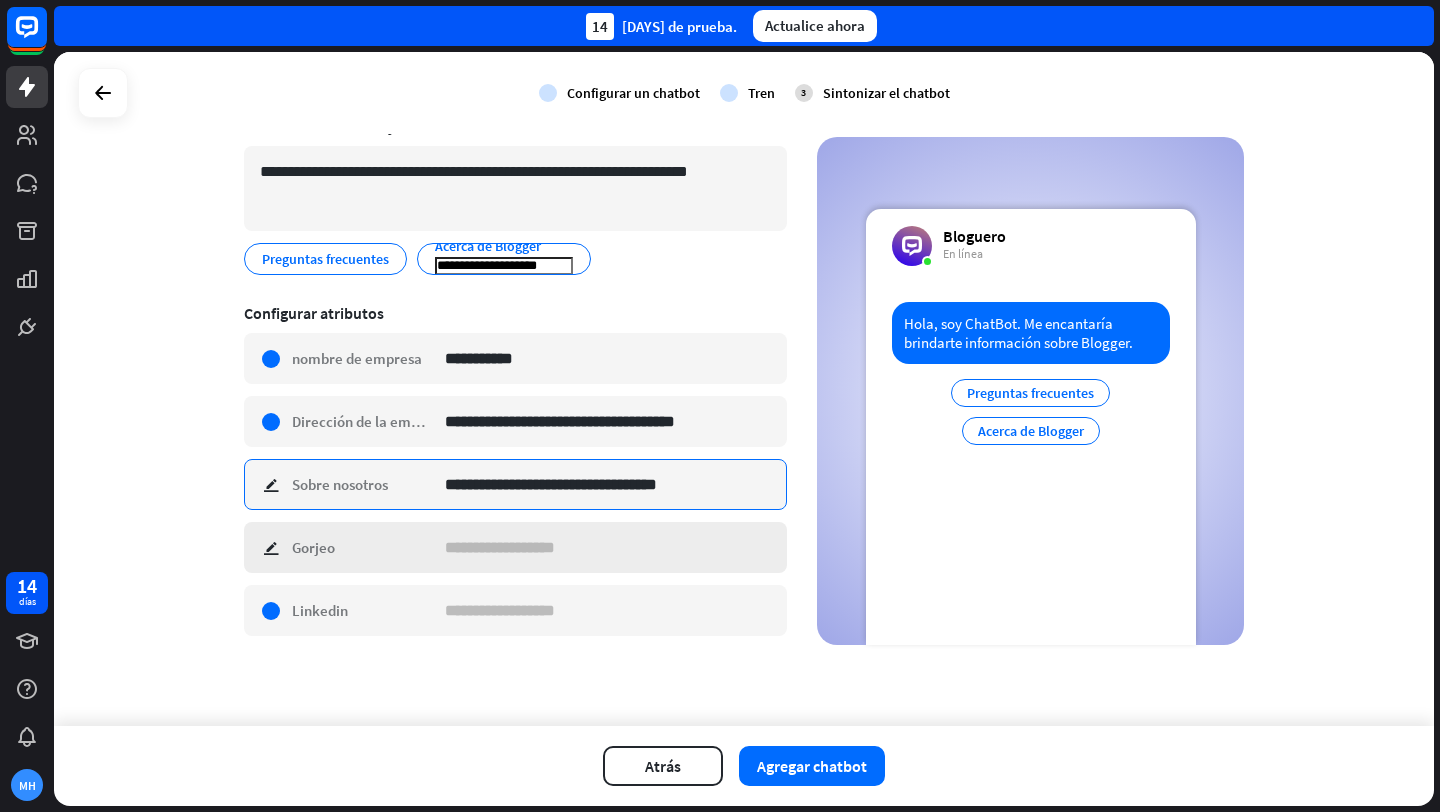 type on "**********" 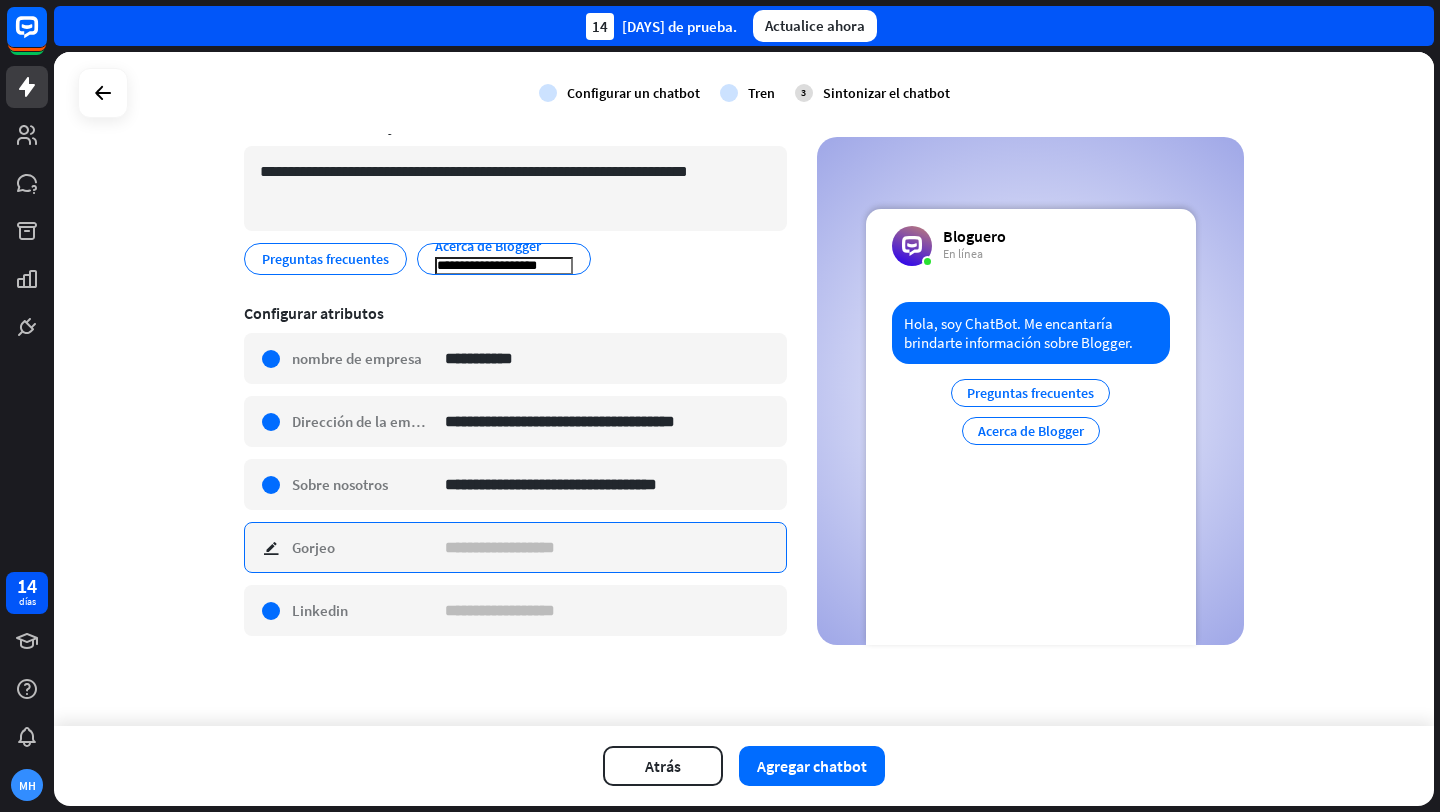 click at bounding box center [608, 547] 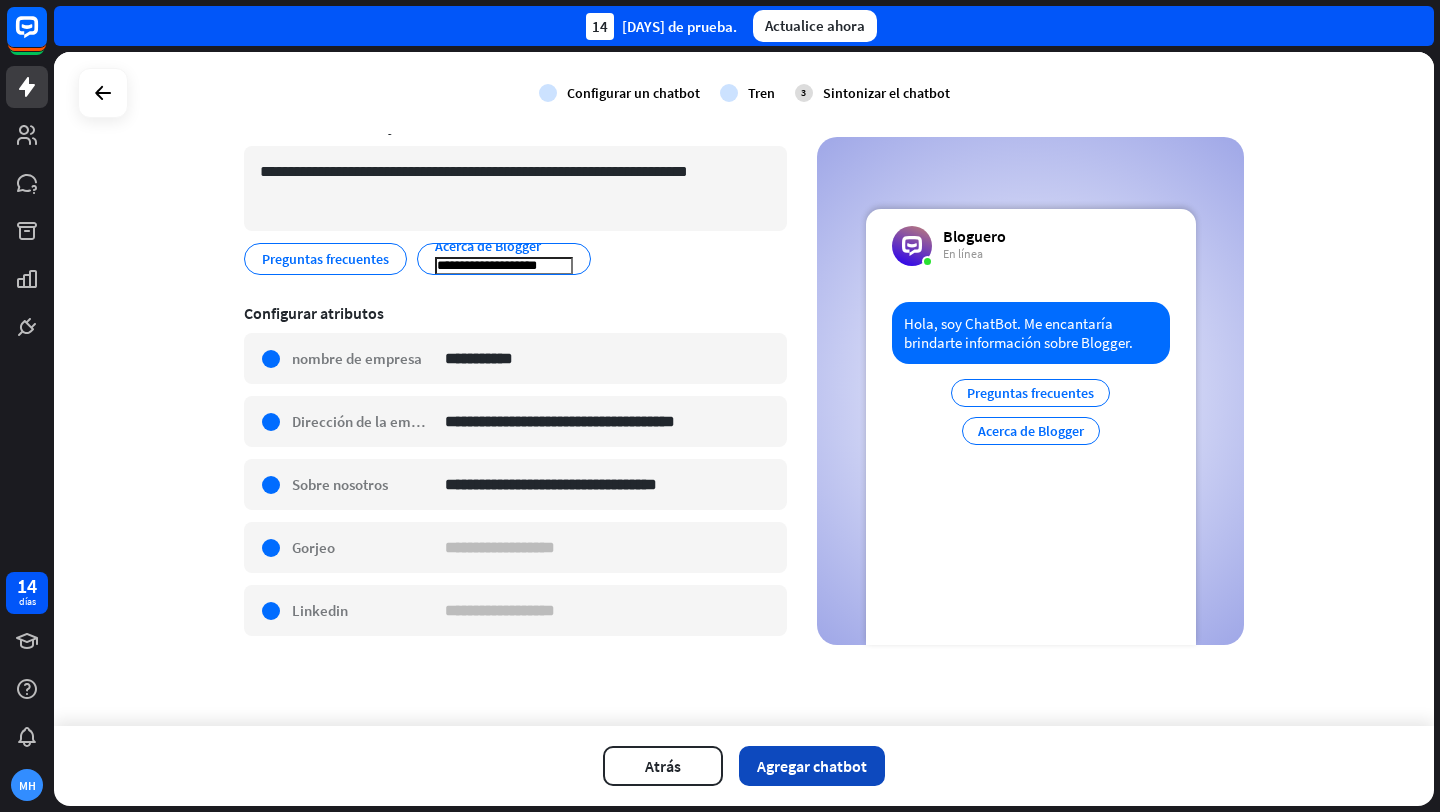 click on "Agregar chatbot" at bounding box center [812, 766] 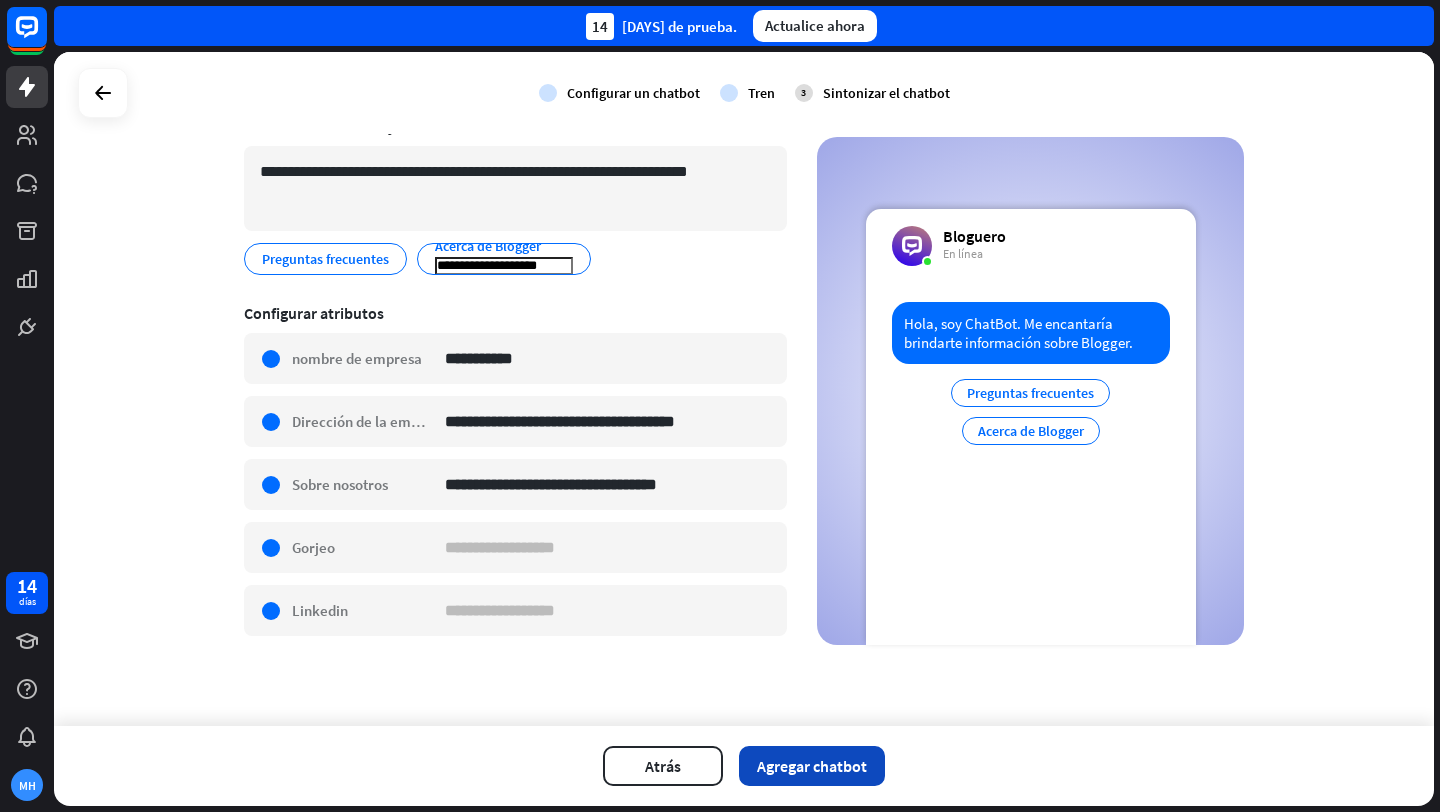 click on "Agregar chatbot" at bounding box center (812, 766) 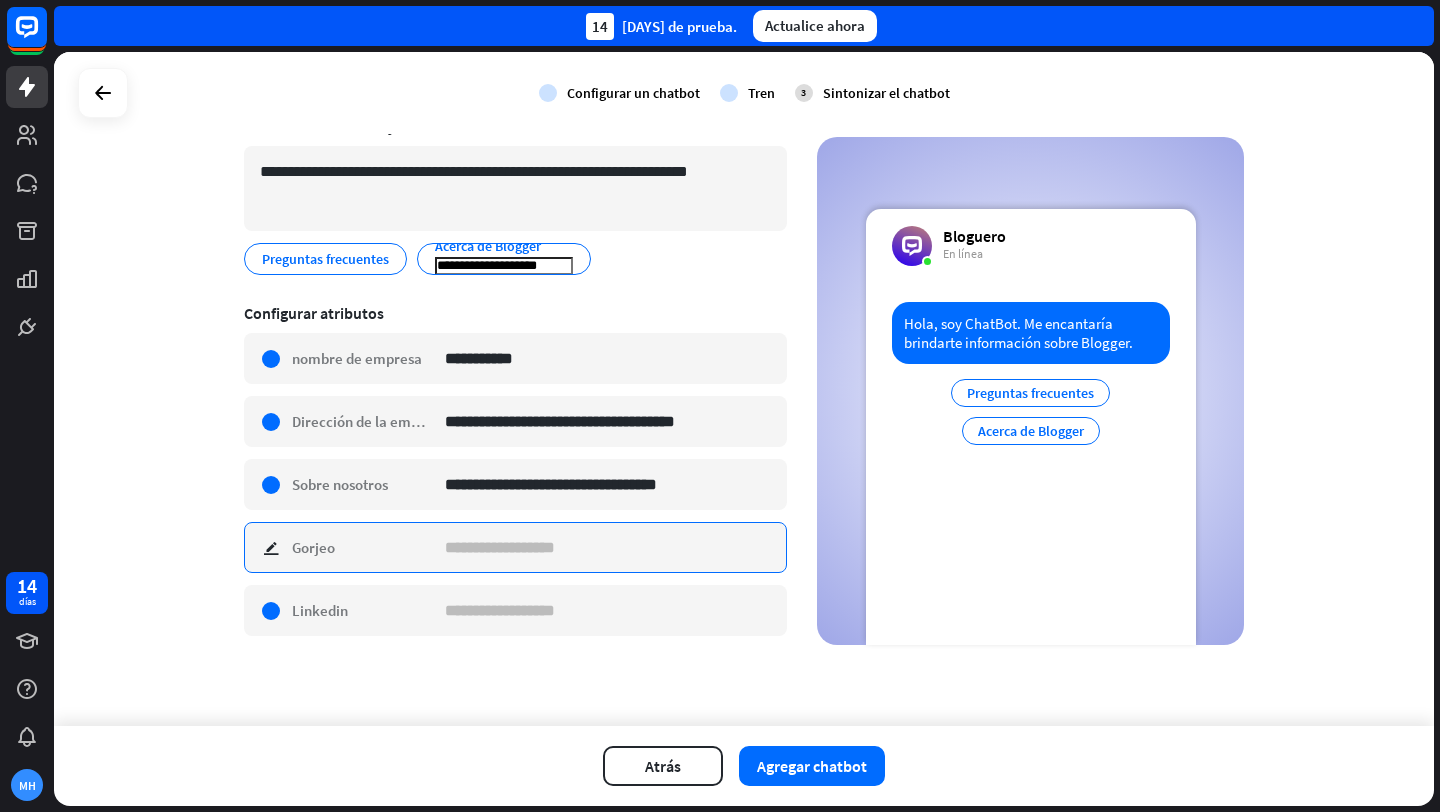 click at bounding box center (608, 547) 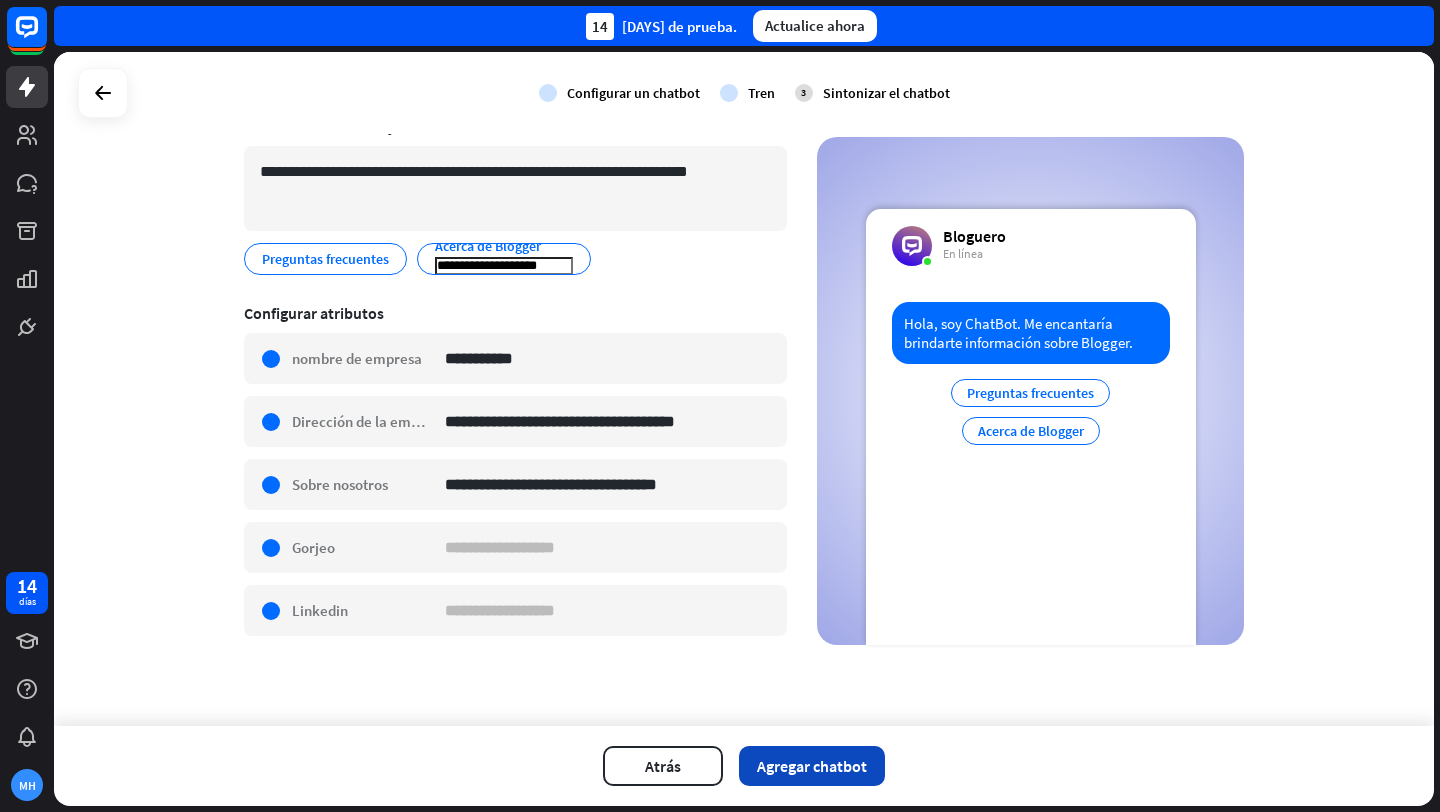 click on "Agregar chatbot" at bounding box center [812, 766] 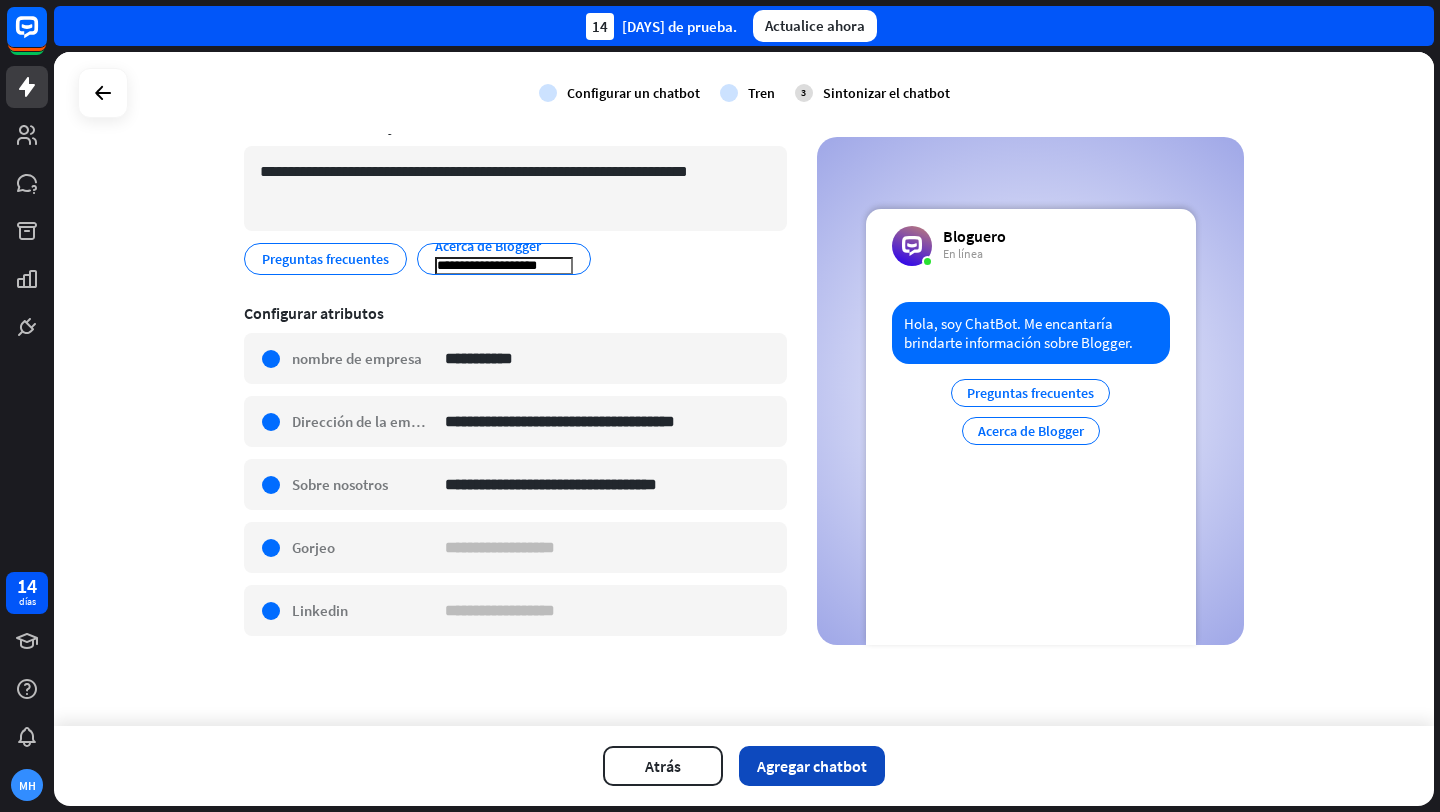 click on "Agregar chatbot" at bounding box center [812, 766] 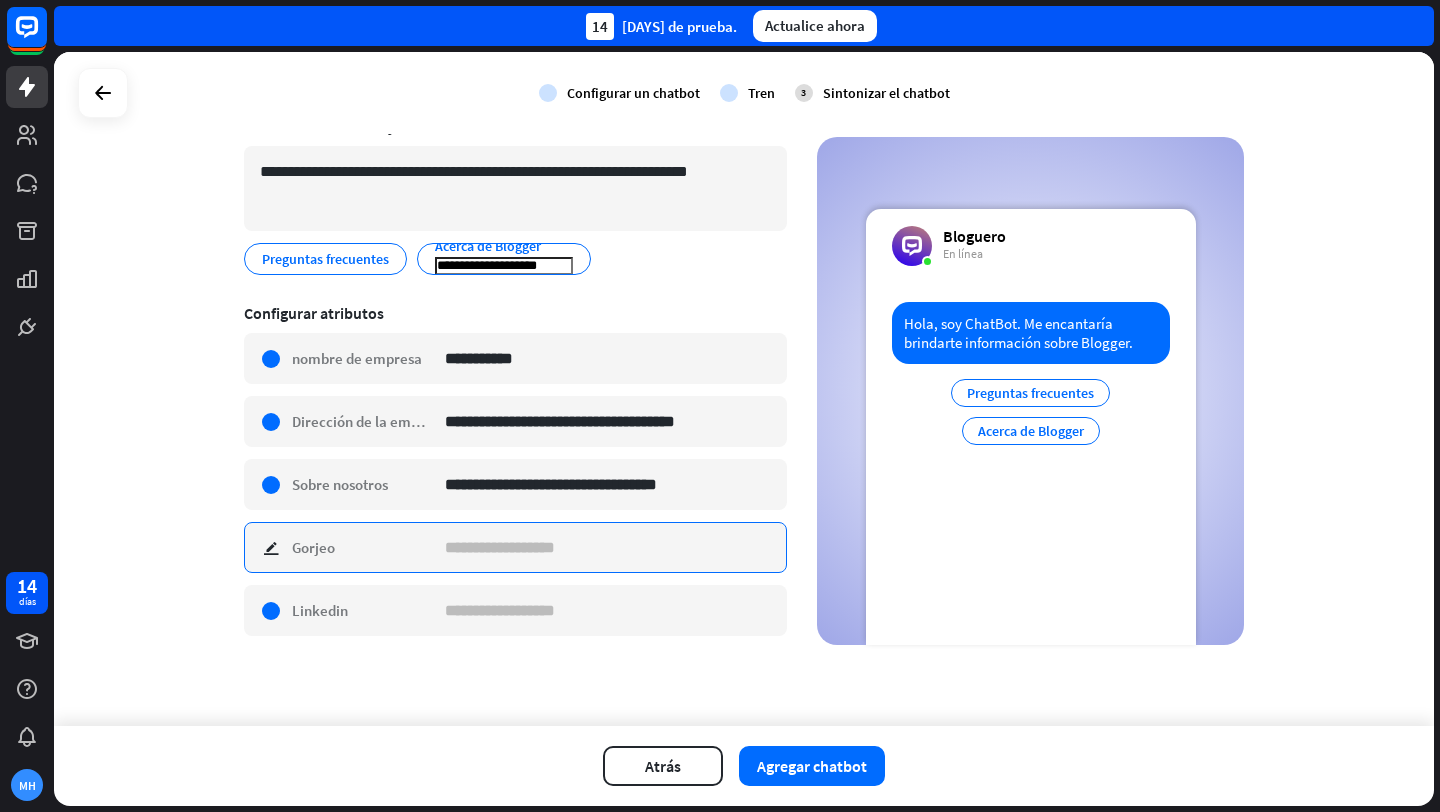 click at bounding box center [608, 547] 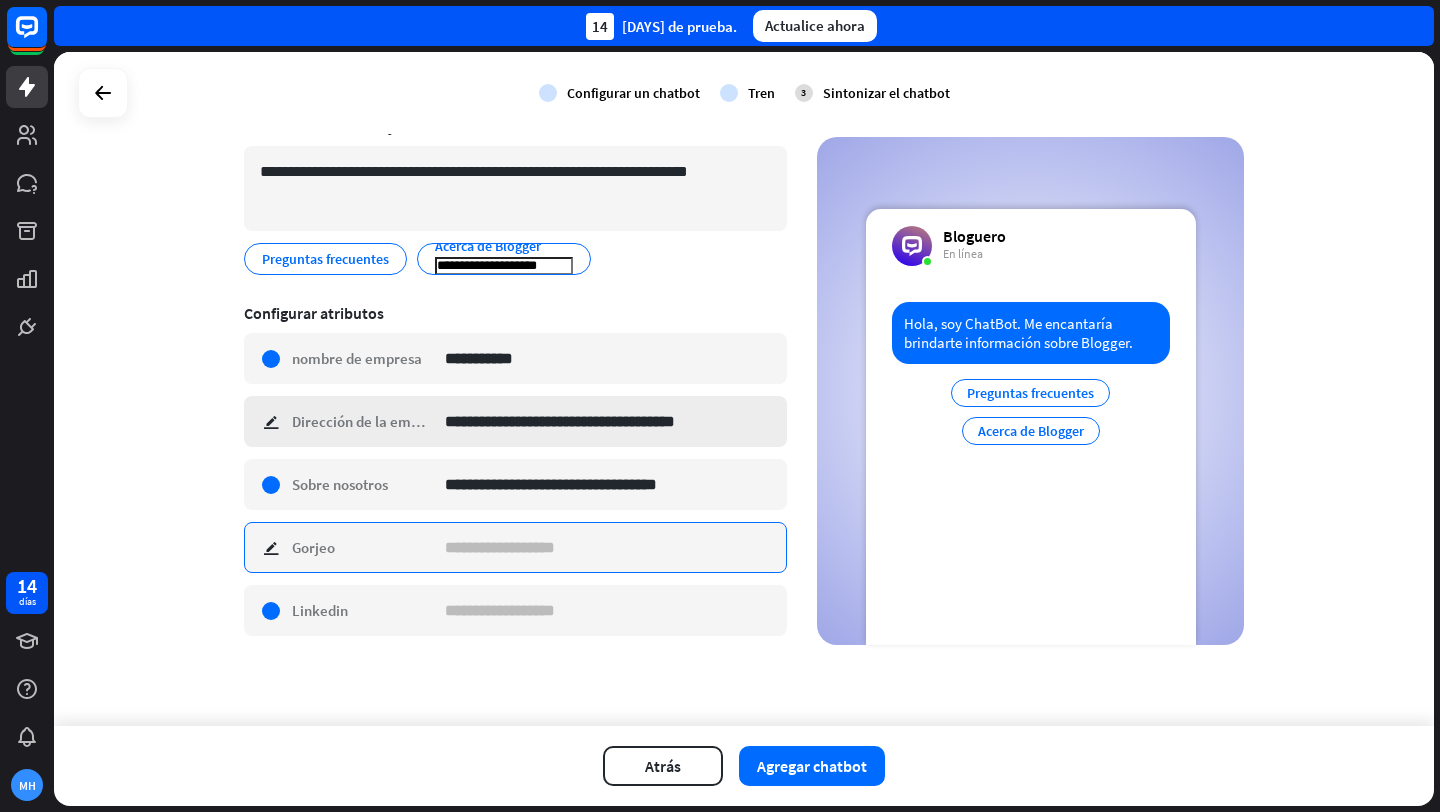 paste on "**********" 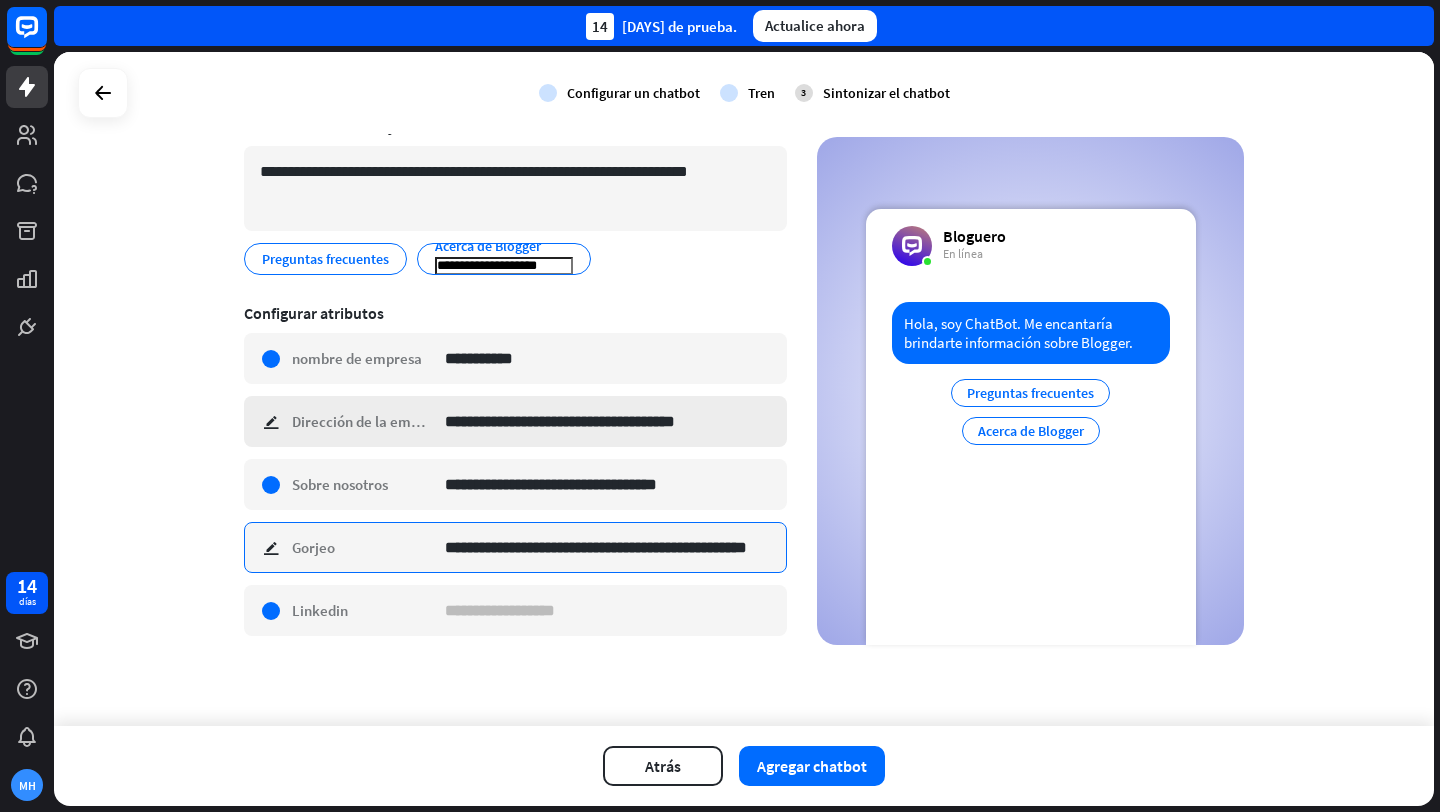 scroll, scrollTop: 0, scrollLeft: 49, axis: horizontal 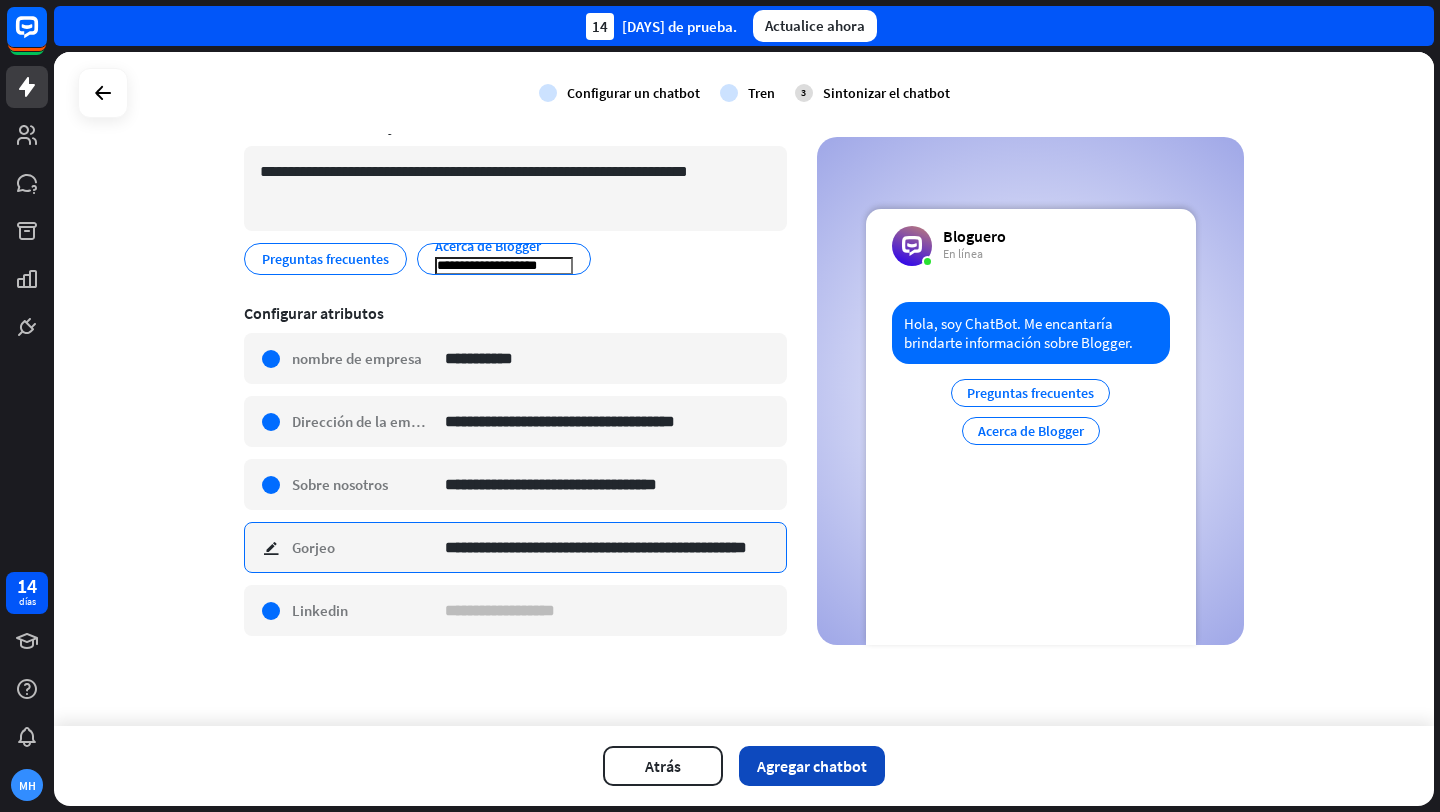 type on "**********" 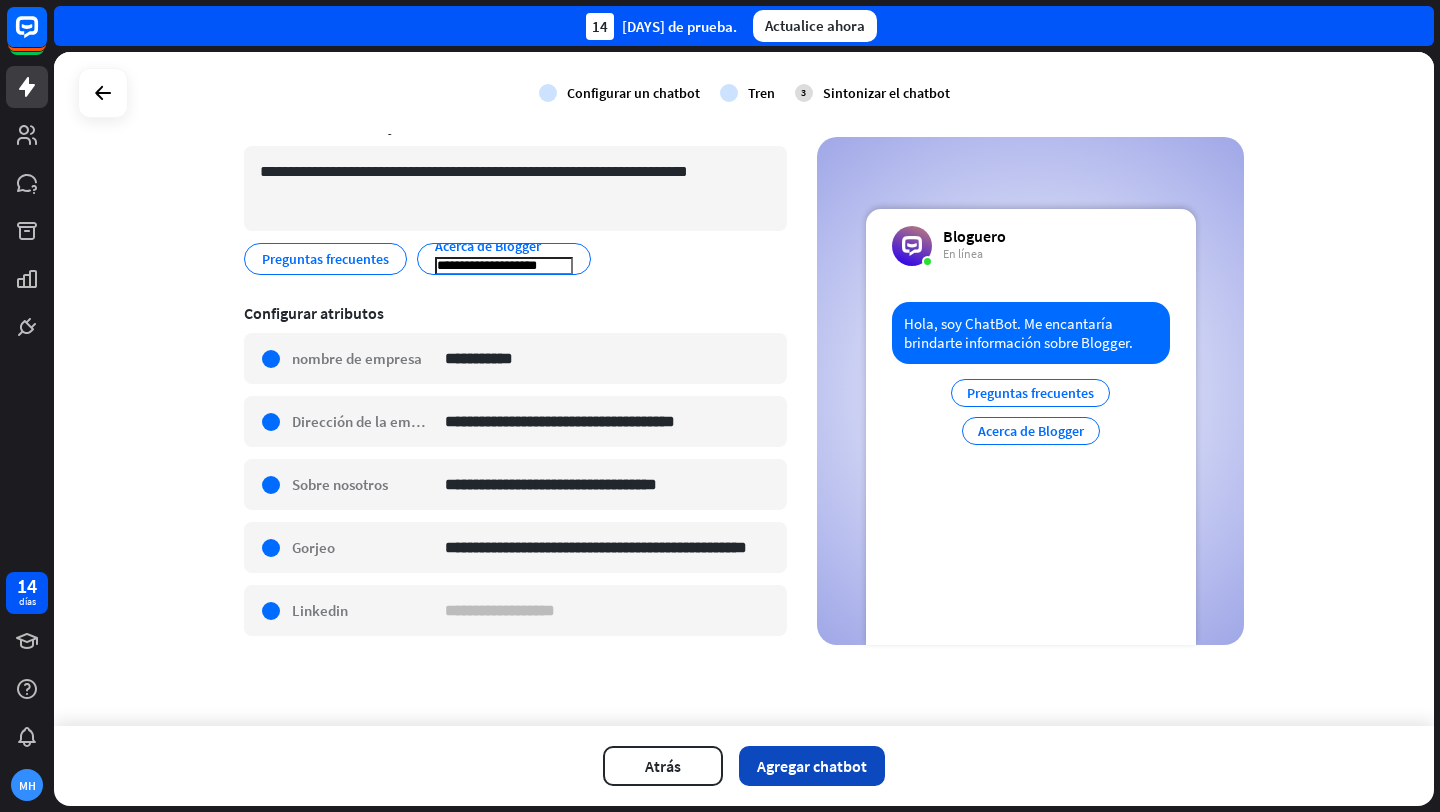 click on "Agregar chatbot" at bounding box center (812, 766) 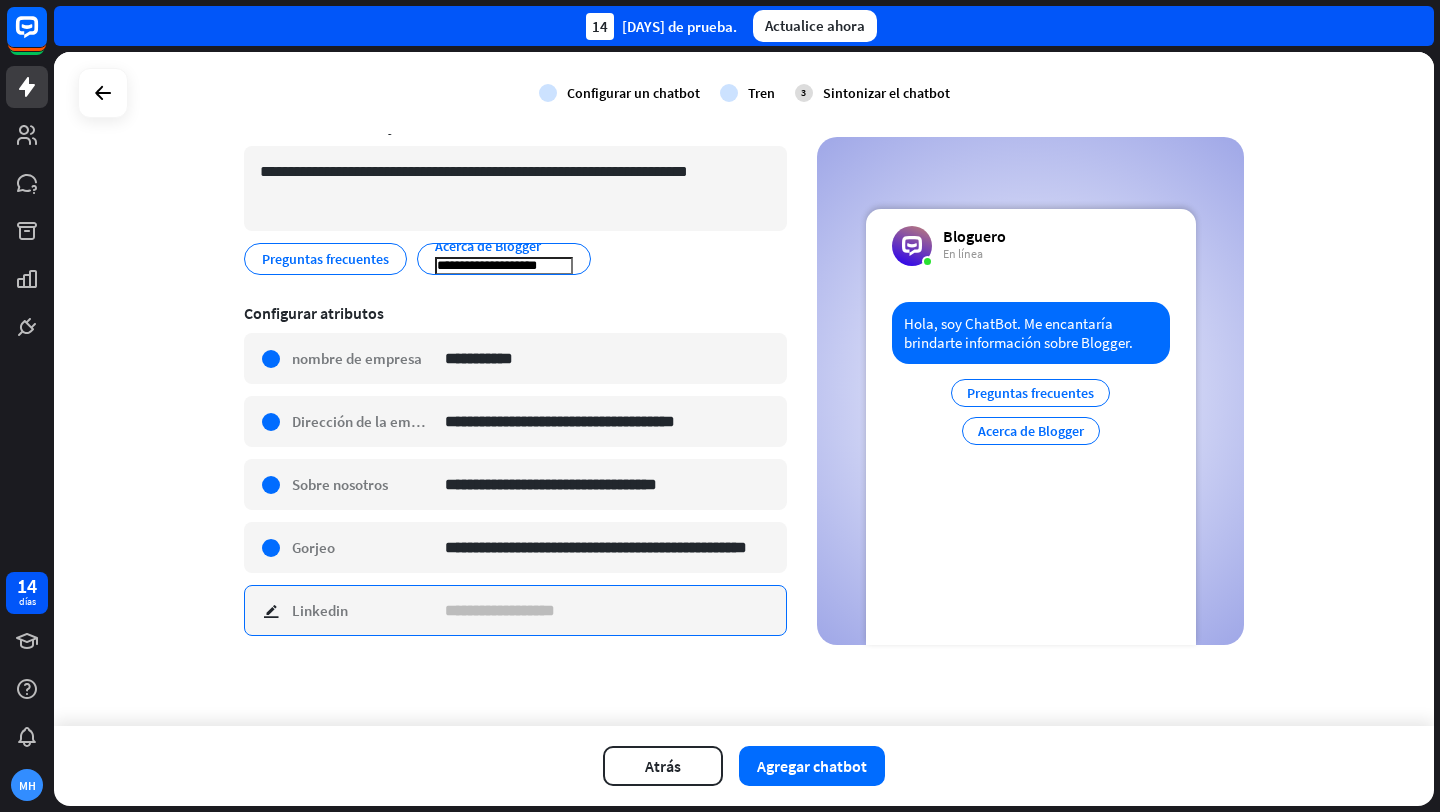 click at bounding box center [608, 610] 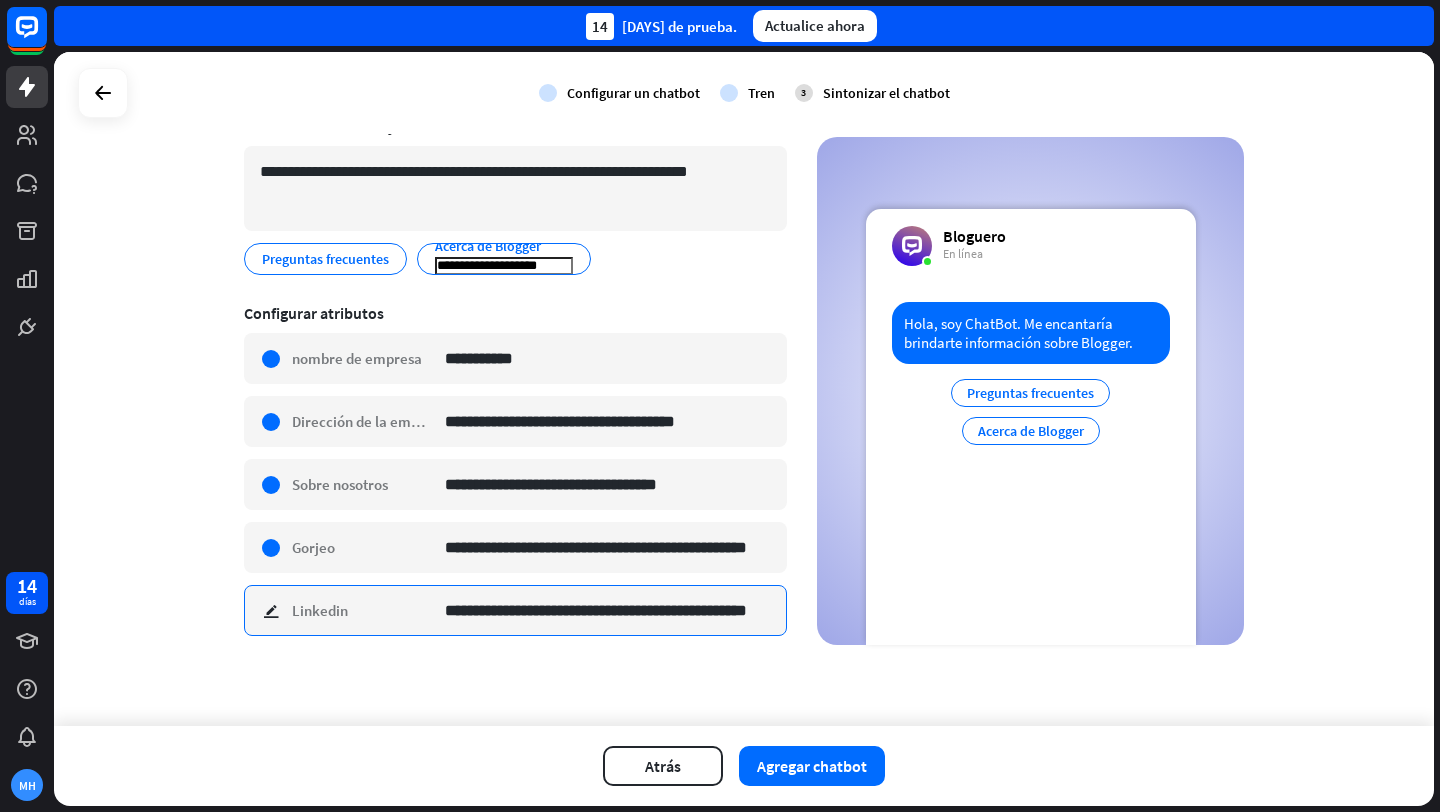 scroll, scrollTop: 0, scrollLeft: 49, axis: horizontal 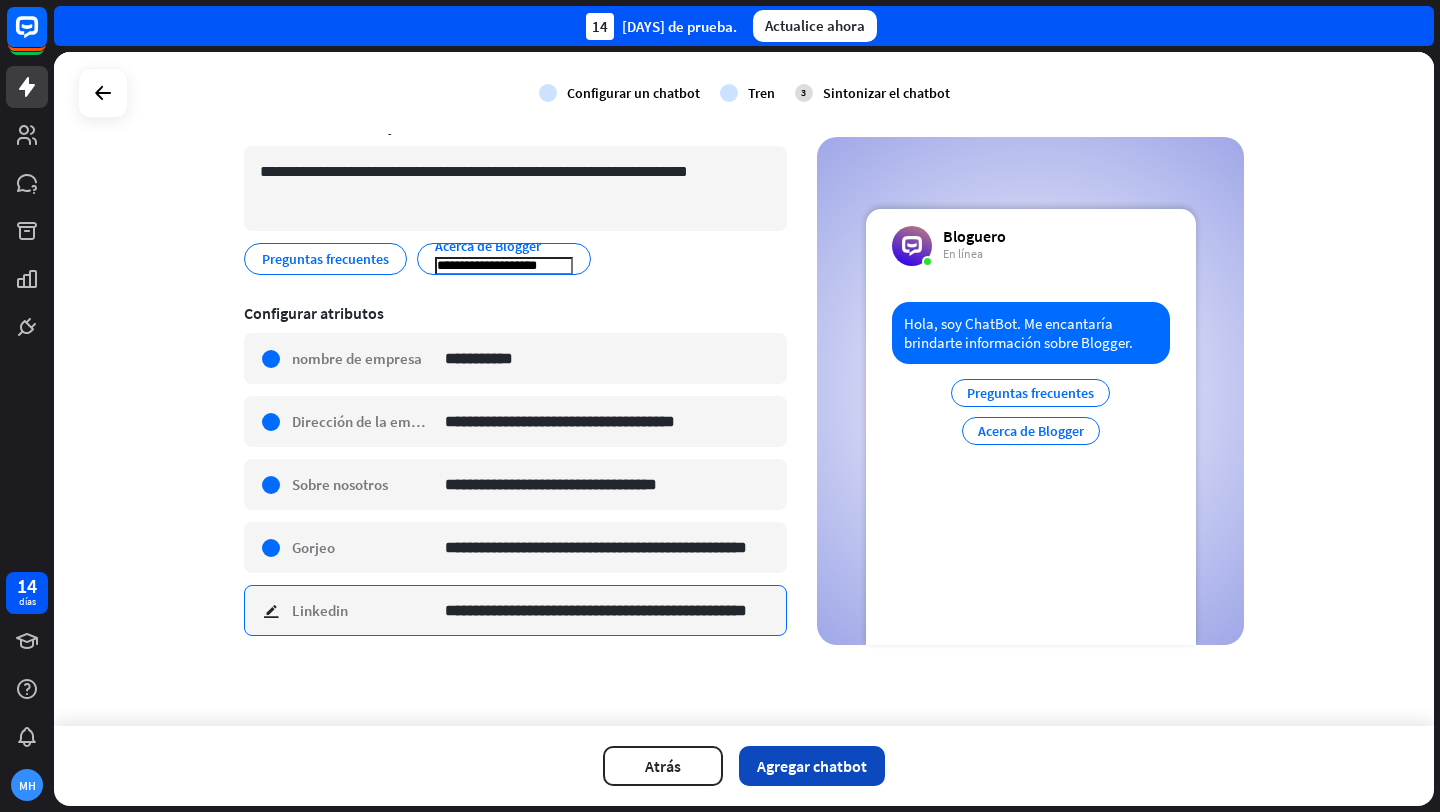 type on "**********" 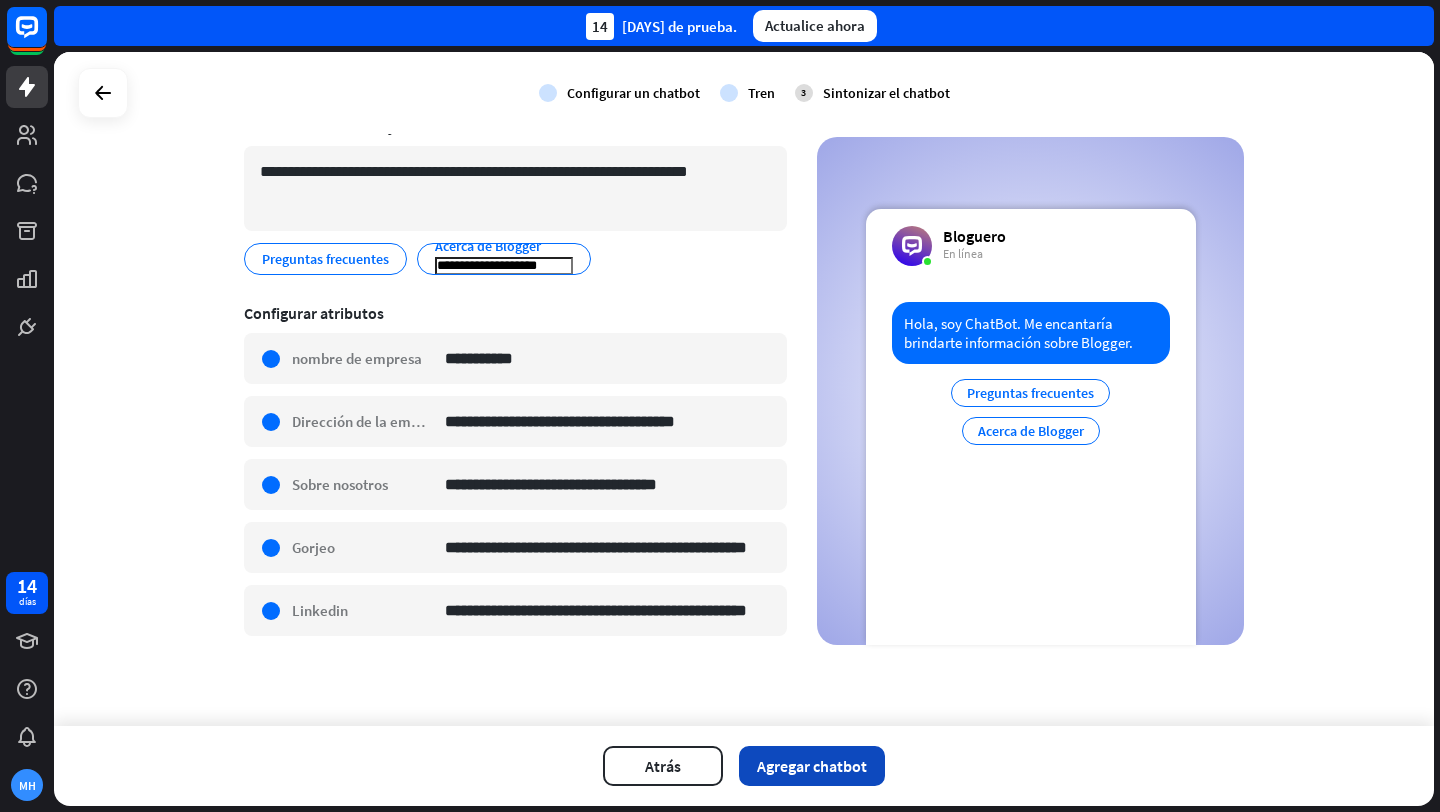 click on "Agregar chatbot" at bounding box center [812, 766] 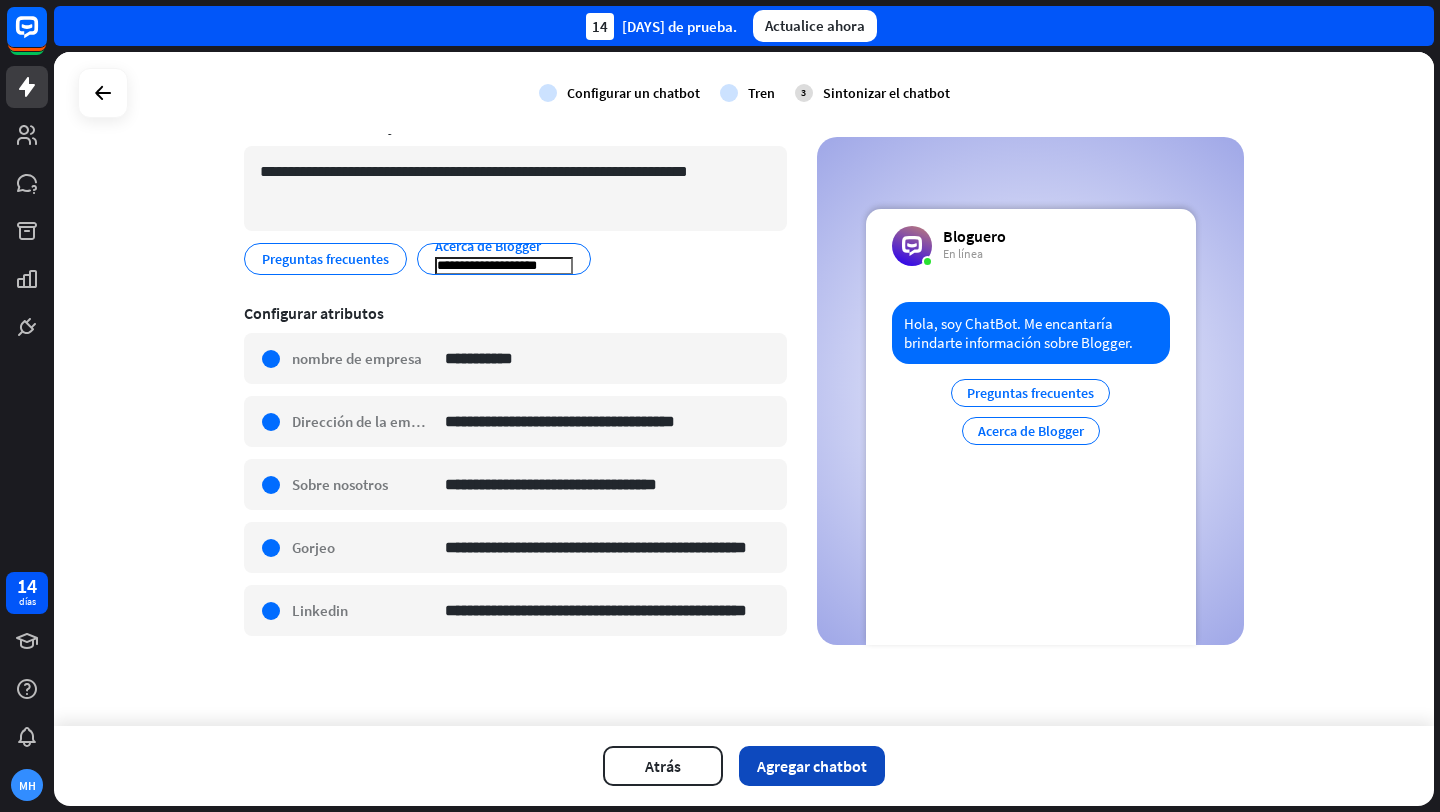 click on "Agregar chatbot" at bounding box center [812, 766] 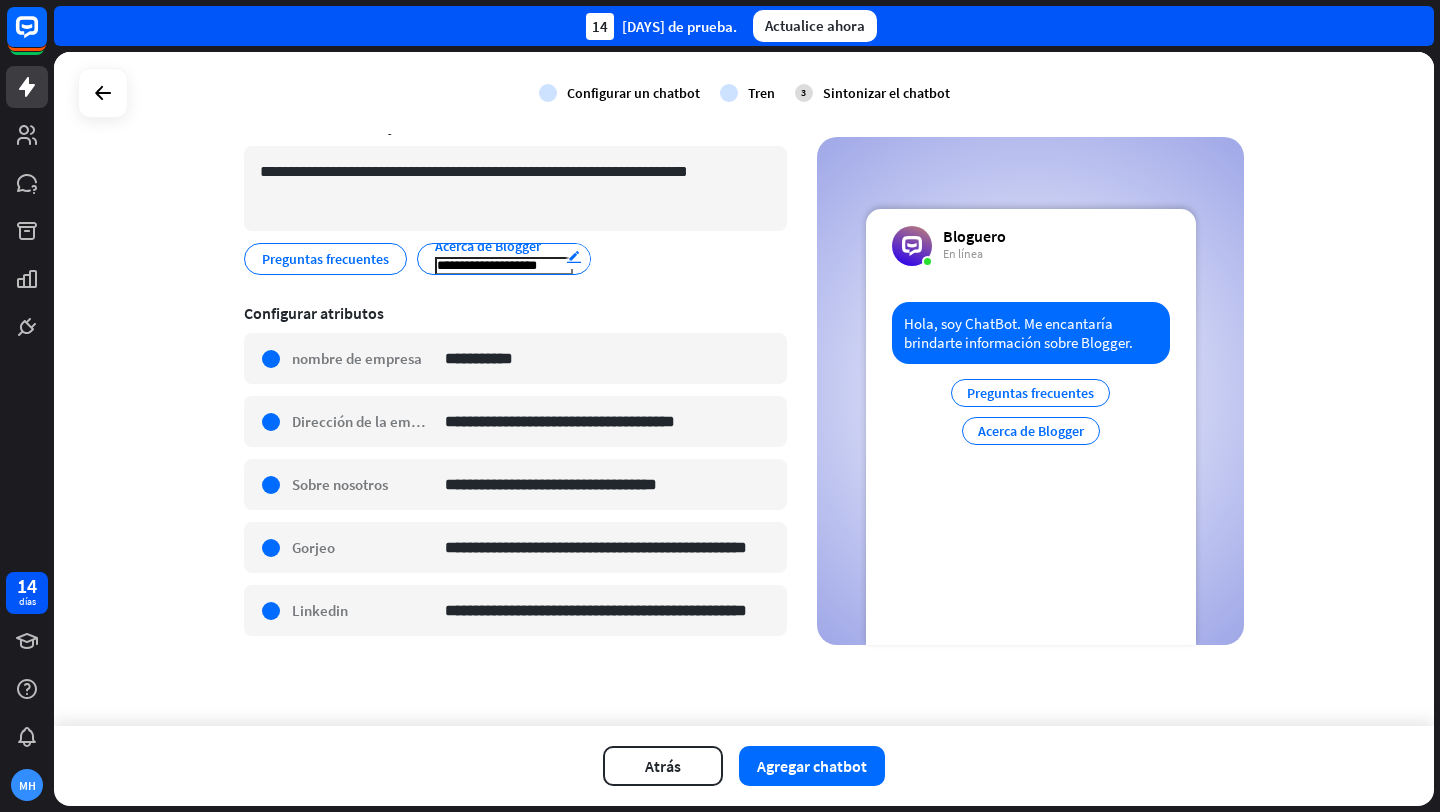 click on "editar" at bounding box center (574, 256) 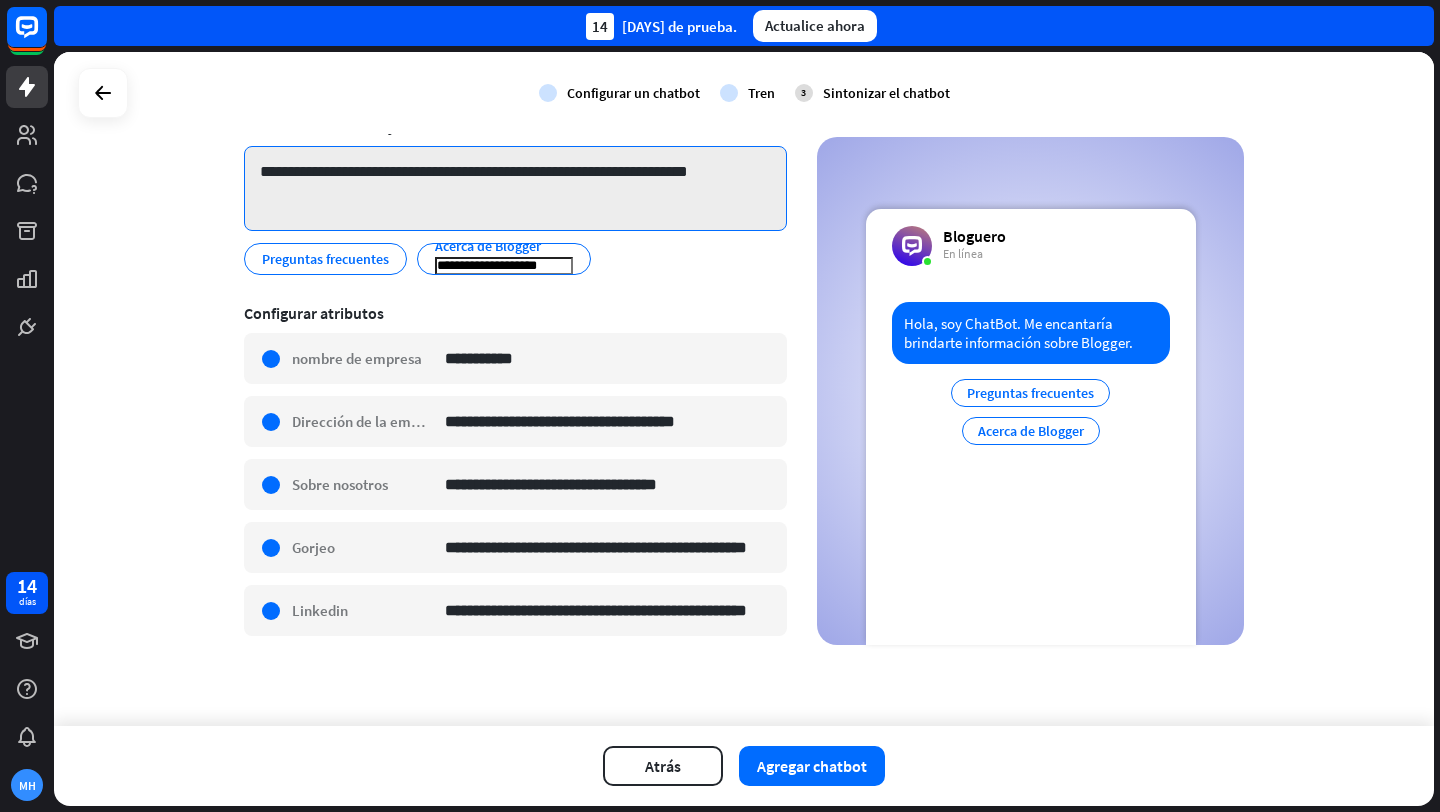 click on "**********" at bounding box center (515, 188) 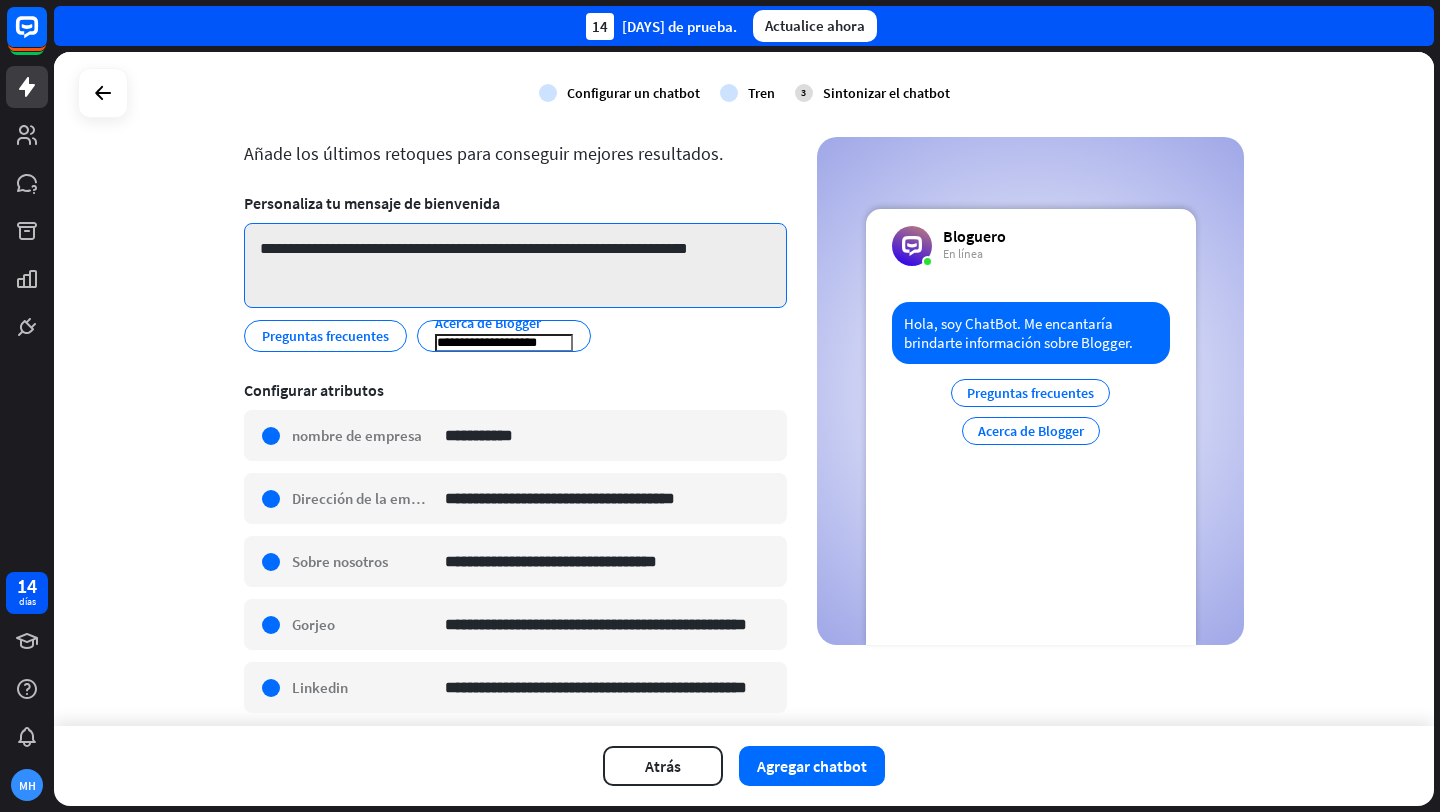 scroll, scrollTop: 165, scrollLeft: 0, axis: vertical 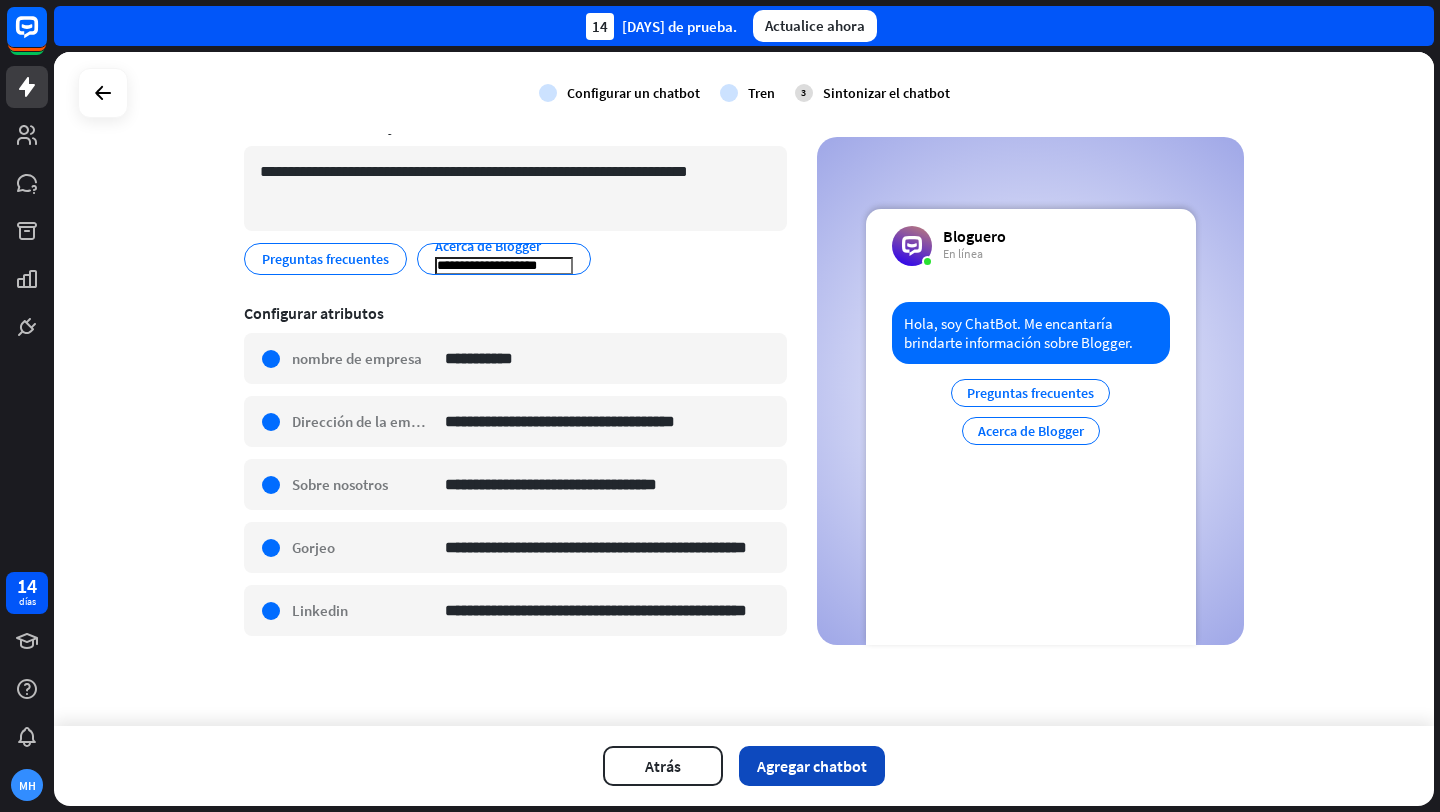 click on "Agregar chatbot" at bounding box center (812, 766) 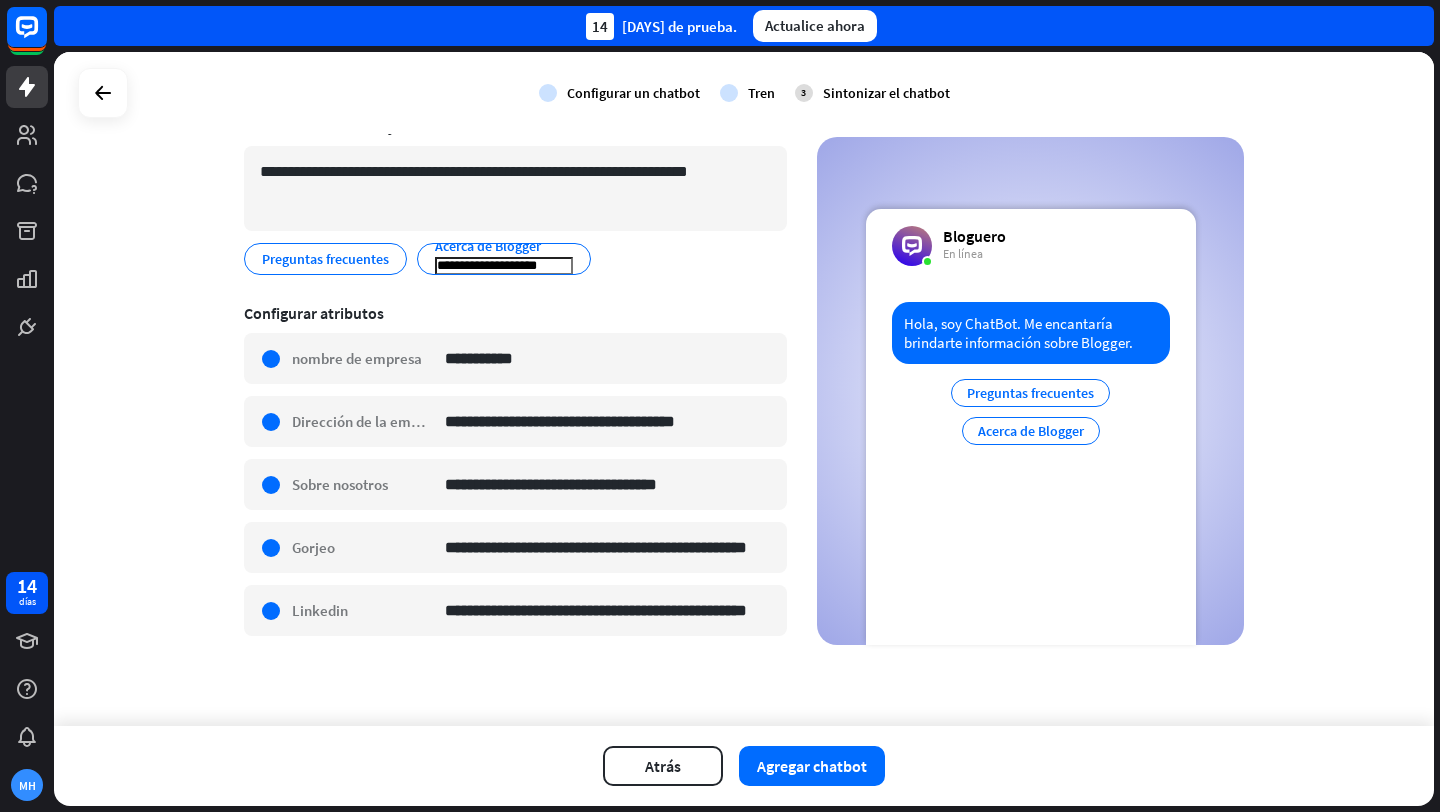 click on "controlar" at bounding box center (548, 93) 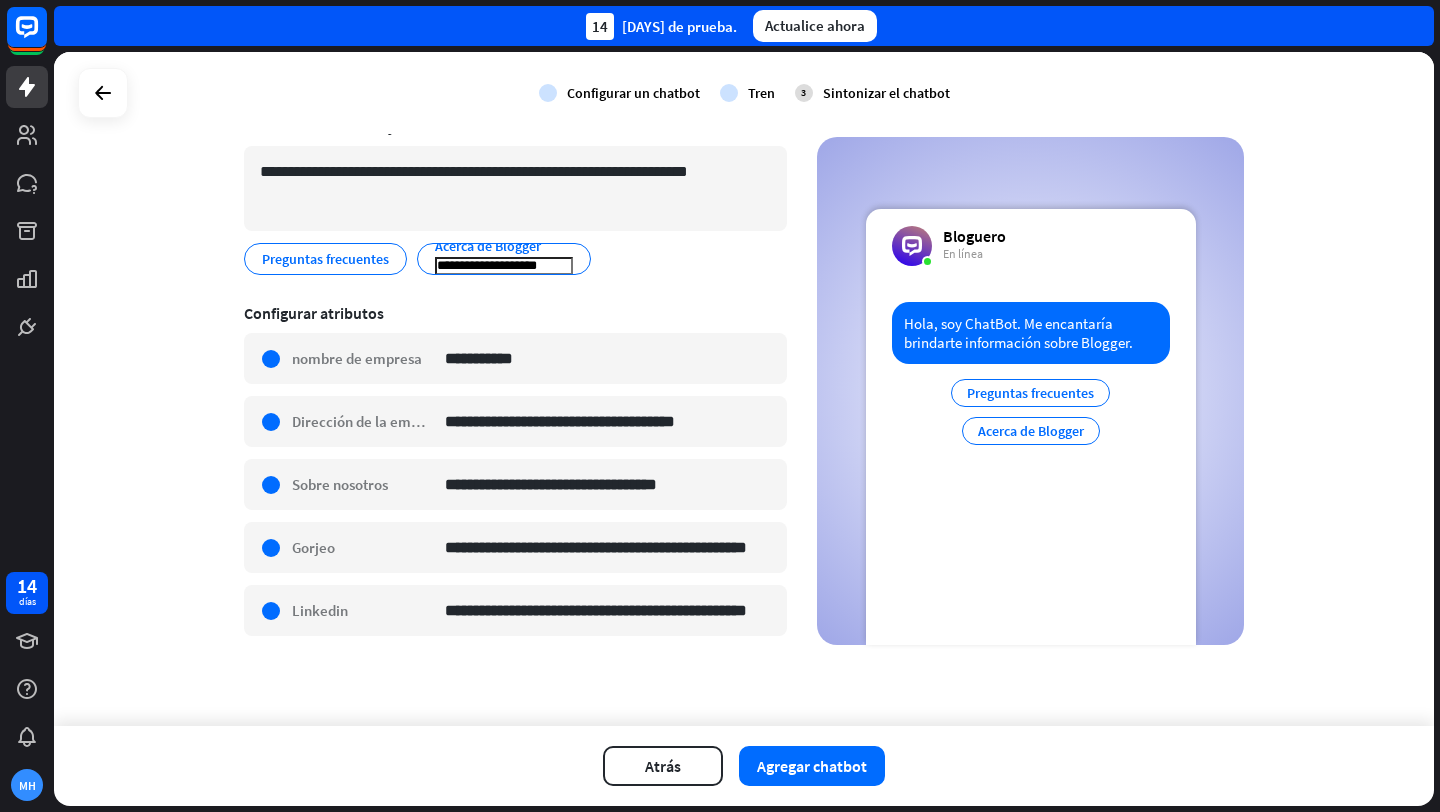 click on "Configurar un chatbot" at bounding box center (633, 93) 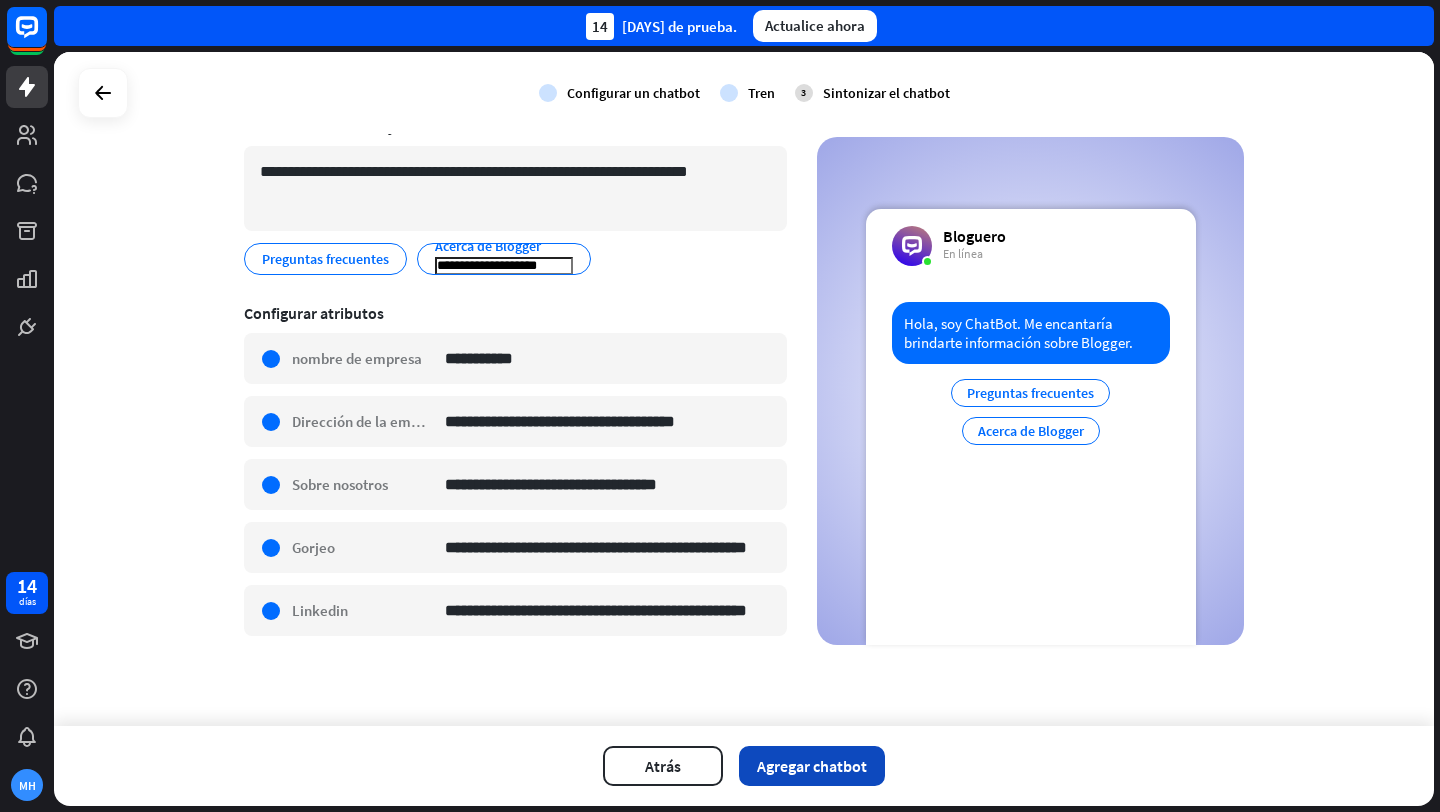 click on "Agregar chatbot" at bounding box center (812, 766) 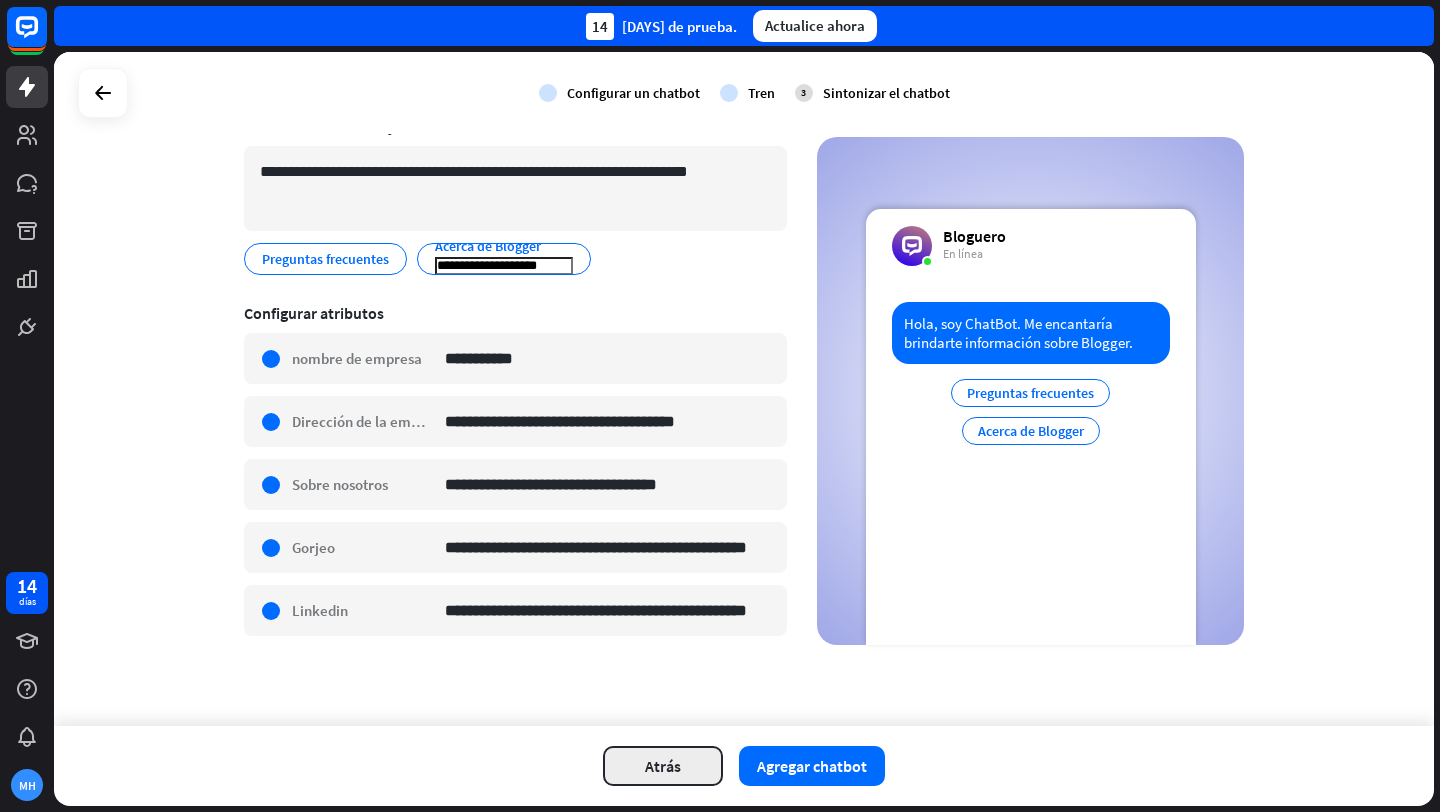 click on "Atrás" at bounding box center [663, 766] 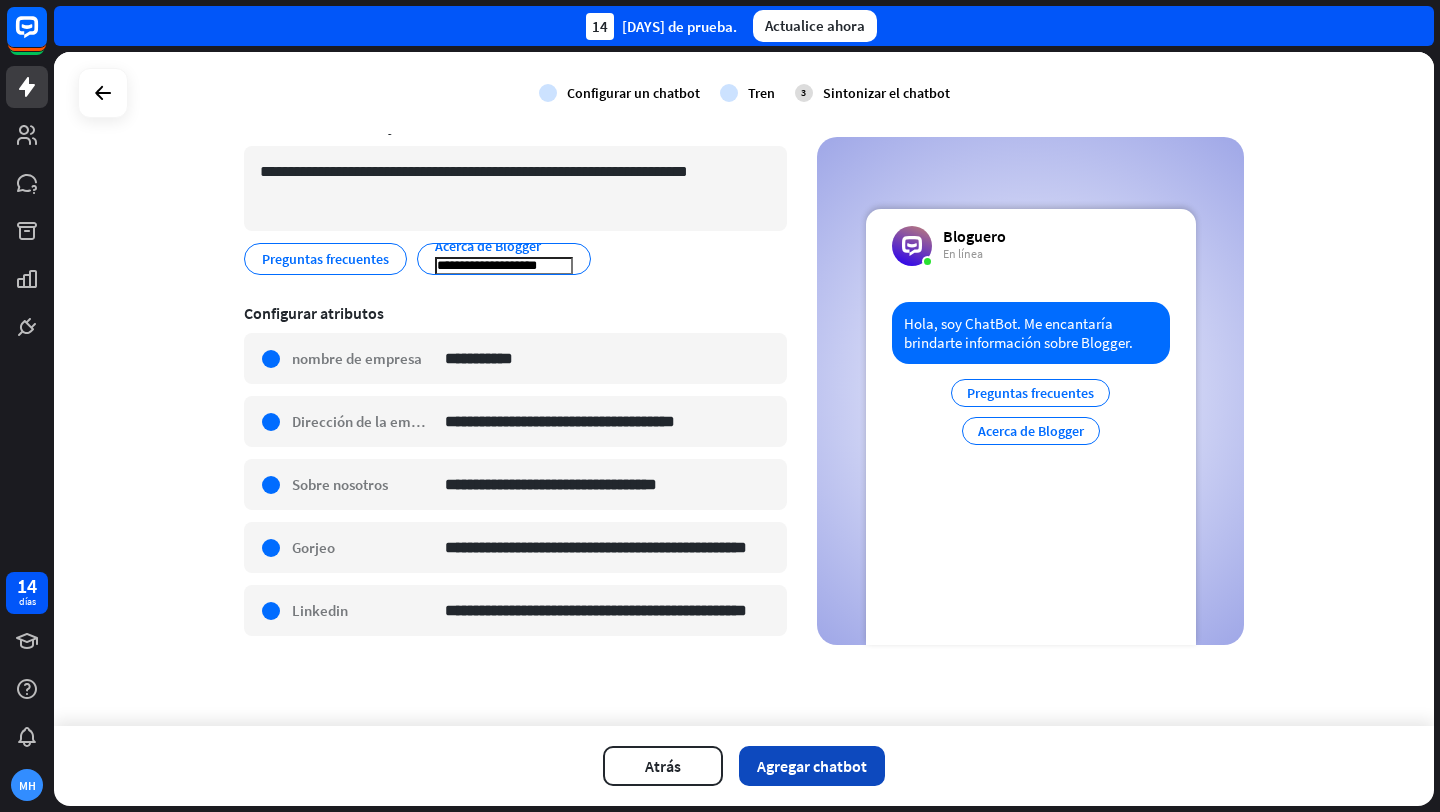 click on "Agregar chatbot" at bounding box center (812, 766) 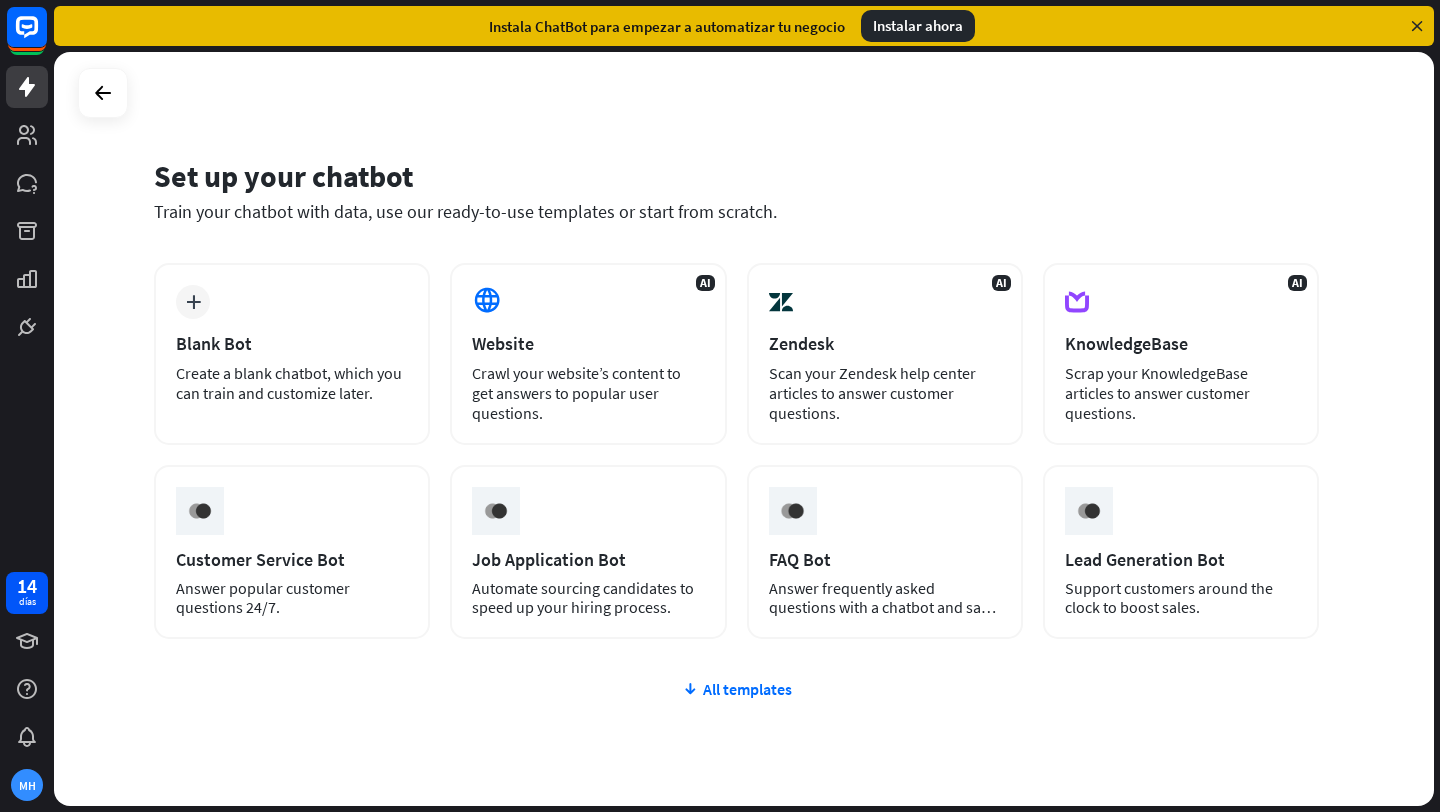 scroll, scrollTop: 0, scrollLeft: 0, axis: both 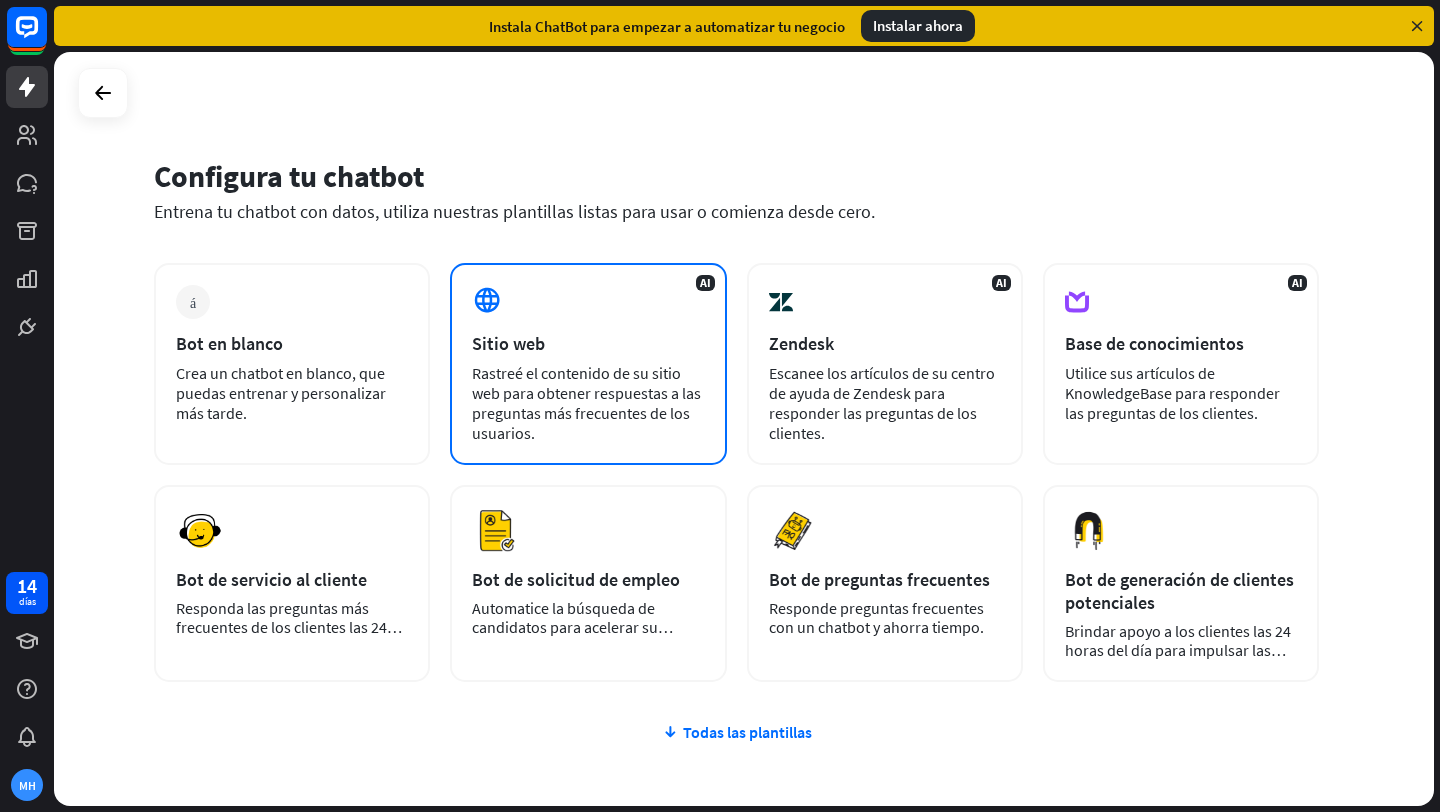 click on "Sitio web" at bounding box center (508, 343) 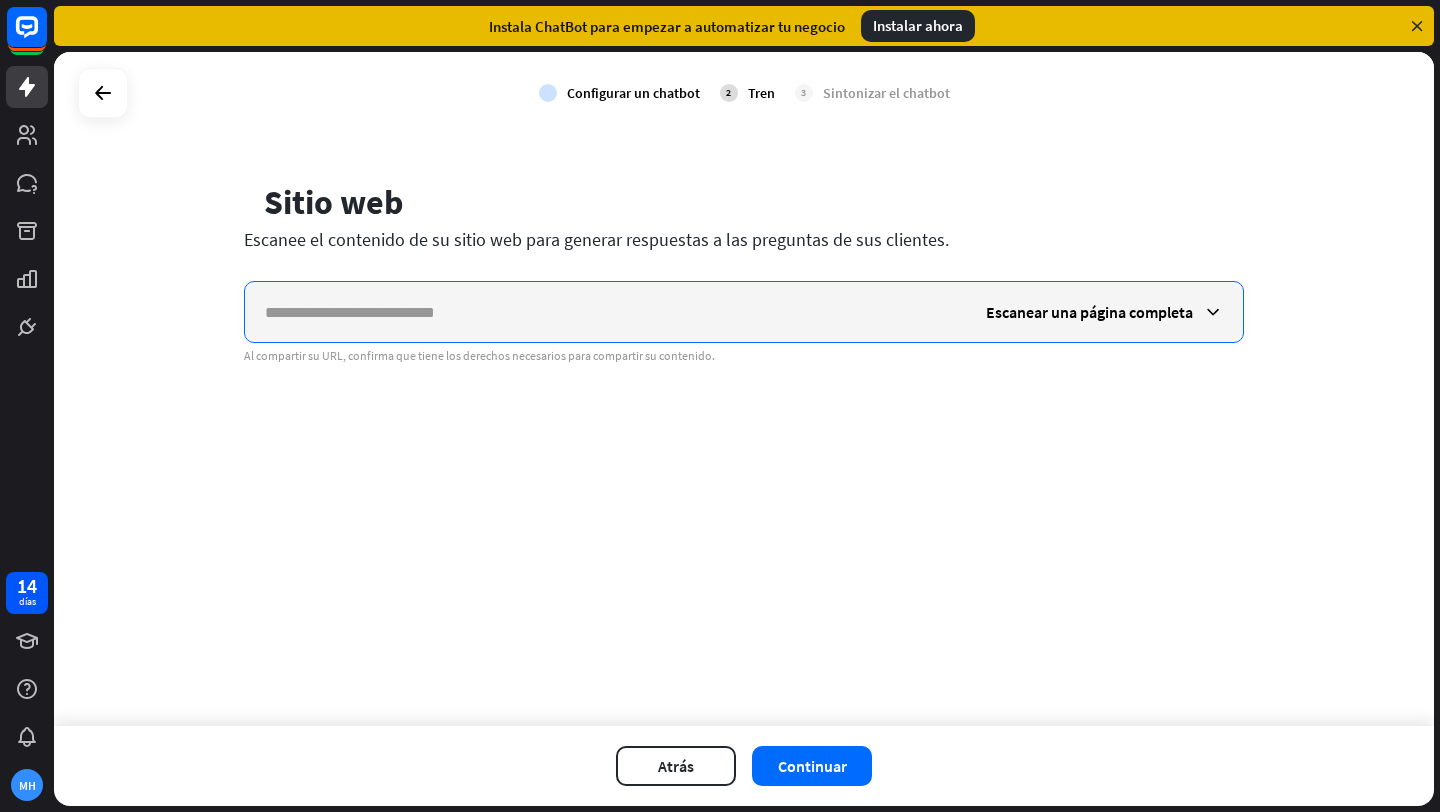 type on "*" 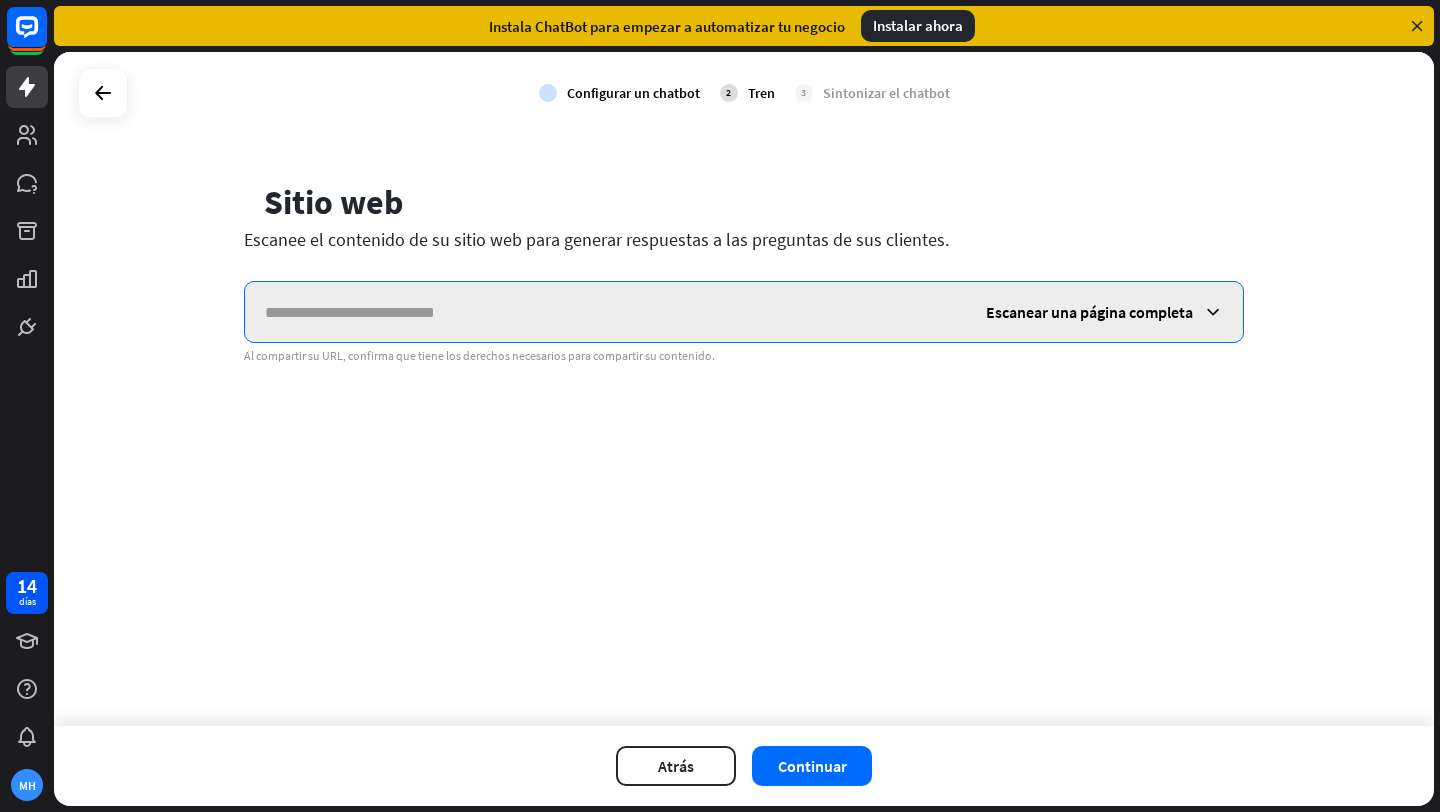 paste on "**********" 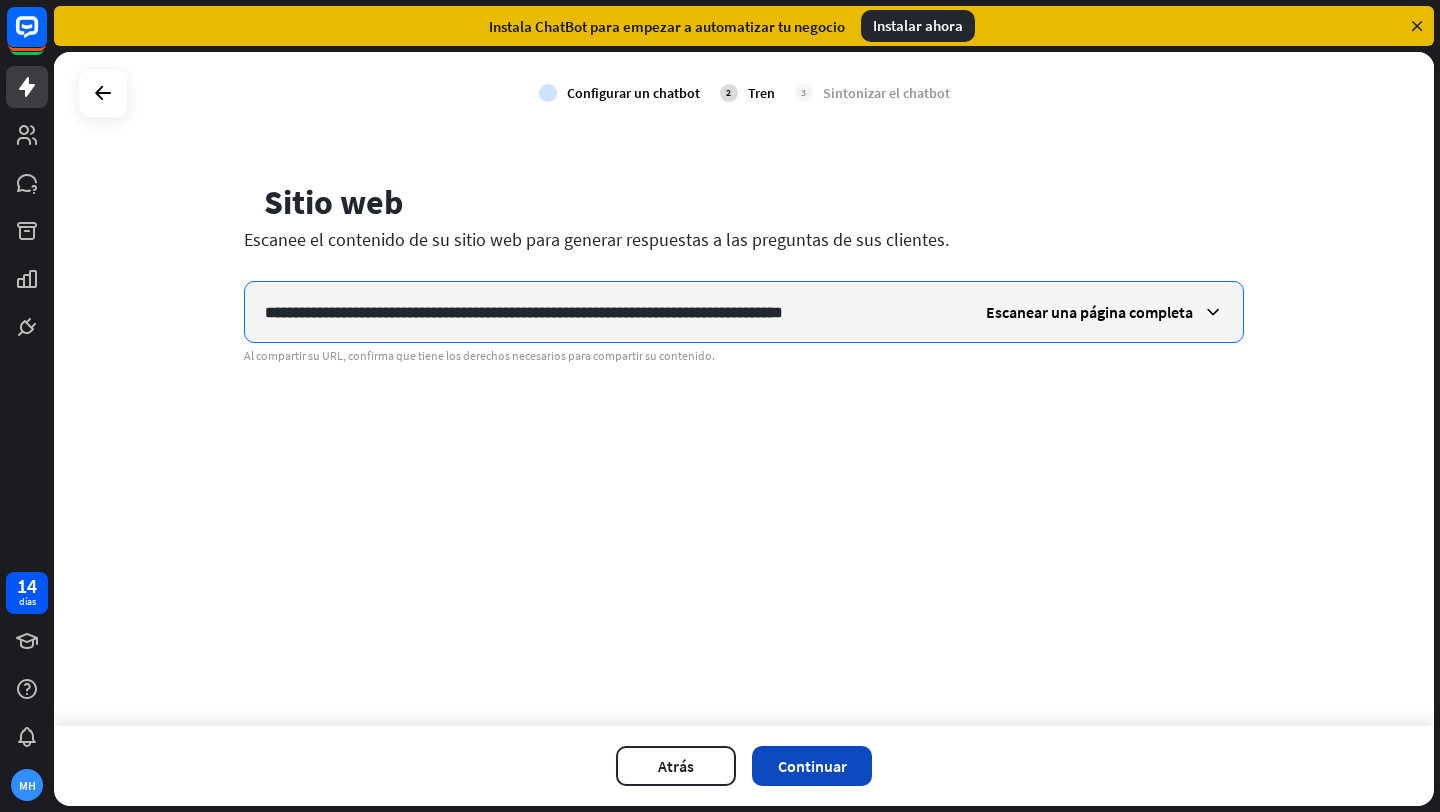 type on "**********" 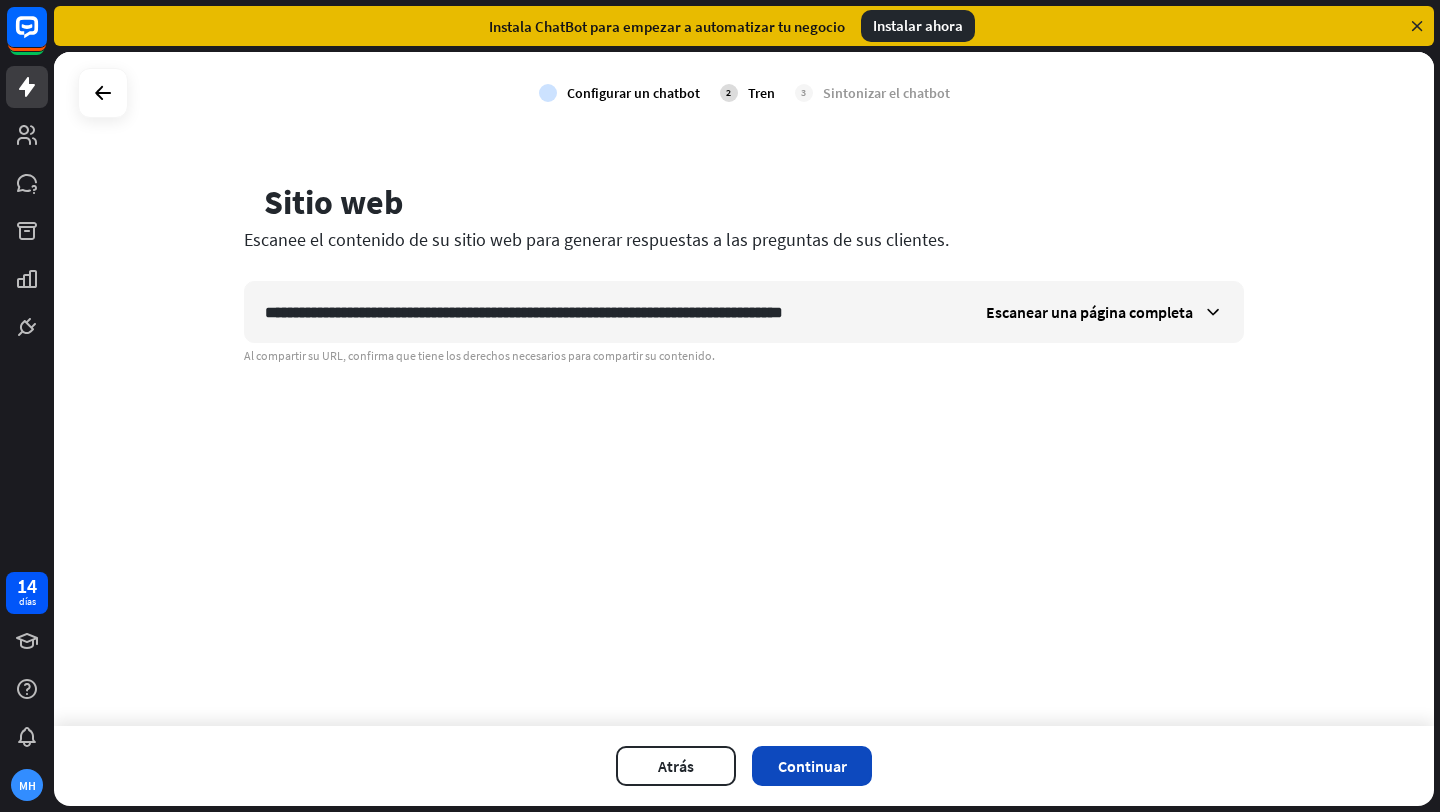 click on "Continuar" at bounding box center [812, 766] 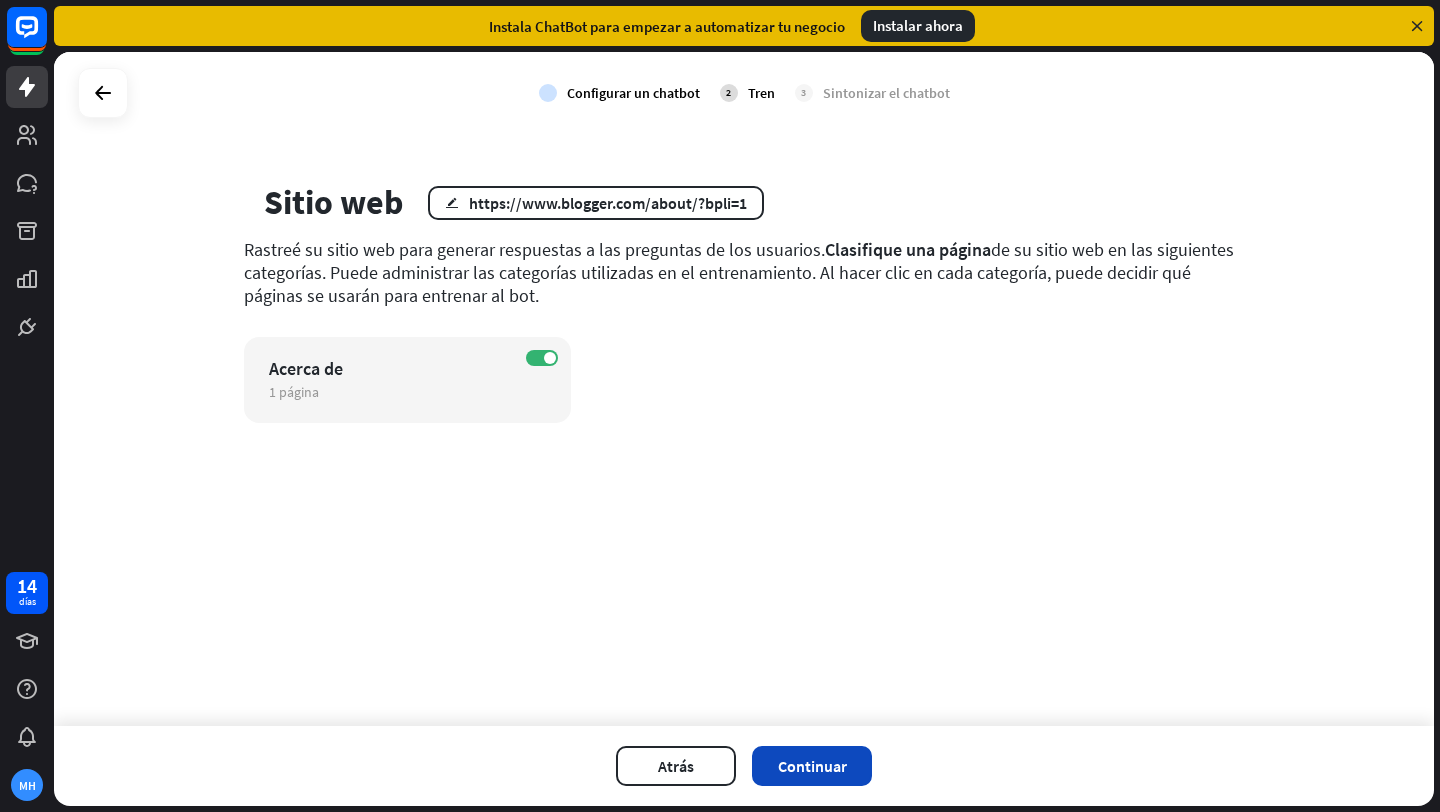 click on "Continuar" at bounding box center (812, 766) 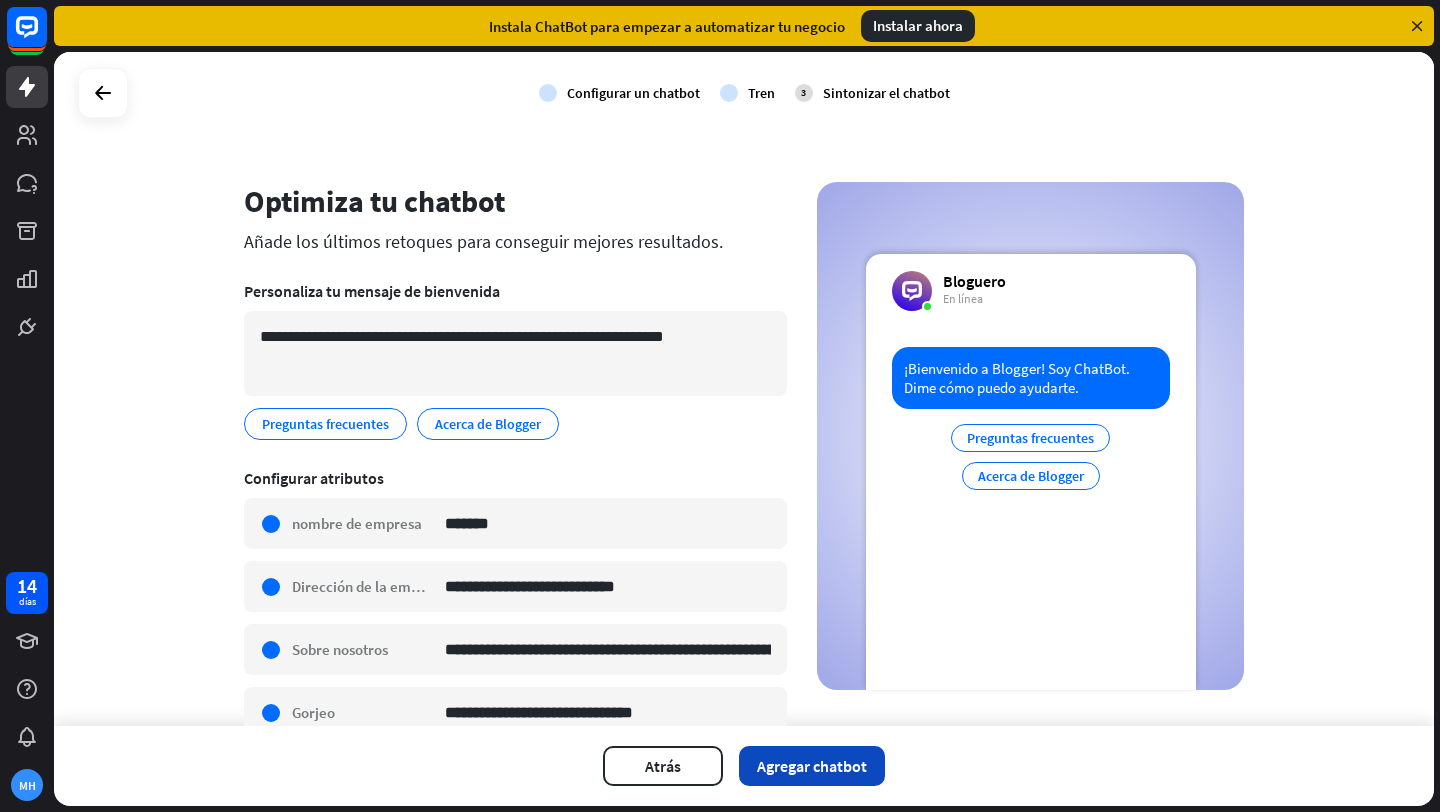 click on "Agregar chatbot" at bounding box center (812, 766) 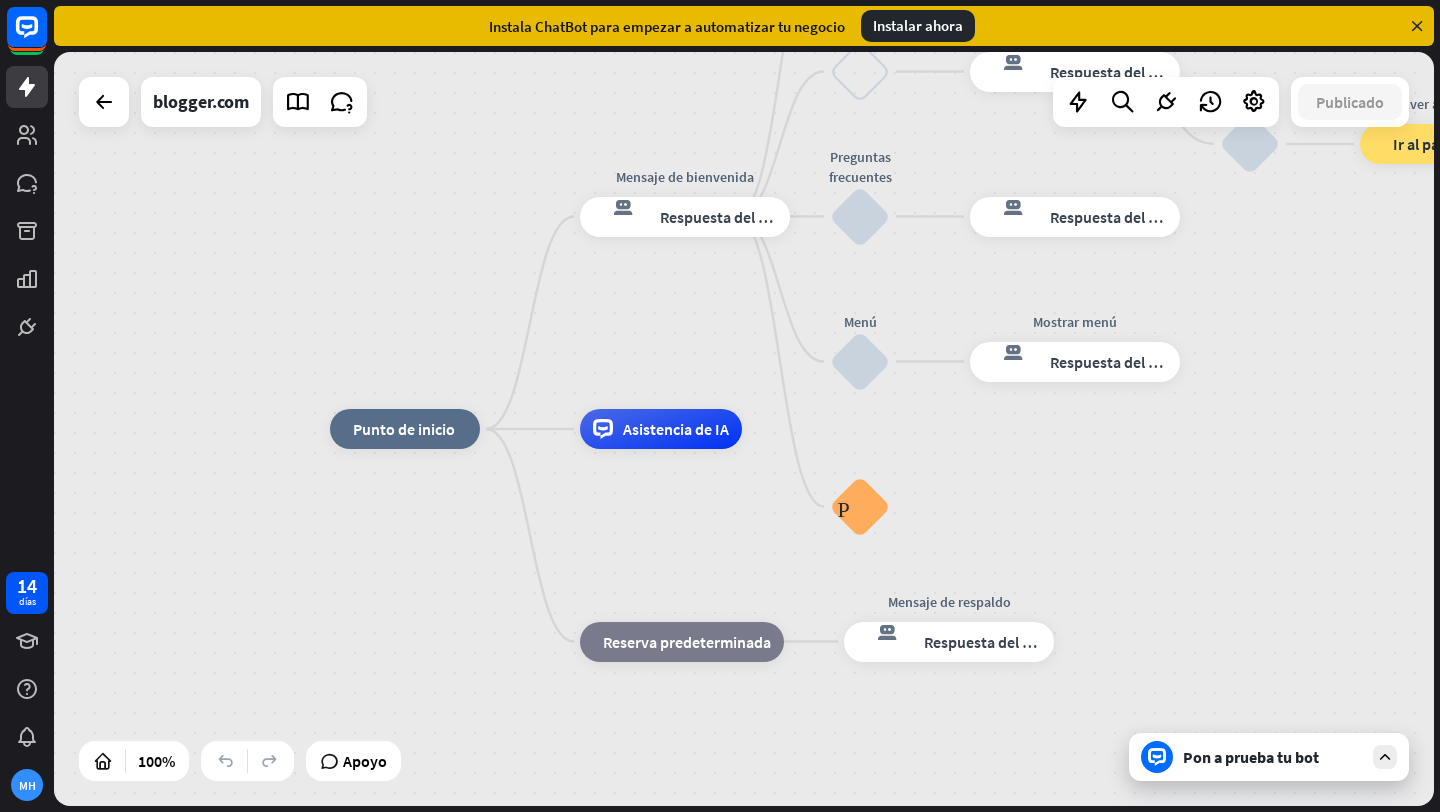 click on "Pon a prueba tu bot" at bounding box center (1251, 757) 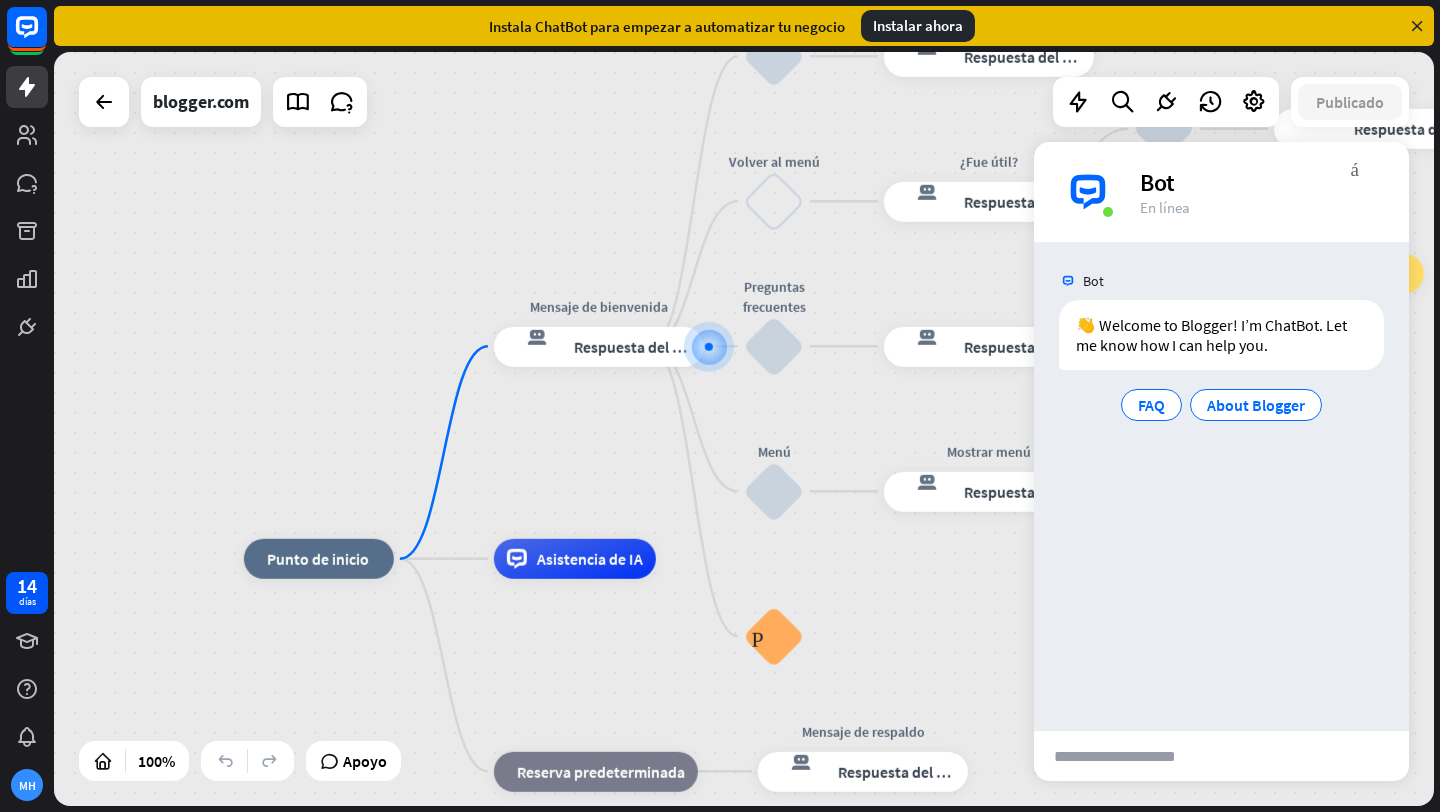 click at bounding box center (1132, 756) 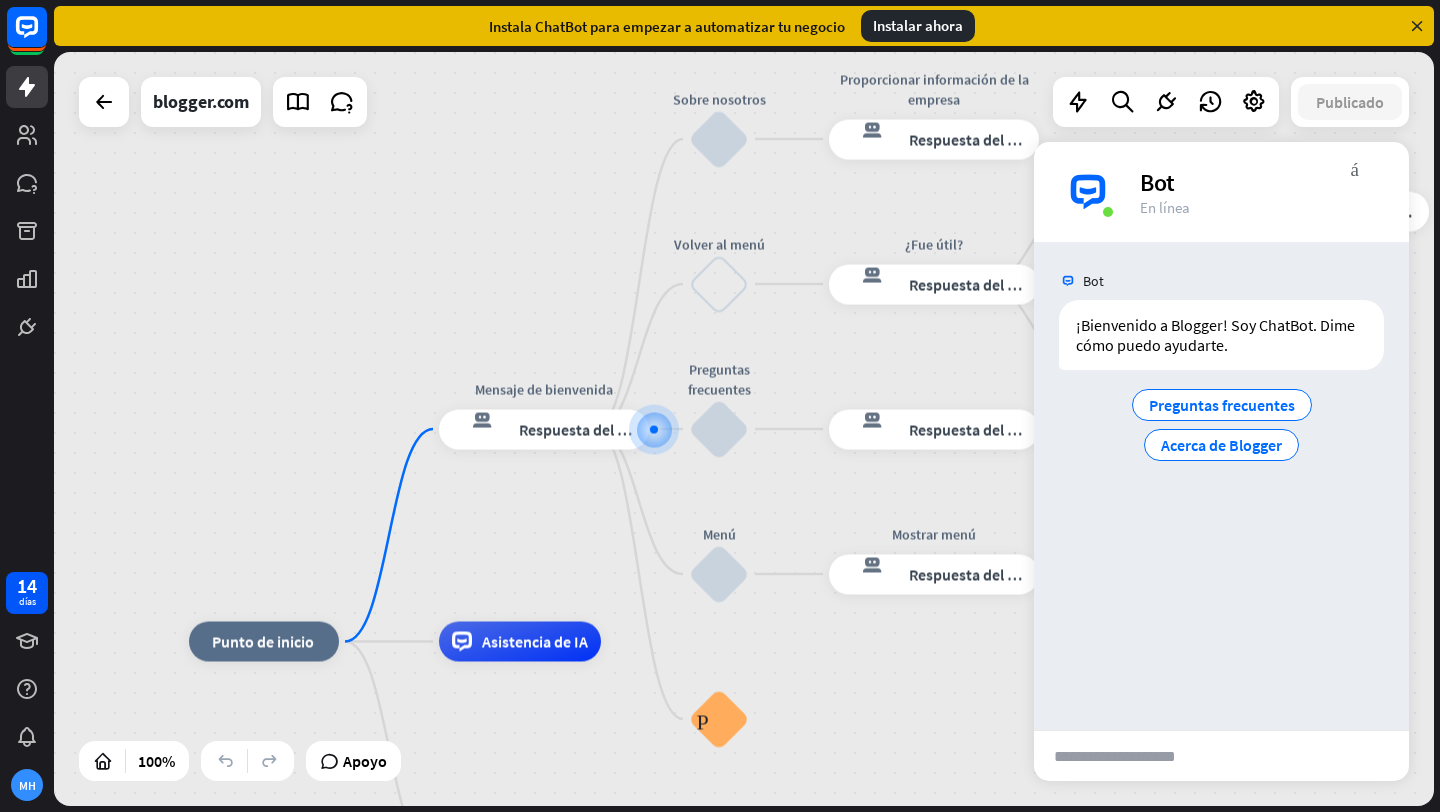 click at bounding box center [1132, 756] 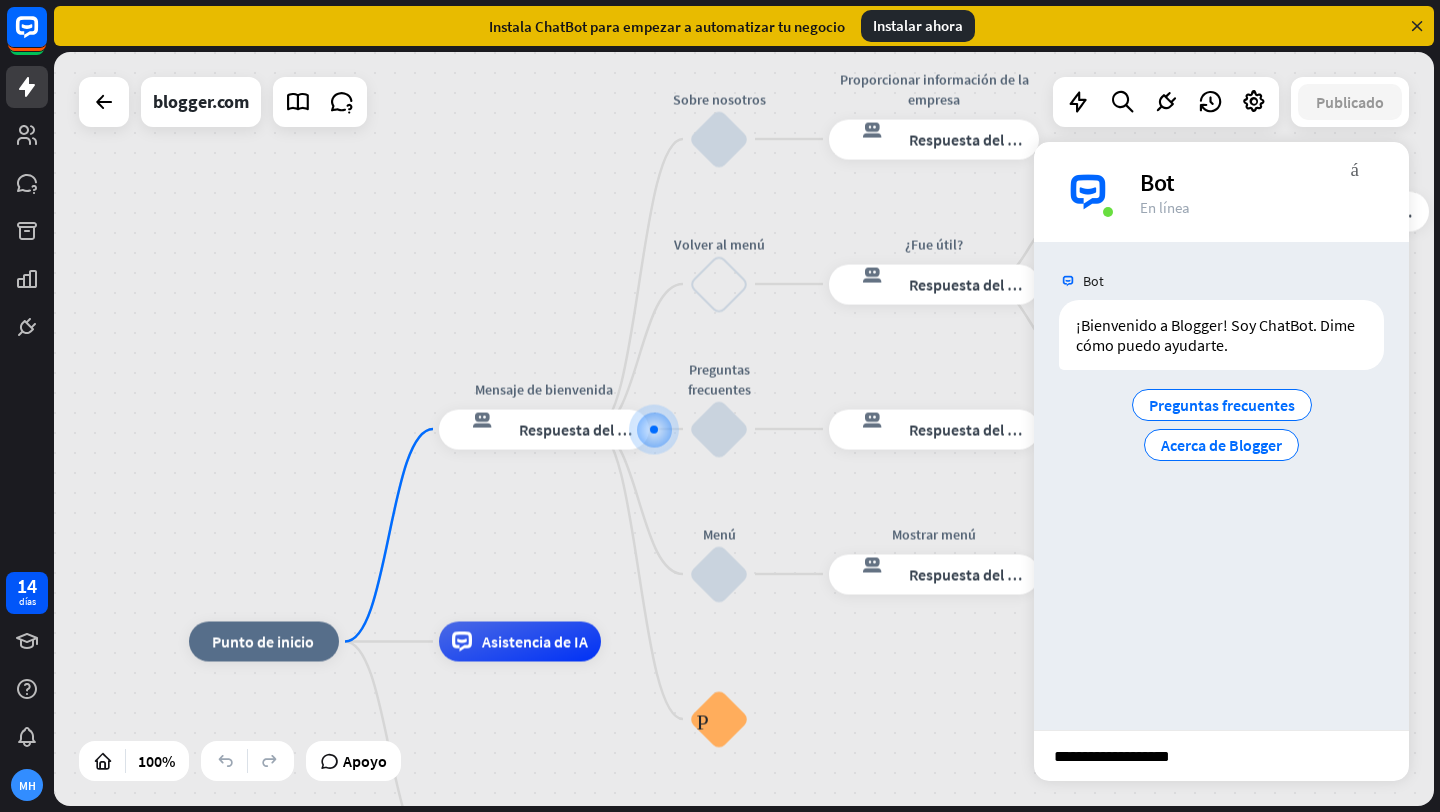 type on "**********" 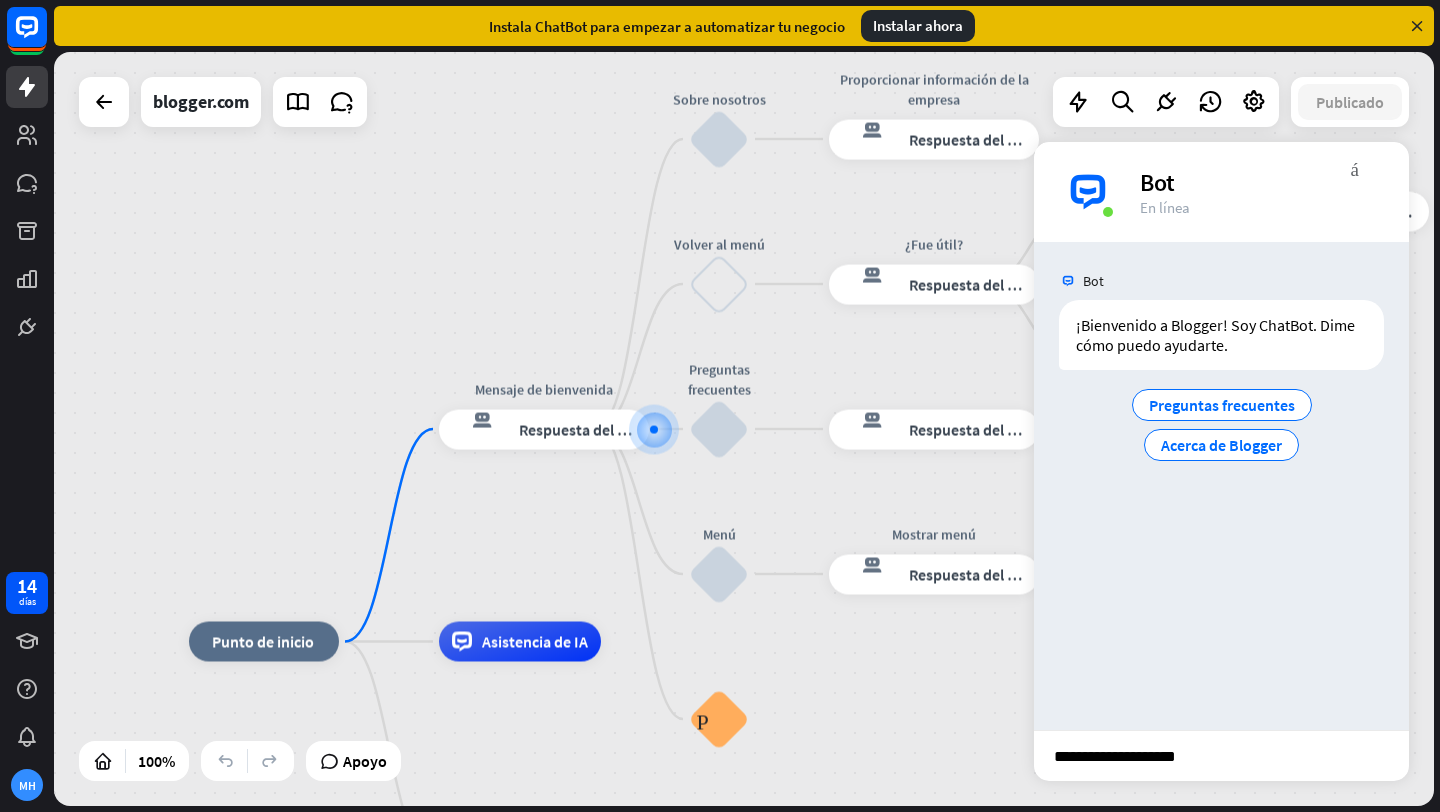 type 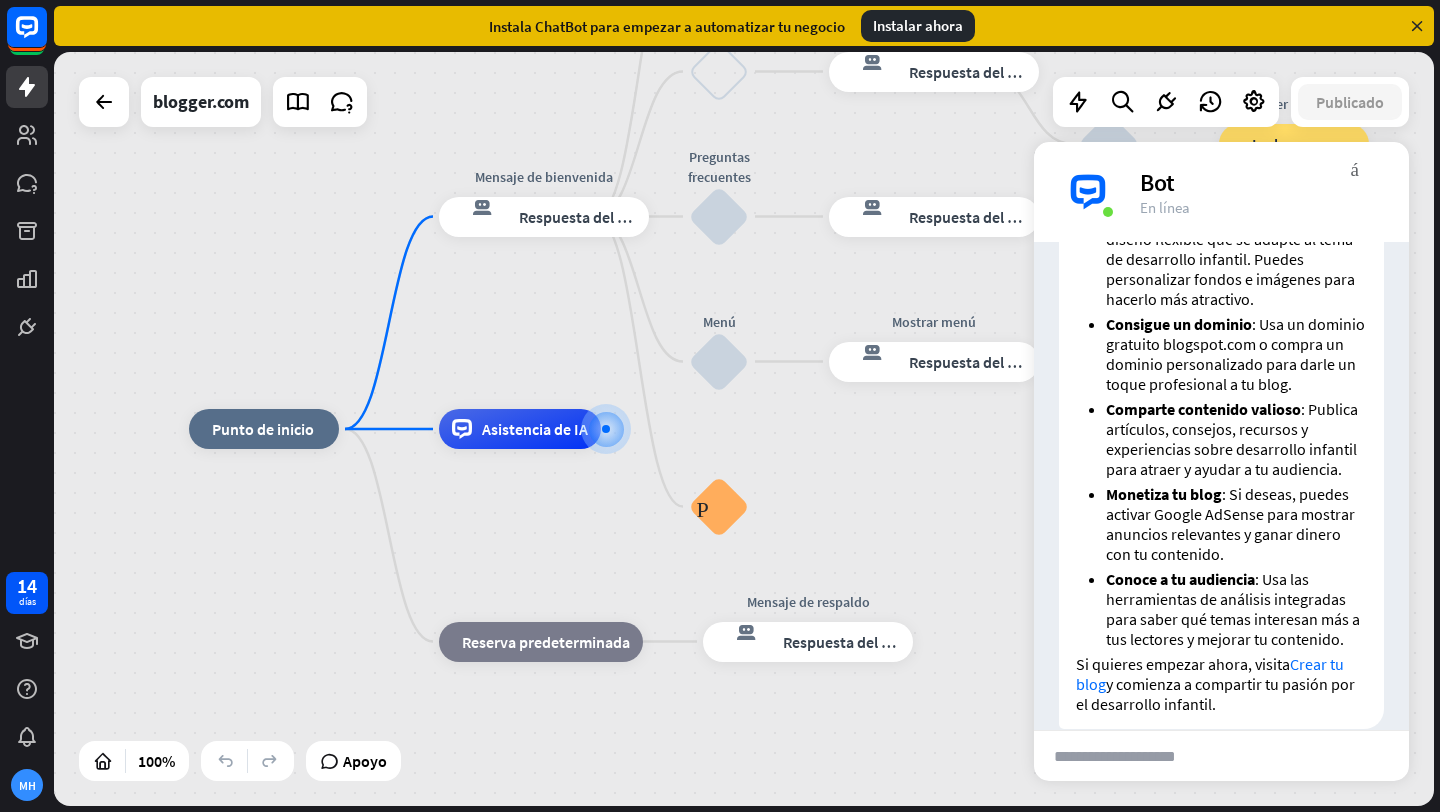 scroll, scrollTop: 521, scrollLeft: 0, axis: vertical 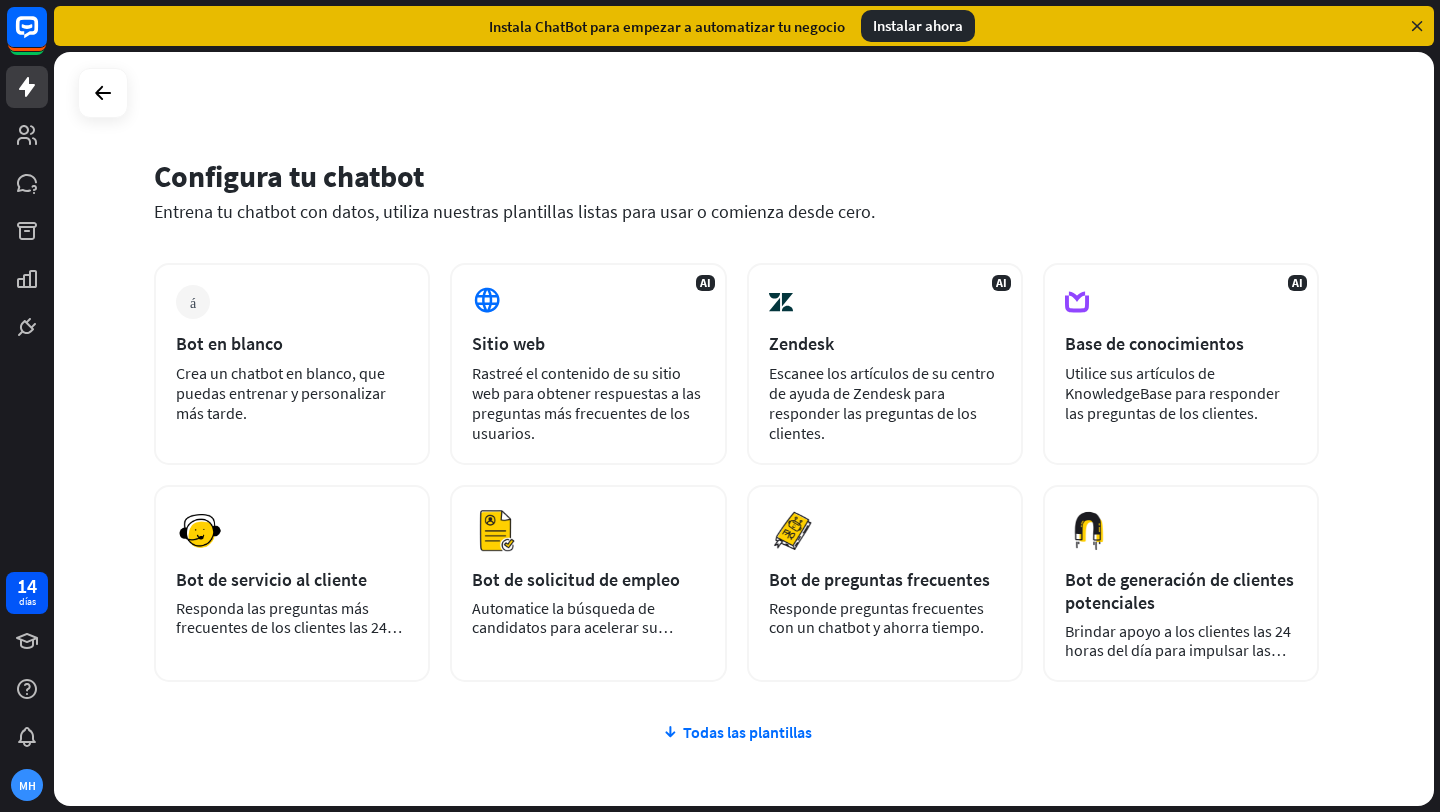 click at bounding box center [1417, 26] 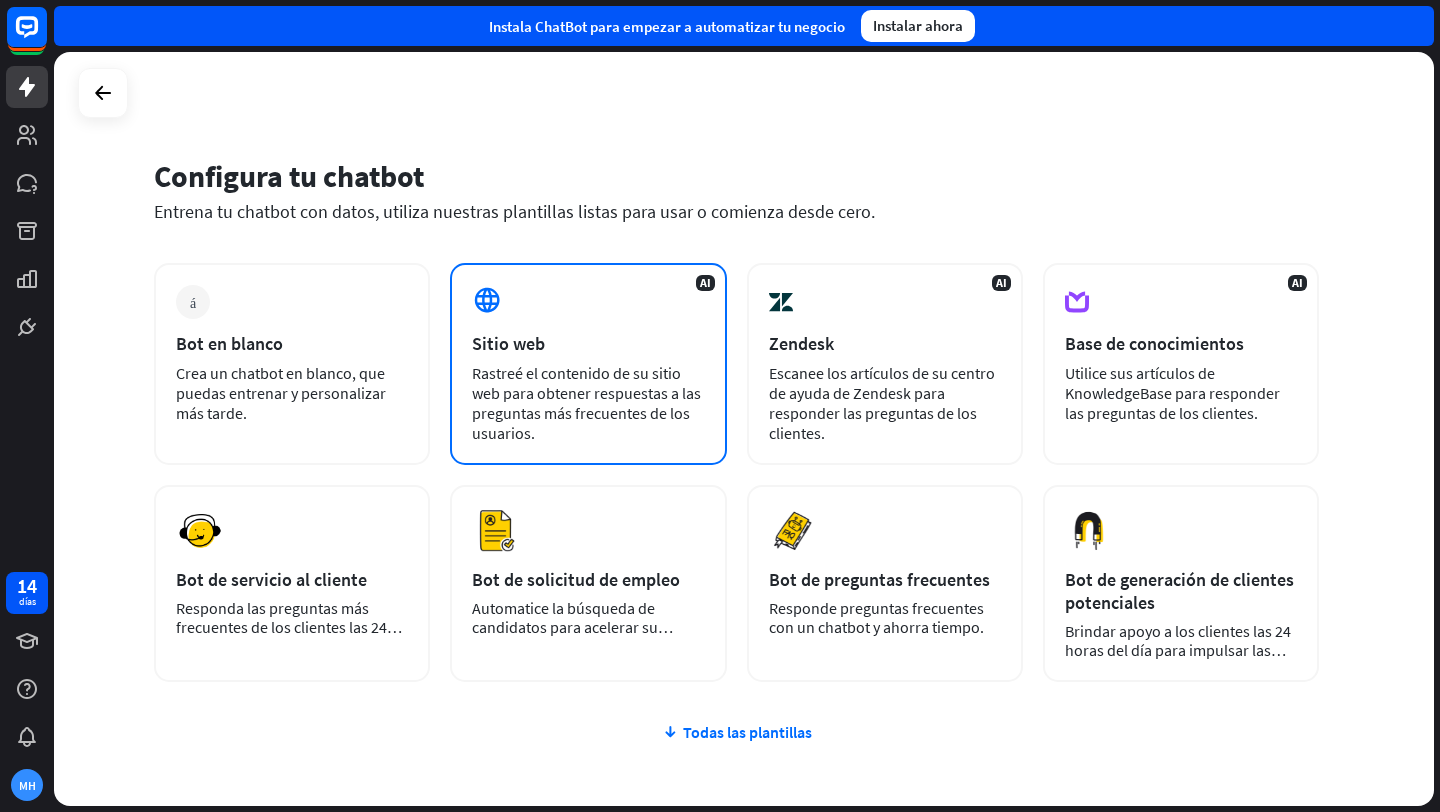 click on "Sitio web" at bounding box center [588, 343] 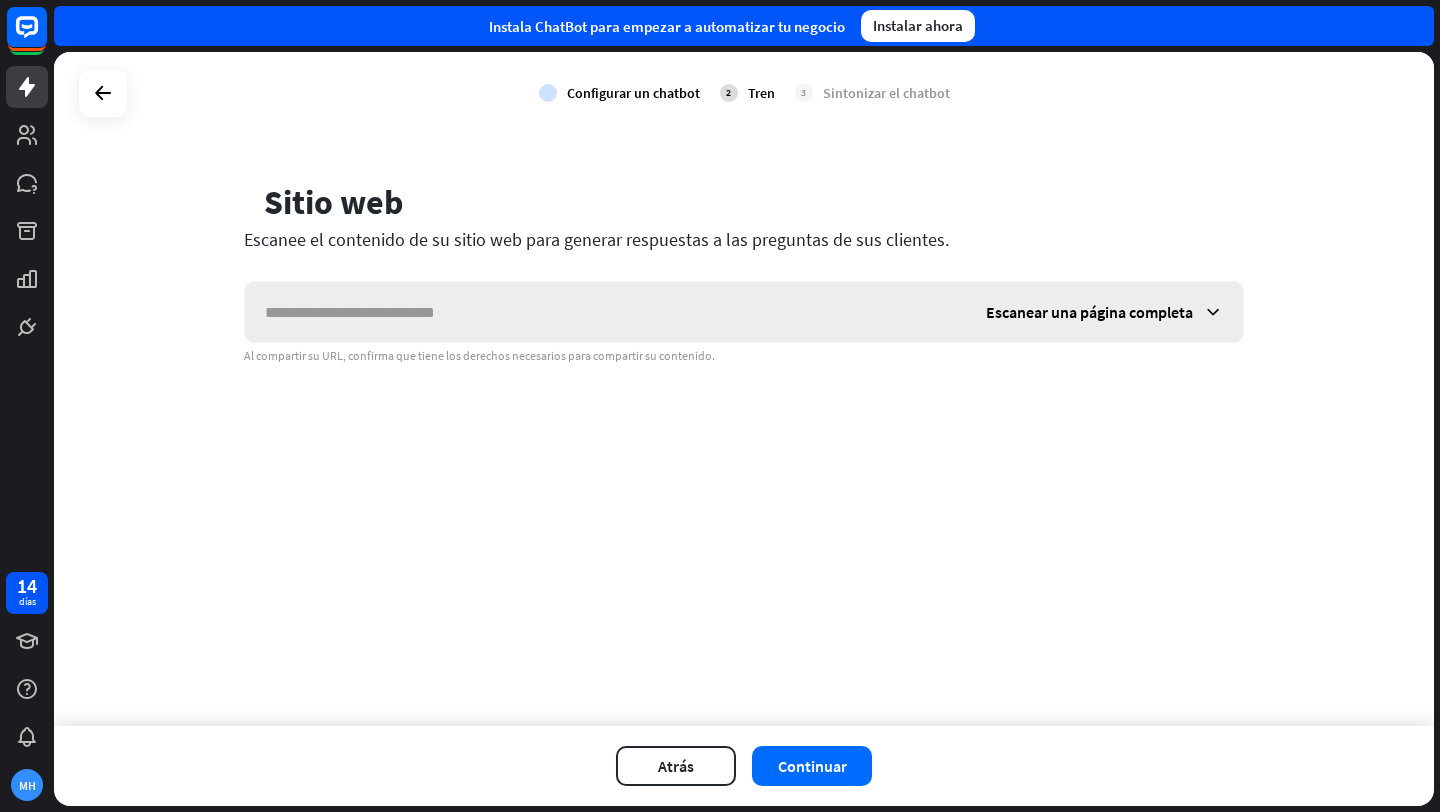 click at bounding box center [605, 312] 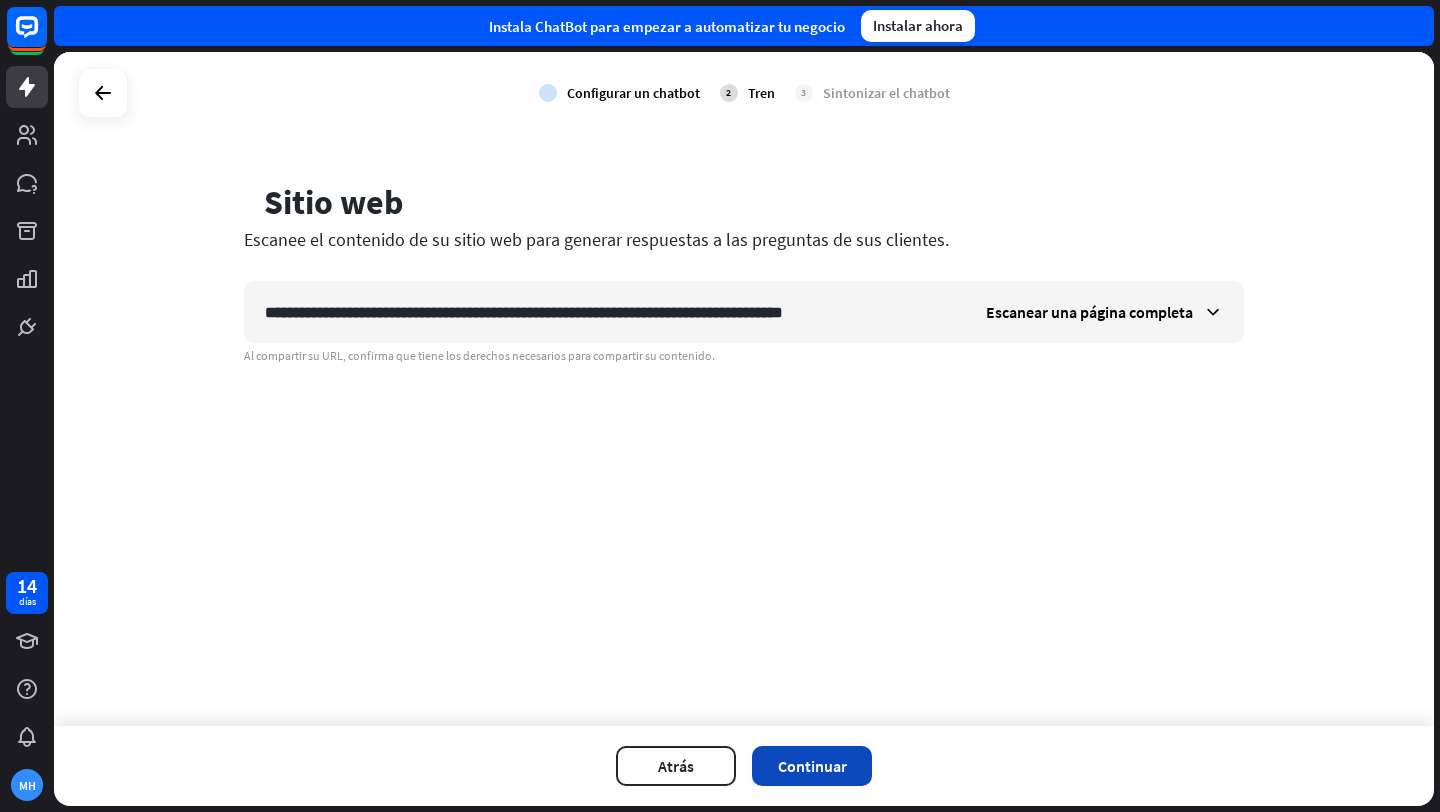 type on "**********" 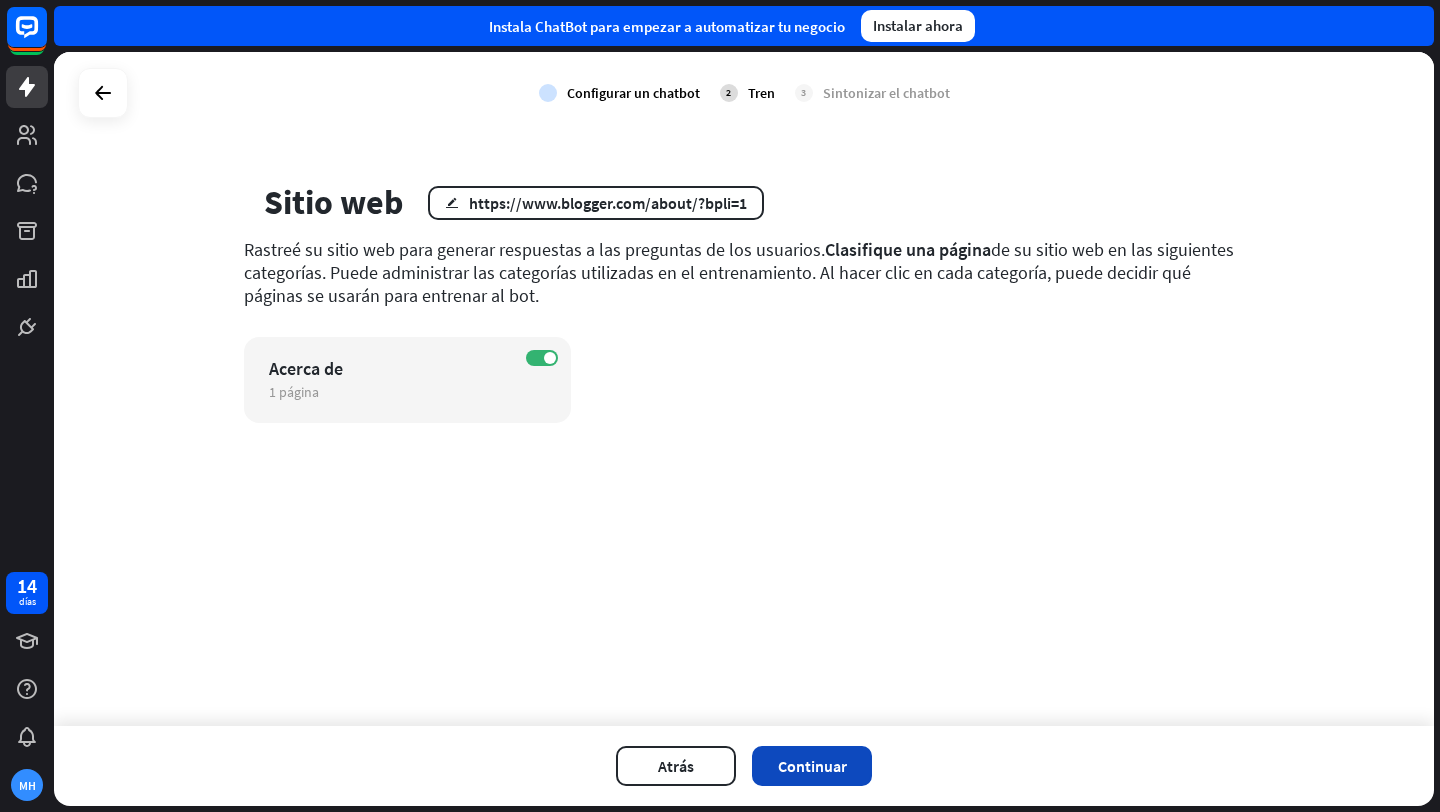 click on "Continuar" at bounding box center (812, 766) 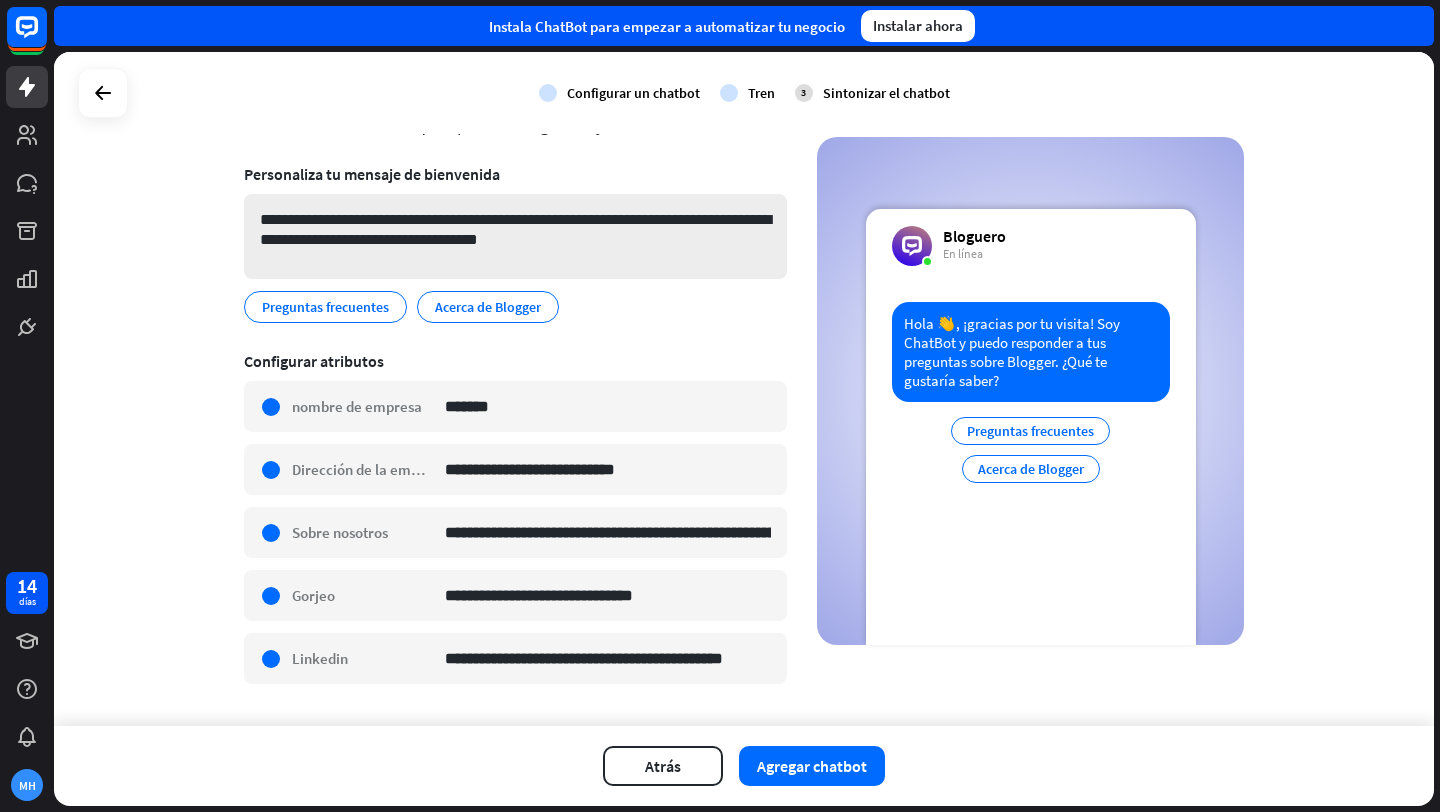 scroll, scrollTop: 165, scrollLeft: 0, axis: vertical 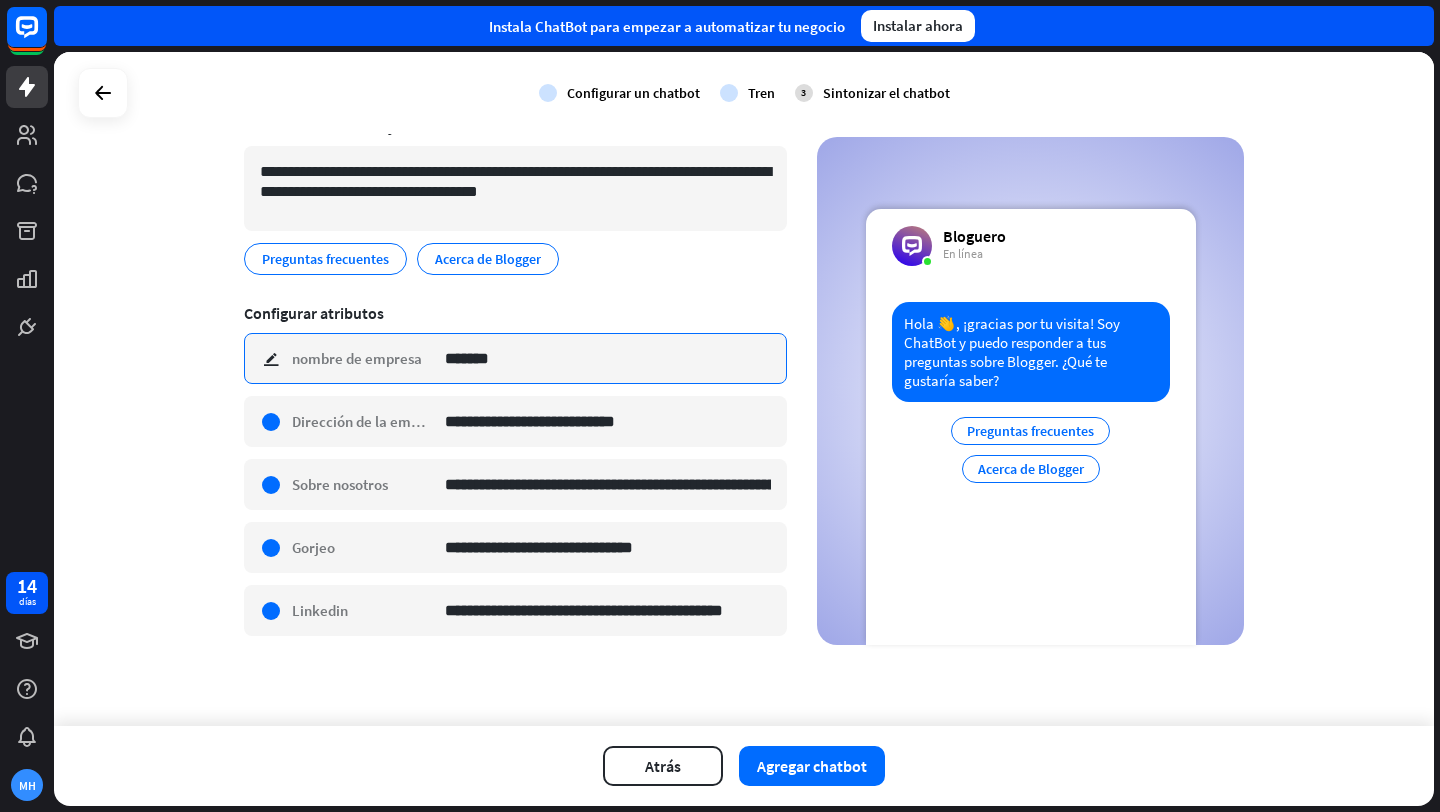 drag, startPoint x: 530, startPoint y: 355, endPoint x: 407, endPoint y: 355, distance: 123 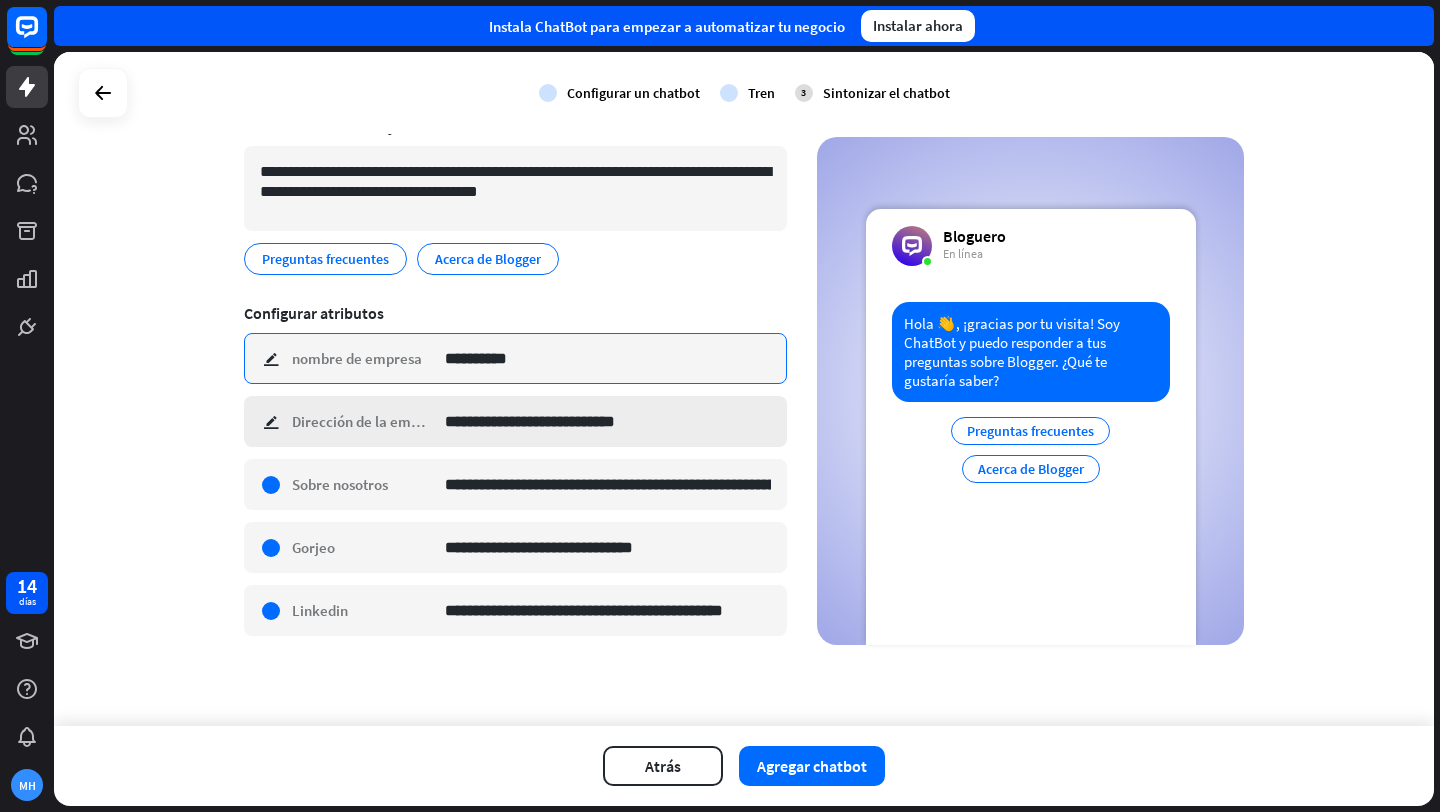 type on "**********" 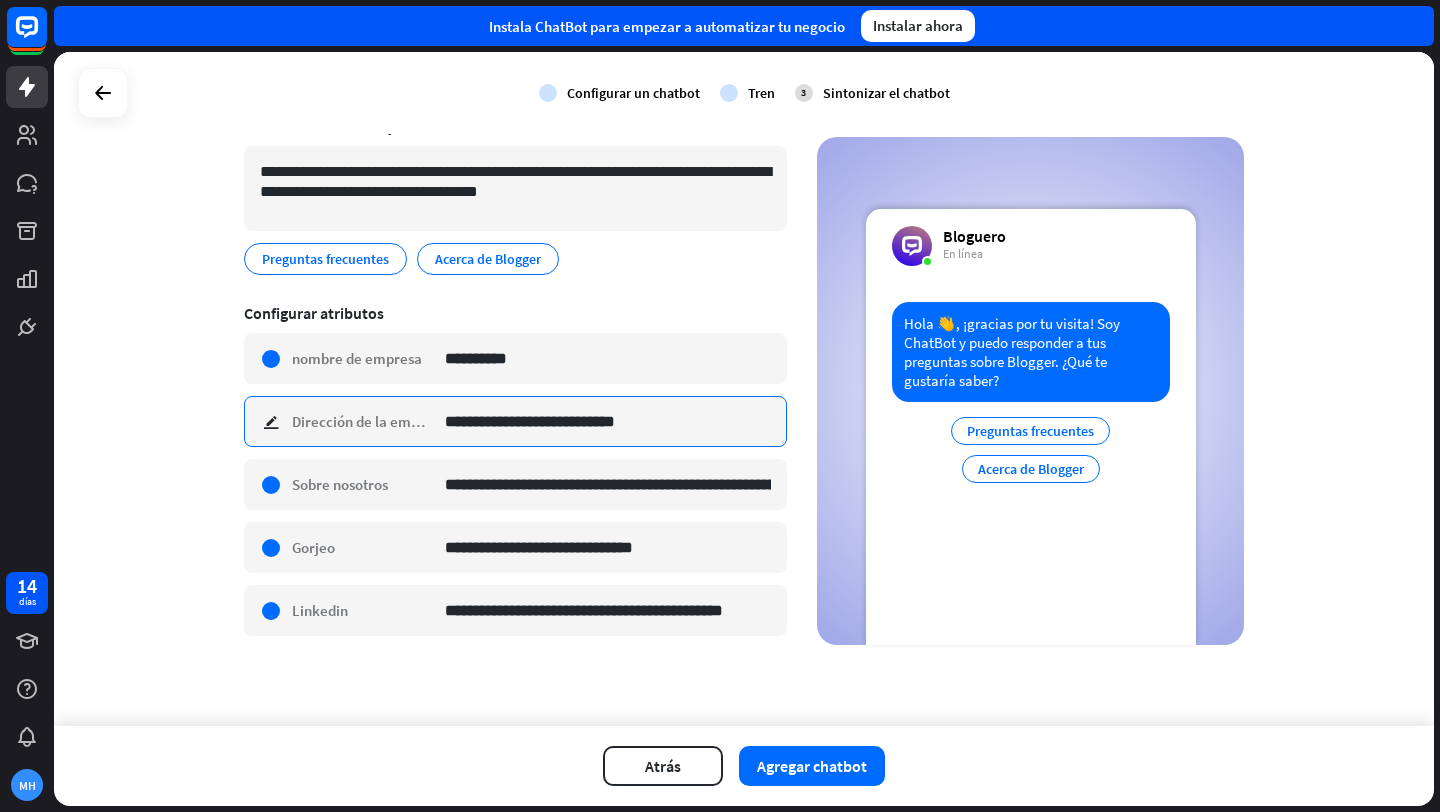 drag, startPoint x: 671, startPoint y: 415, endPoint x: 493, endPoint y: 415, distance: 178 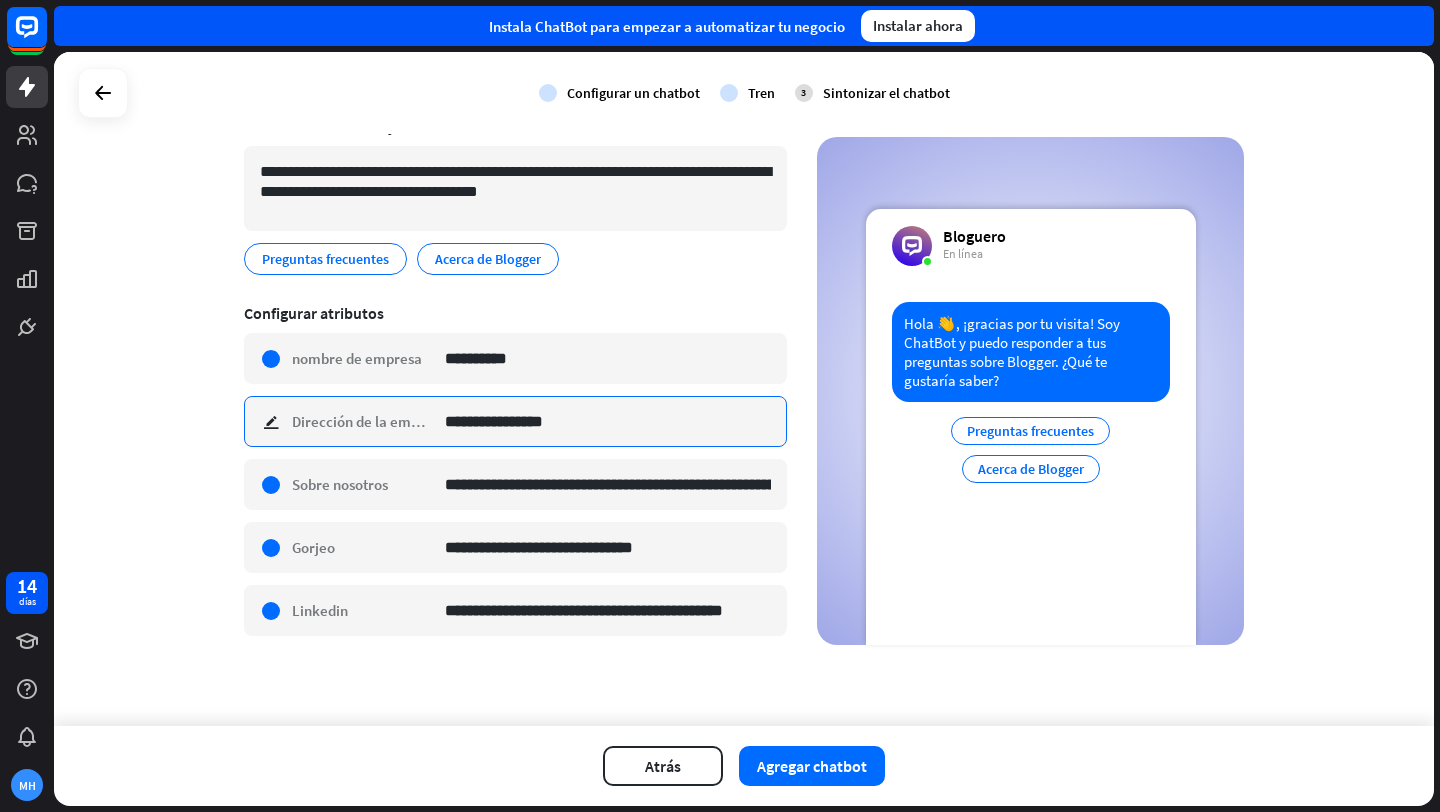 drag, startPoint x: 535, startPoint y: 429, endPoint x: 327, endPoint y: 387, distance: 212.19801 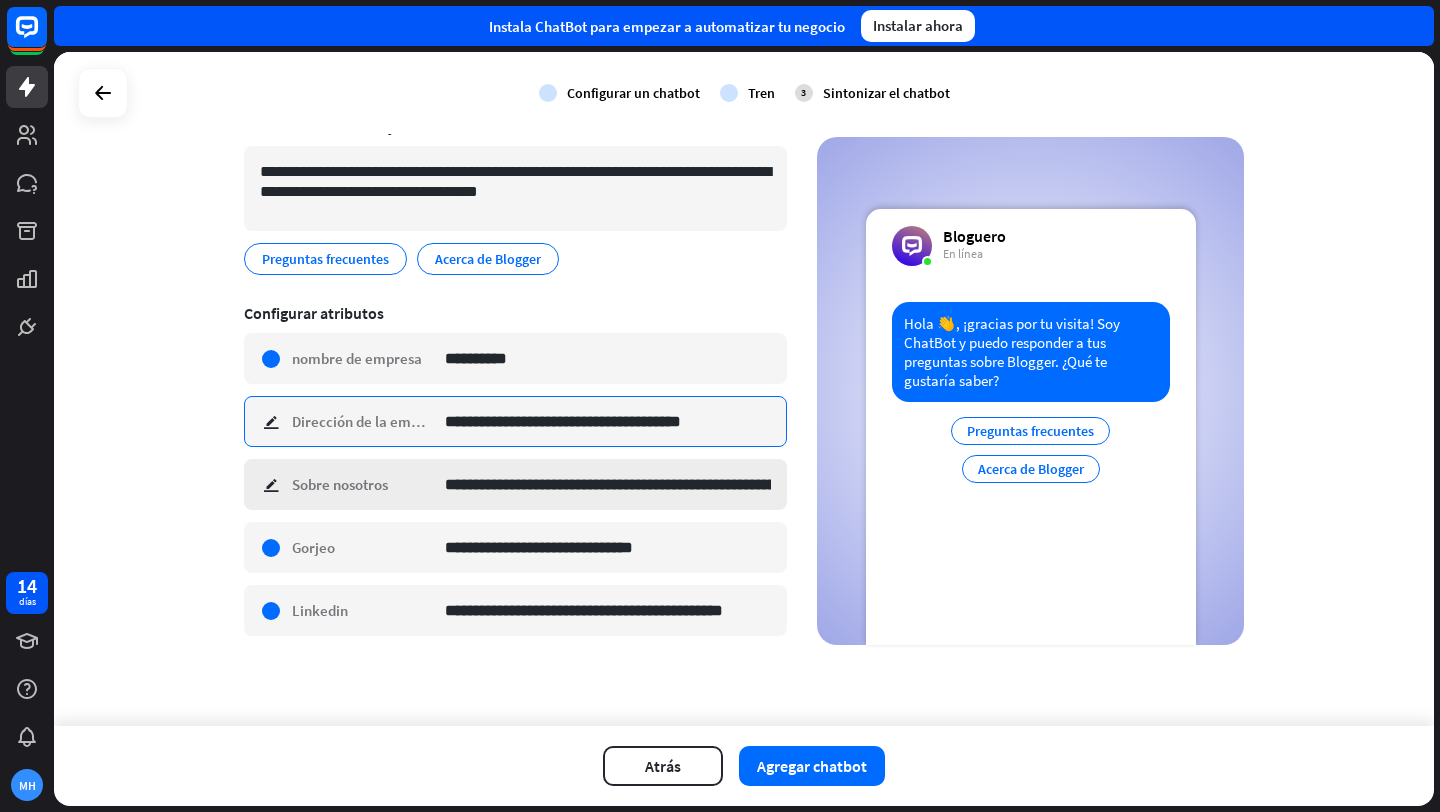type on "**********" 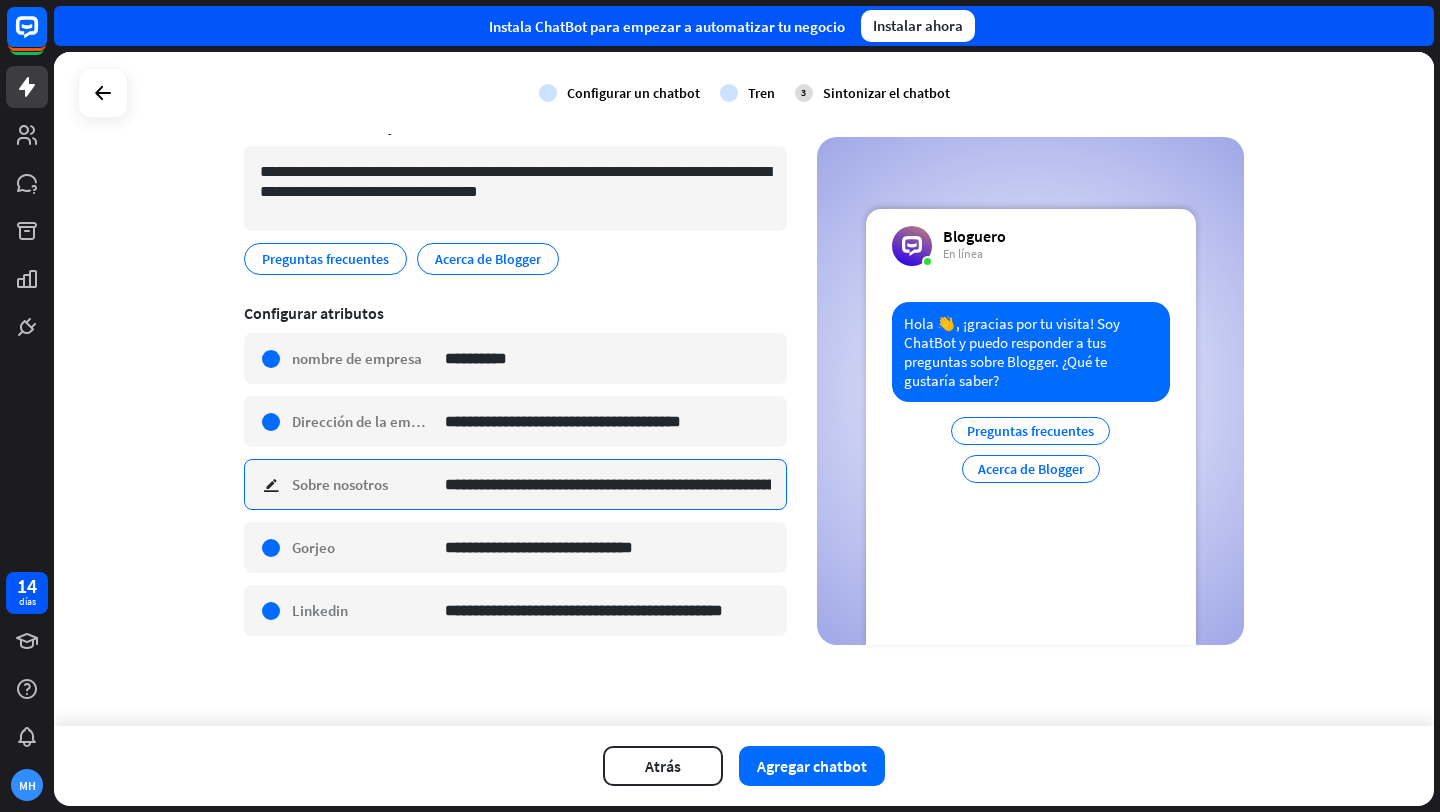 click on "**********" at bounding box center [608, 484] 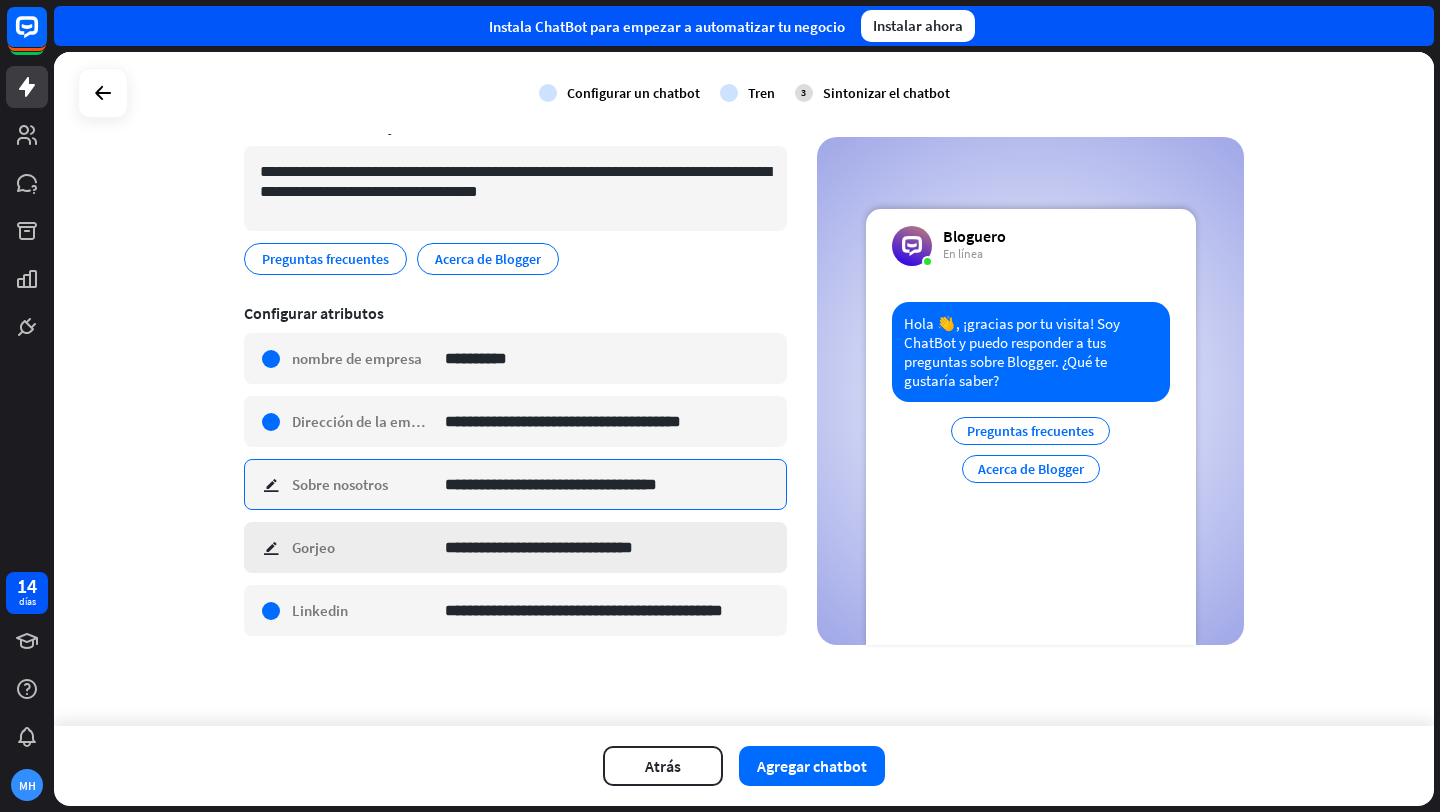 type on "**********" 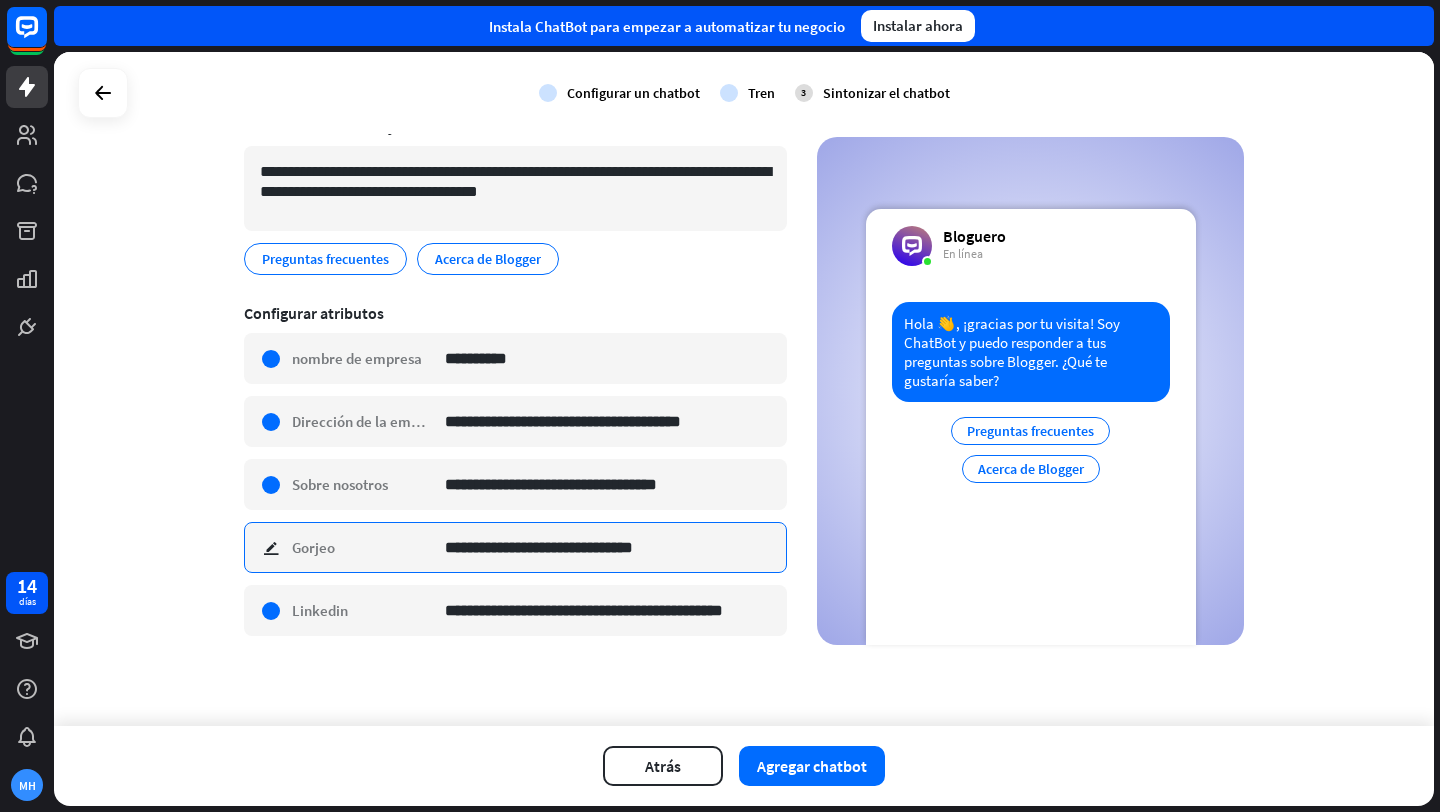 click on "**********" at bounding box center (608, 547) 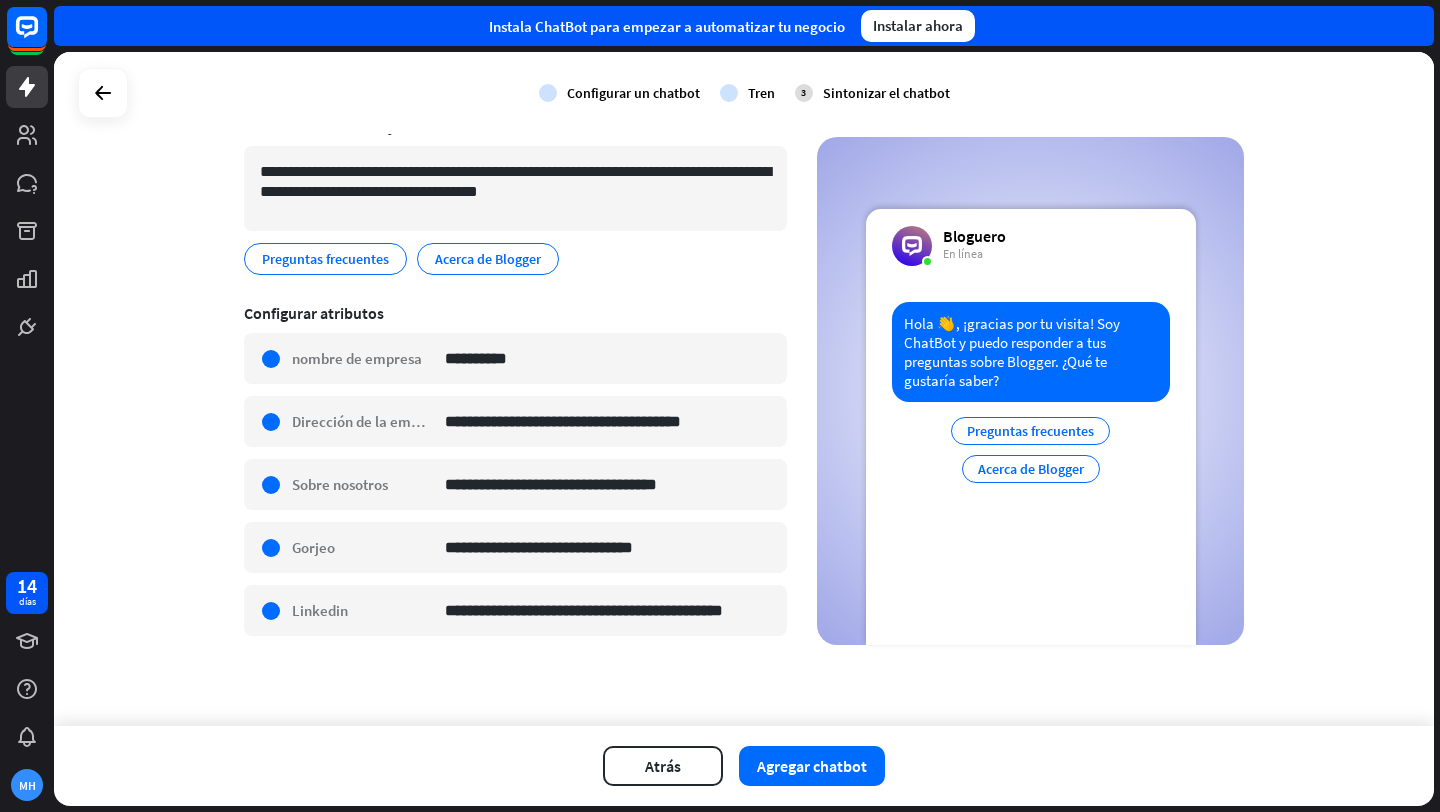 click on "**********" at bounding box center [744, 339] 